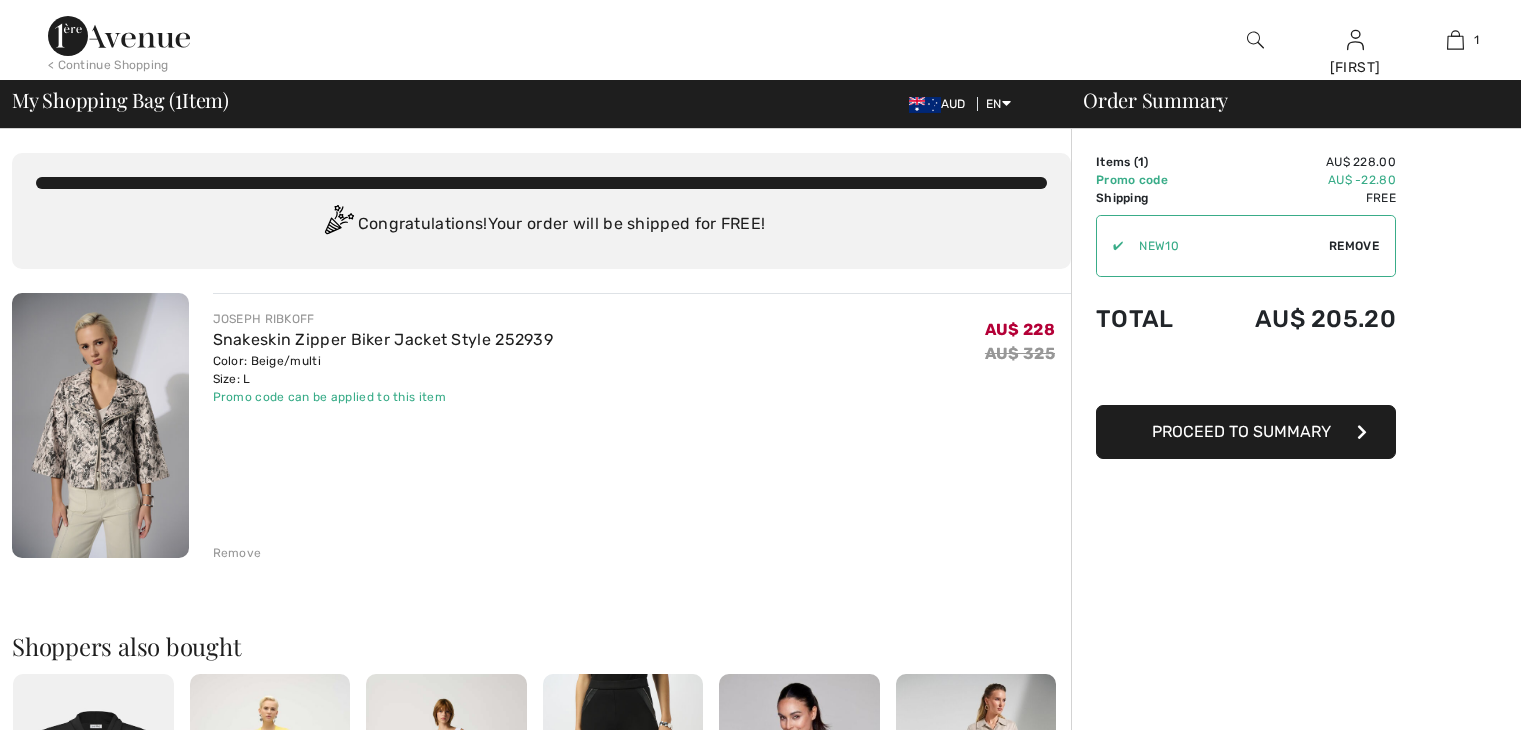 scroll, scrollTop: 0, scrollLeft: 0, axis: both 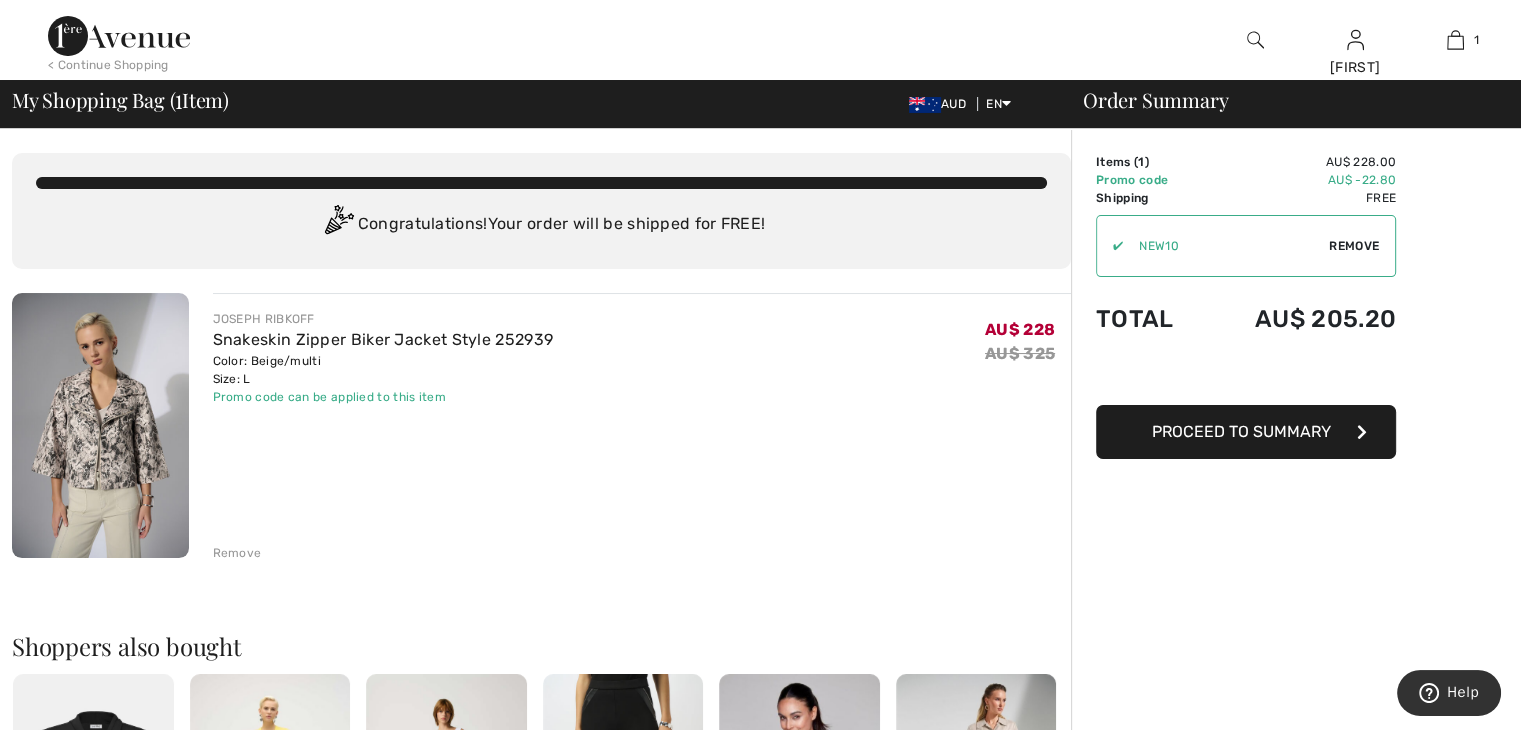 click on "Proceed to Summary" at bounding box center (1241, 431) 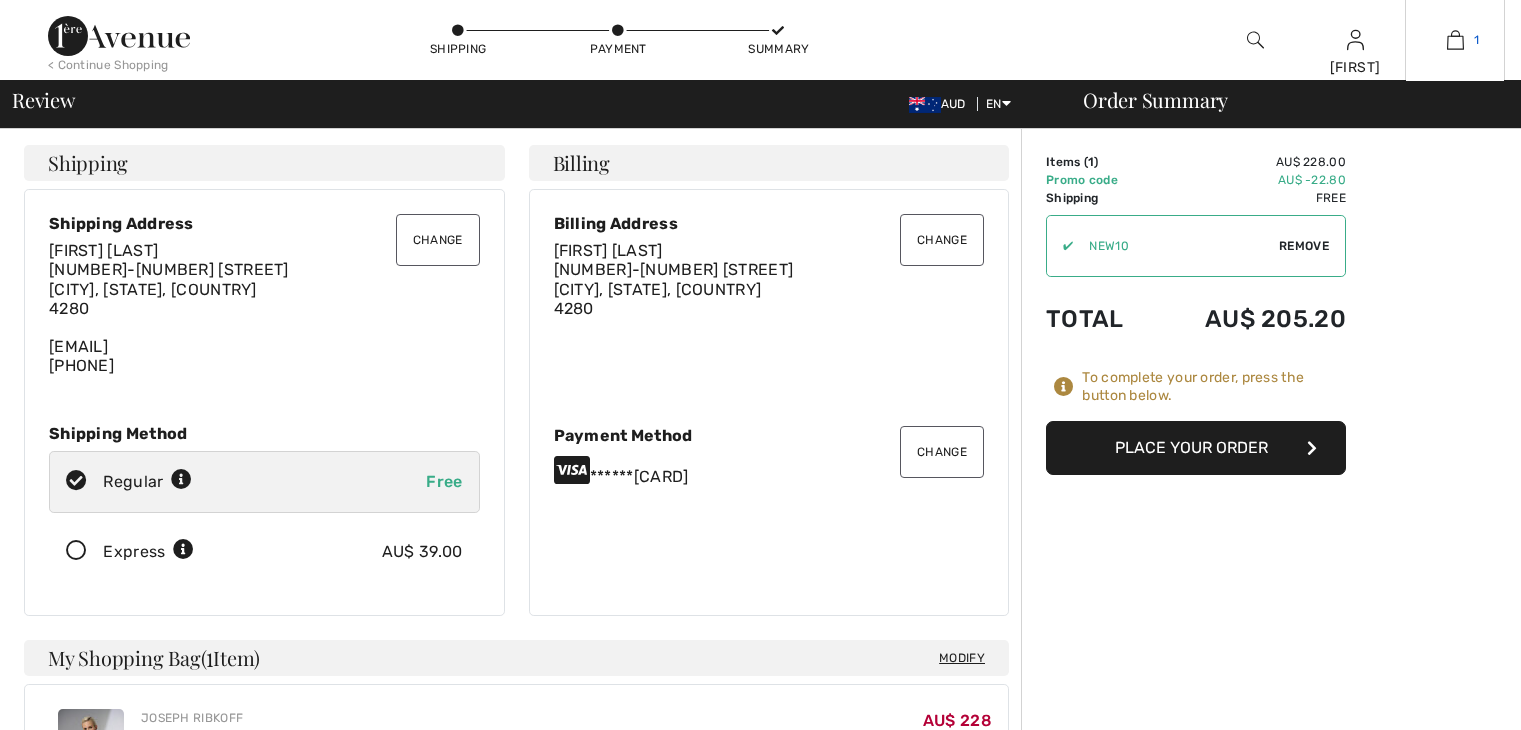 scroll, scrollTop: 0, scrollLeft: 0, axis: both 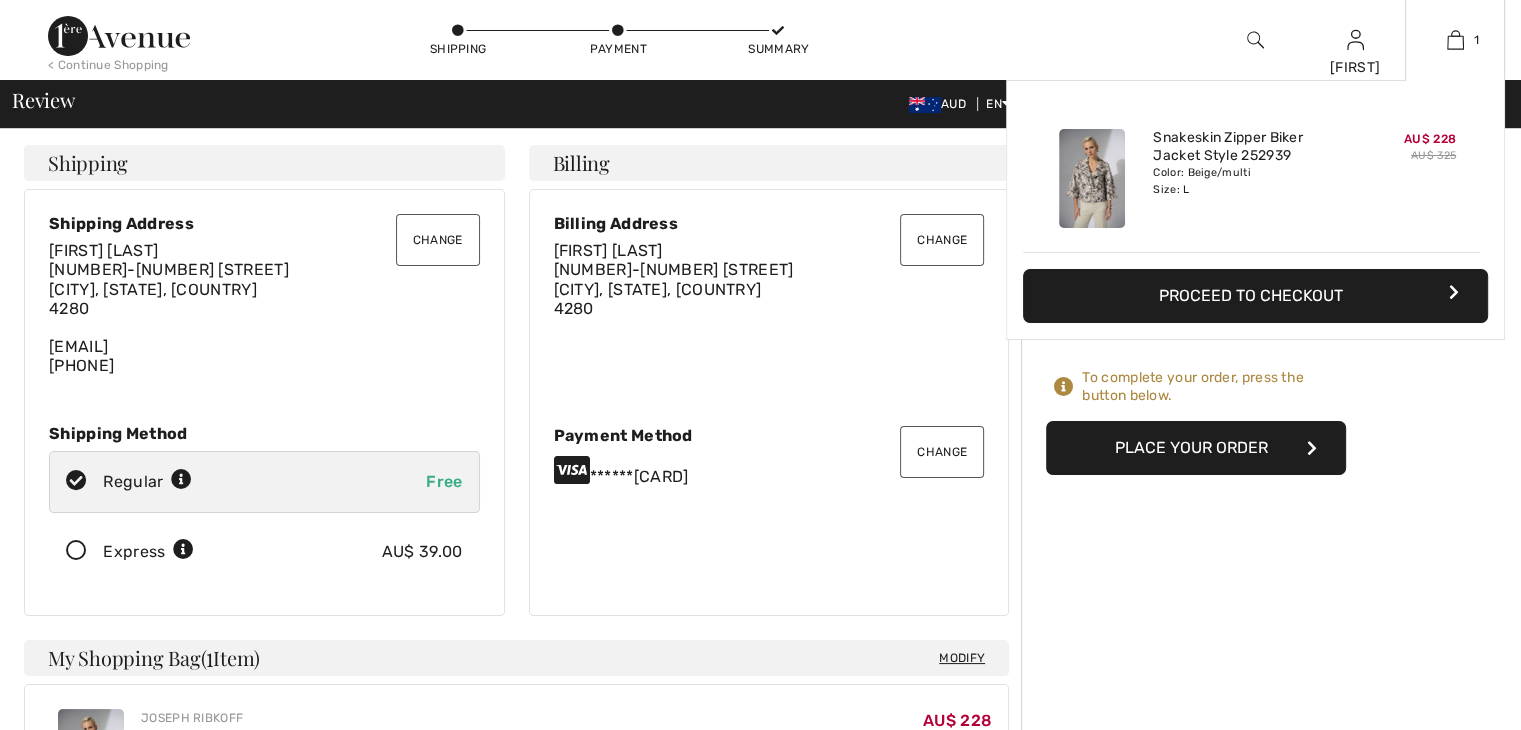 checkbox on "true" 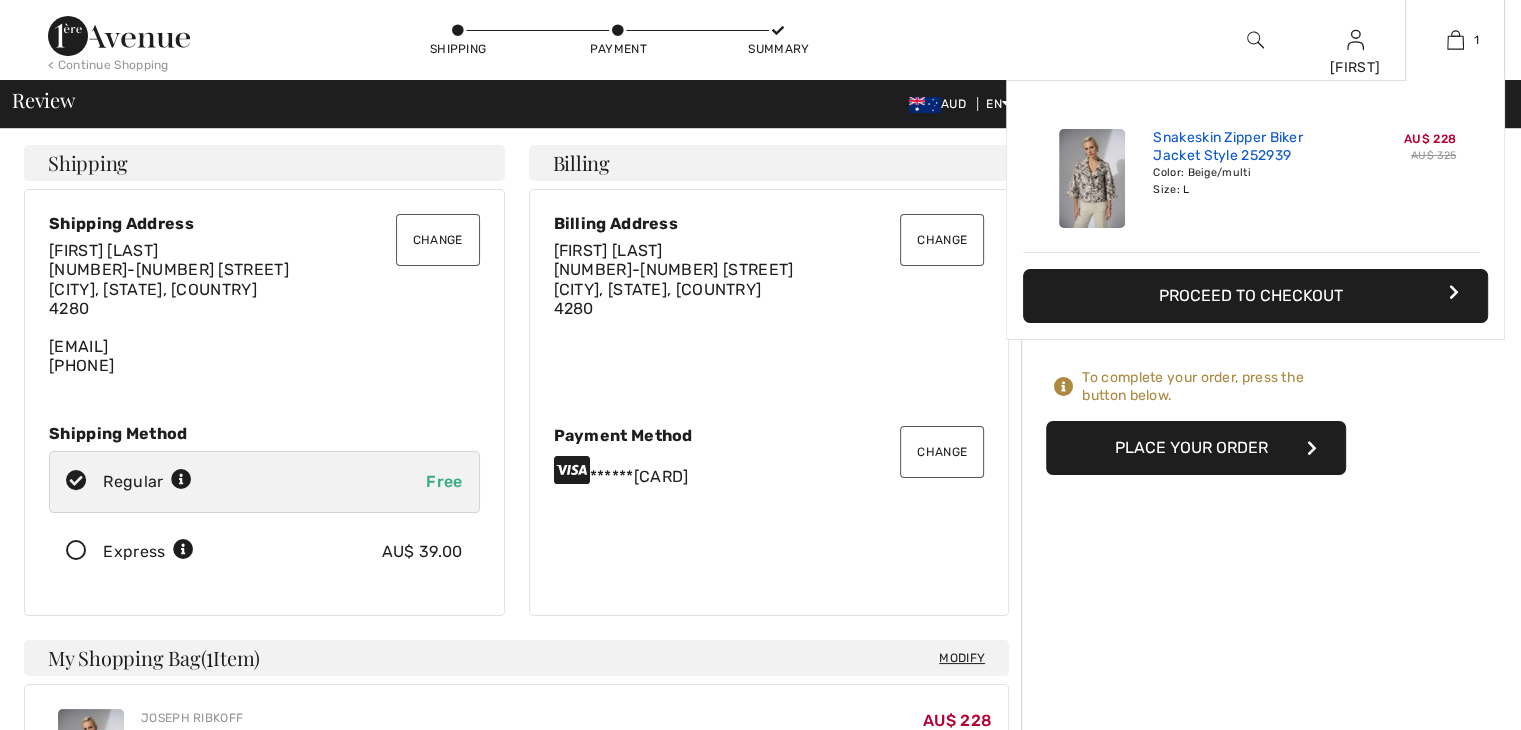 scroll, scrollTop: 0, scrollLeft: 0, axis: both 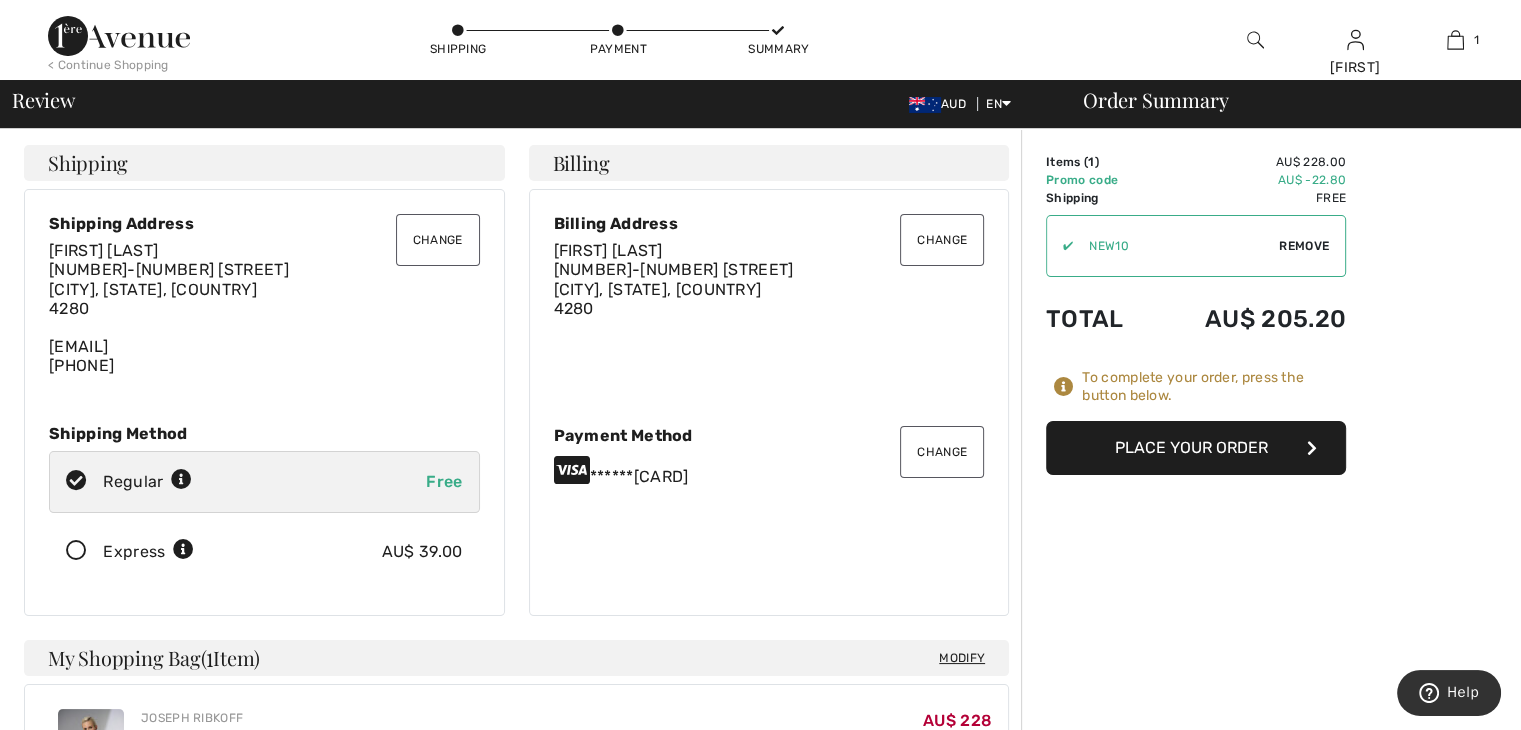 click on "Place Your Order" at bounding box center (1196, 448) 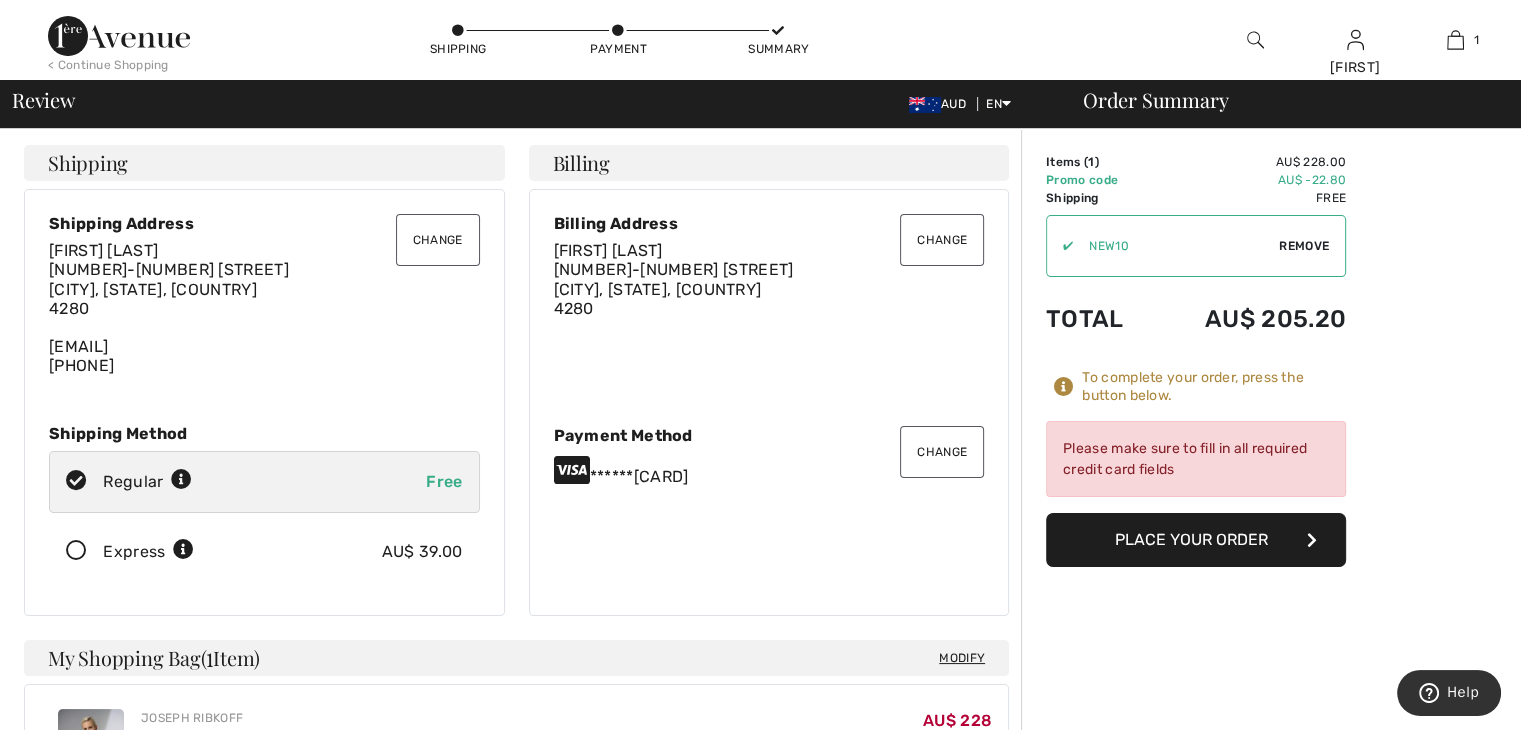 click on "Change" at bounding box center (942, 452) 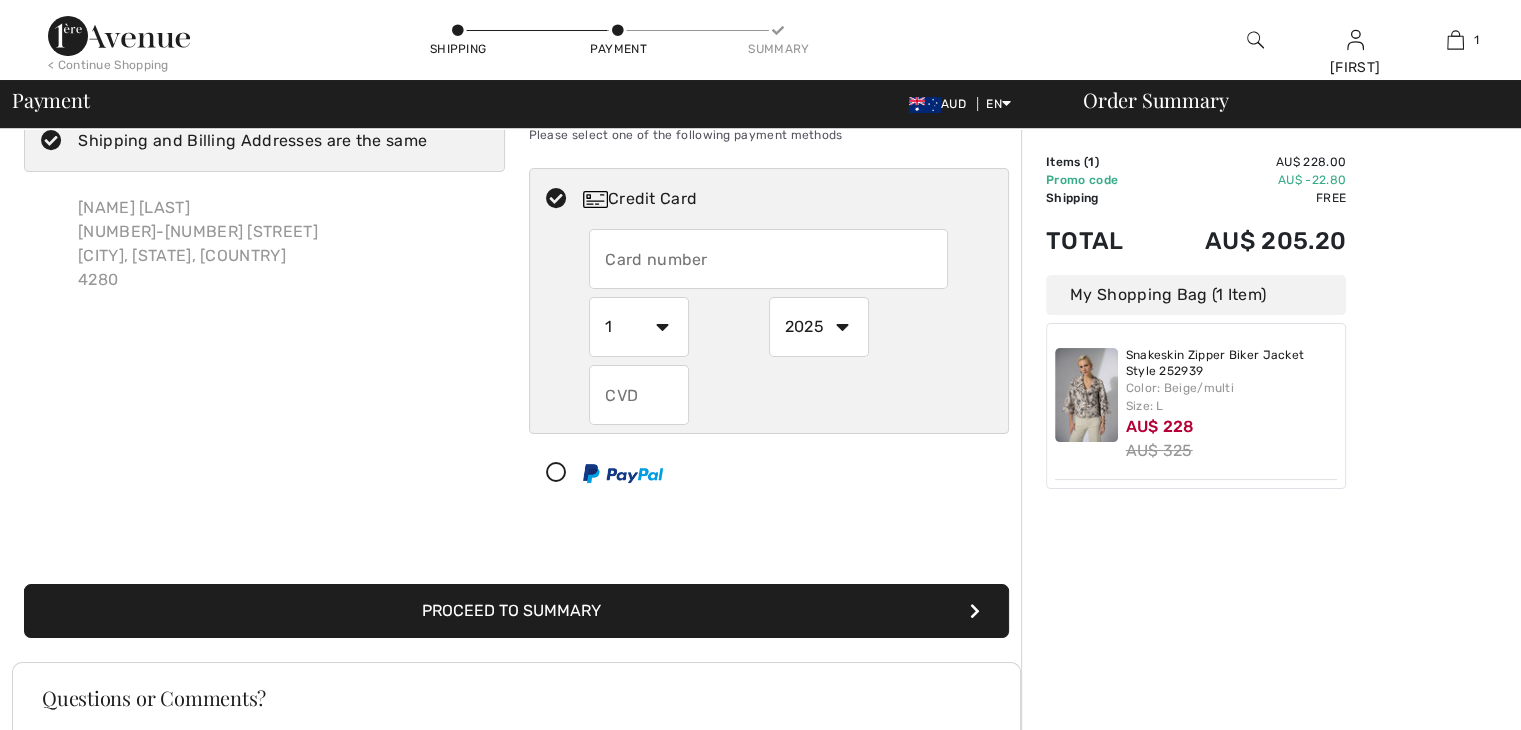 scroll, scrollTop: 72, scrollLeft: 0, axis: vertical 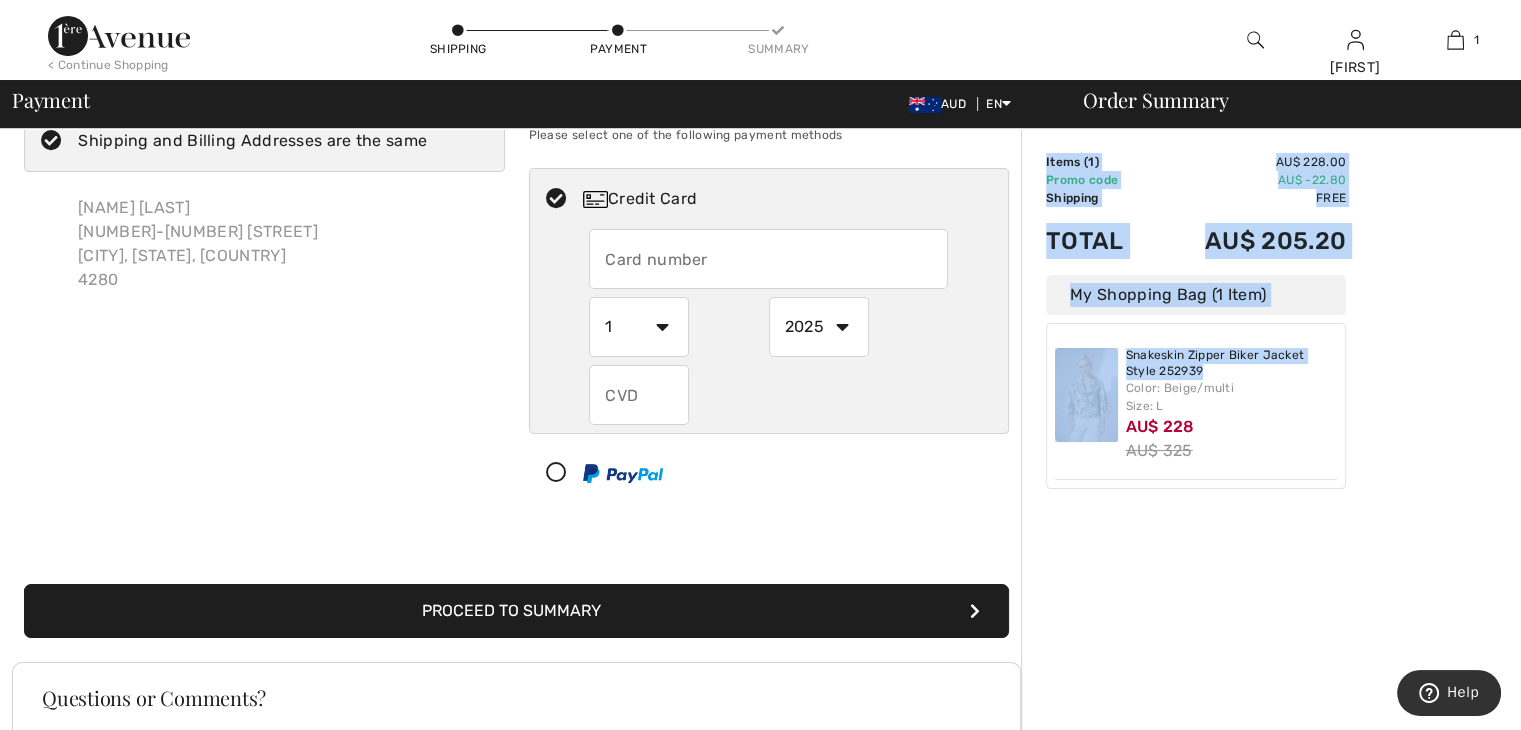 drag, startPoint x: 1518, startPoint y: 249, endPoint x: 1522, endPoint y: 179, distance: 70.11419 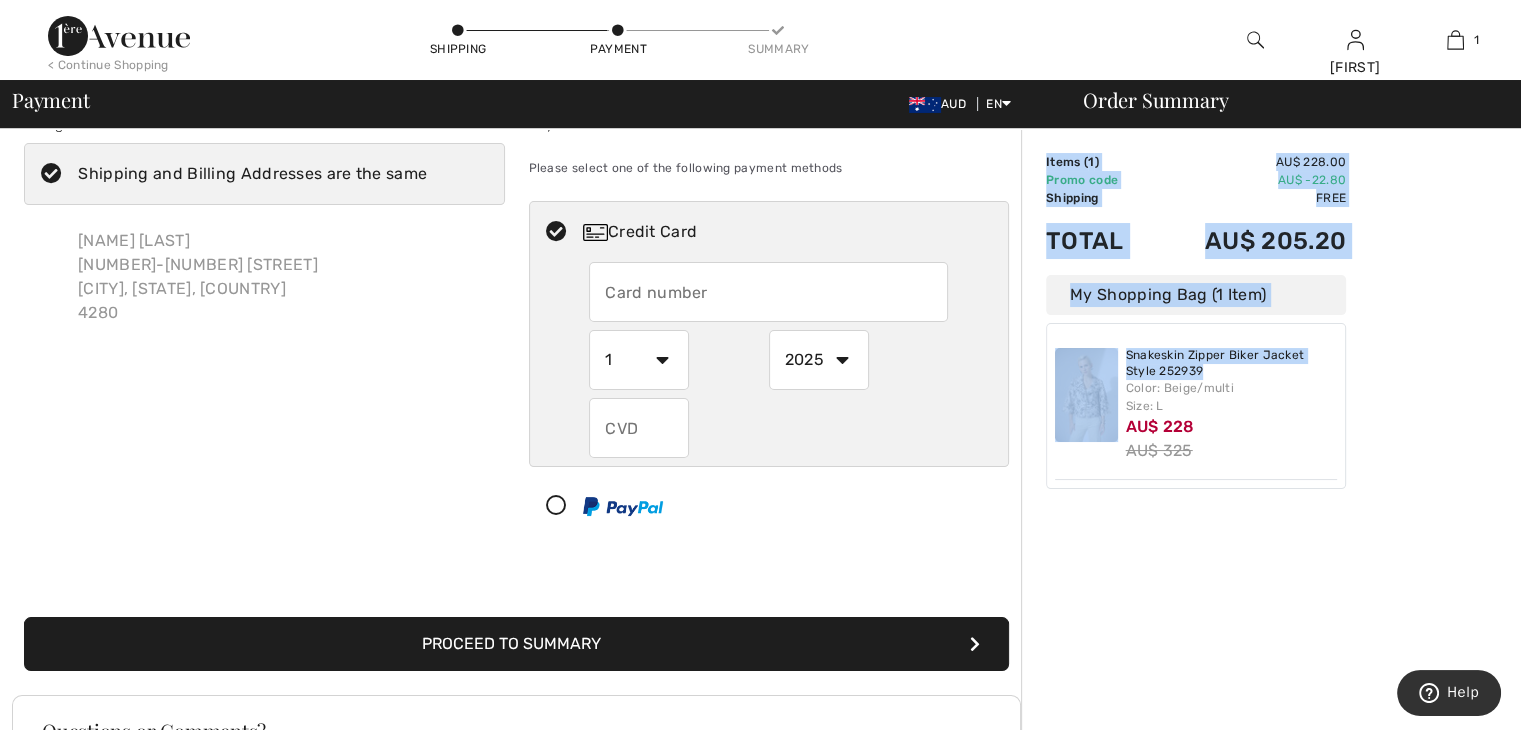 scroll, scrollTop: 0, scrollLeft: 0, axis: both 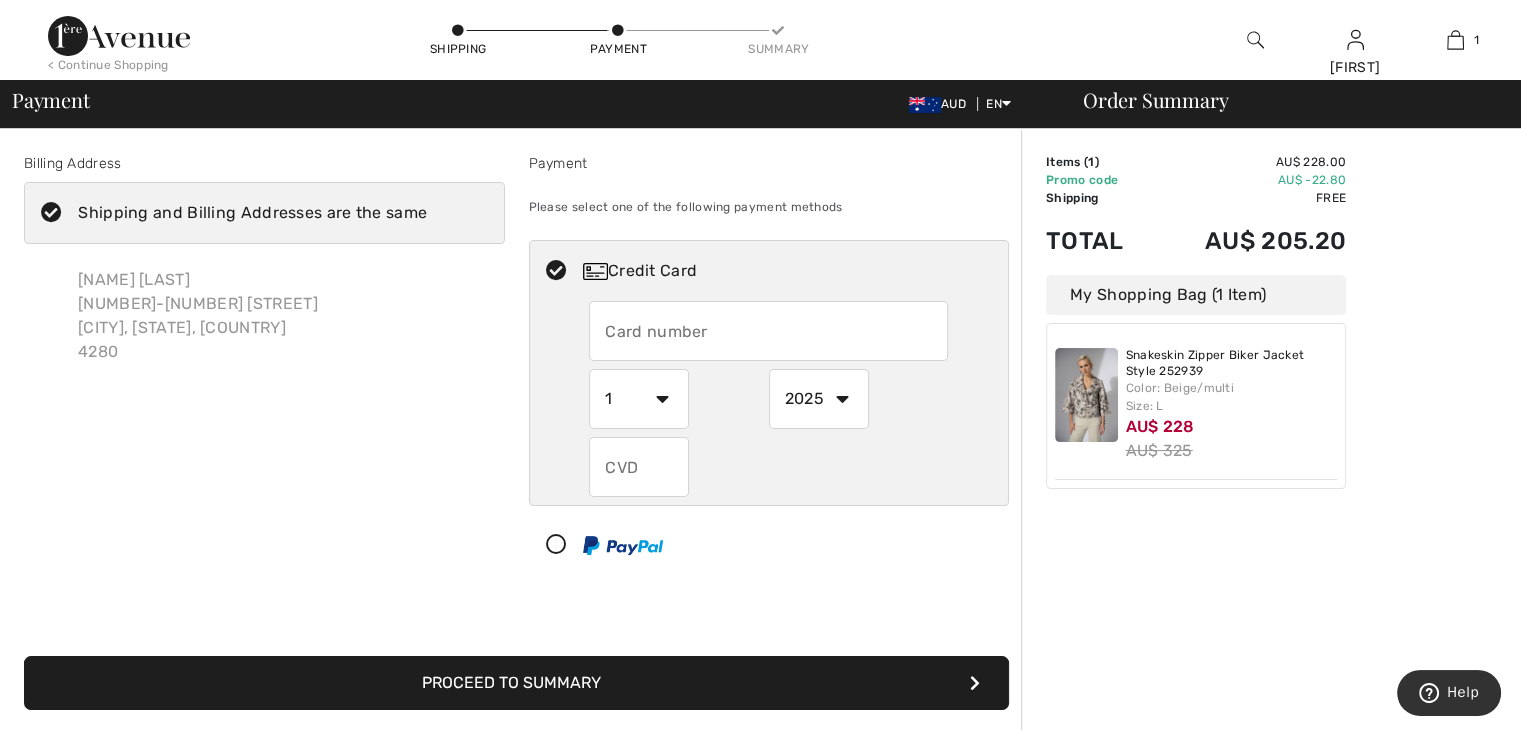 click at bounding box center (768, 331) 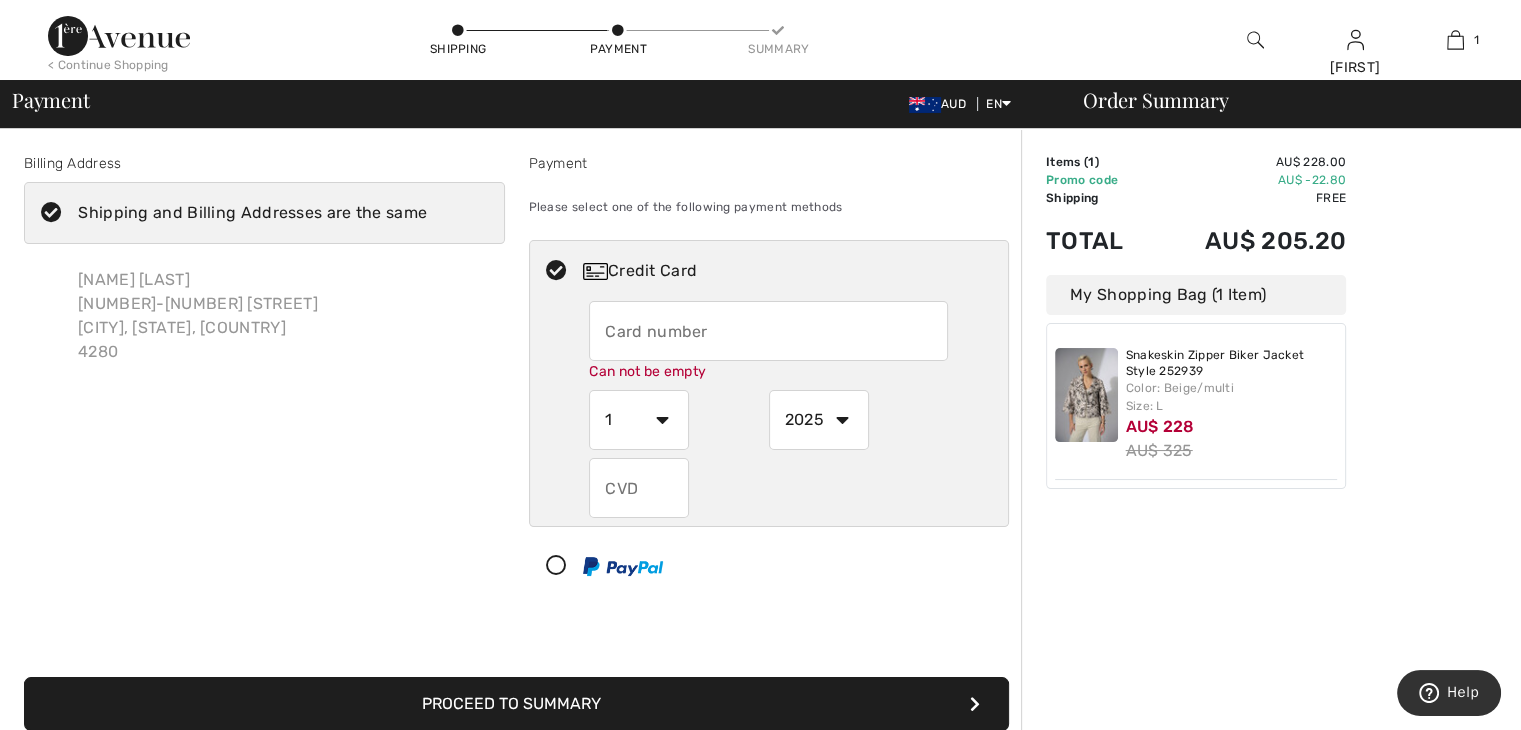 click on "Shipping and Billing Addresses are the same" at bounding box center [252, 213] 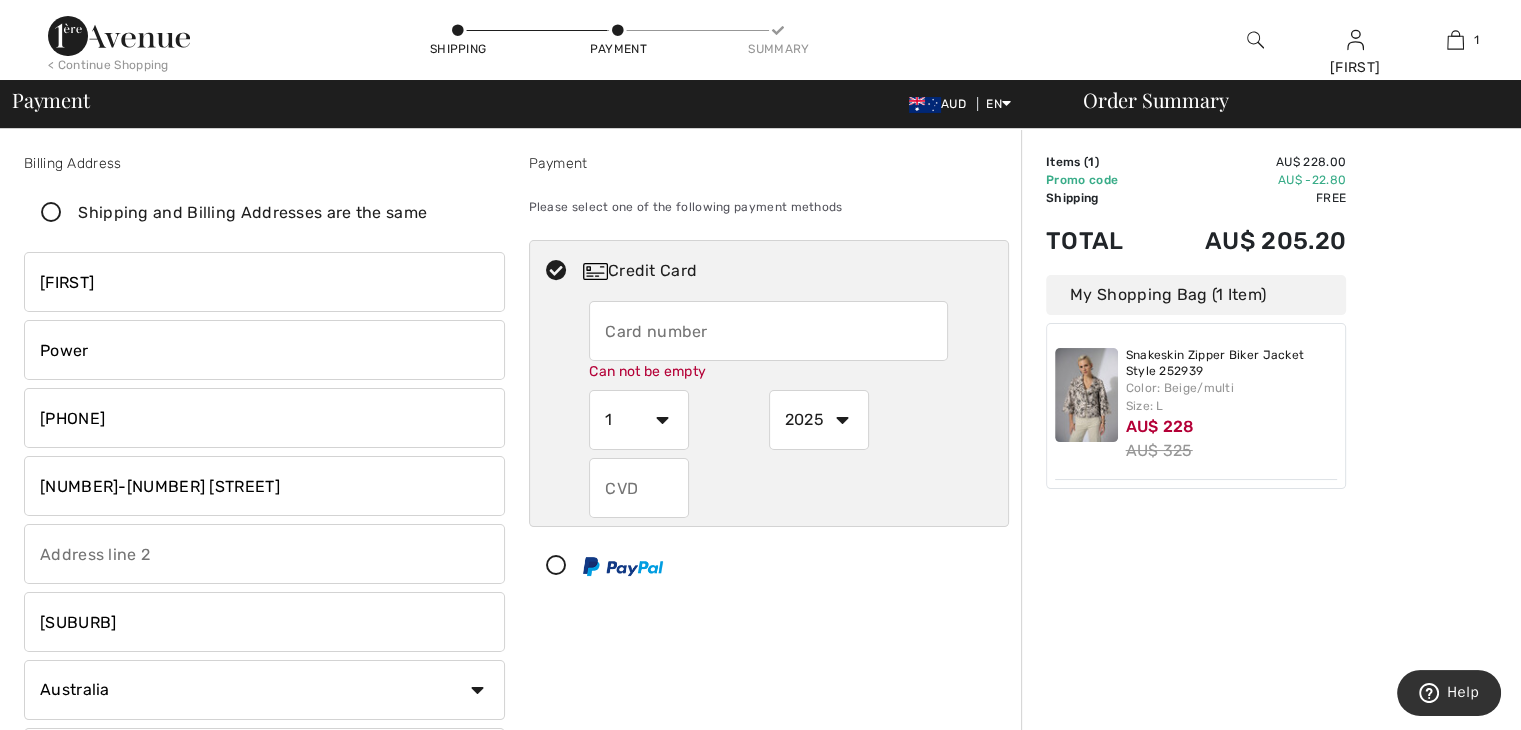 checkbox on "false" 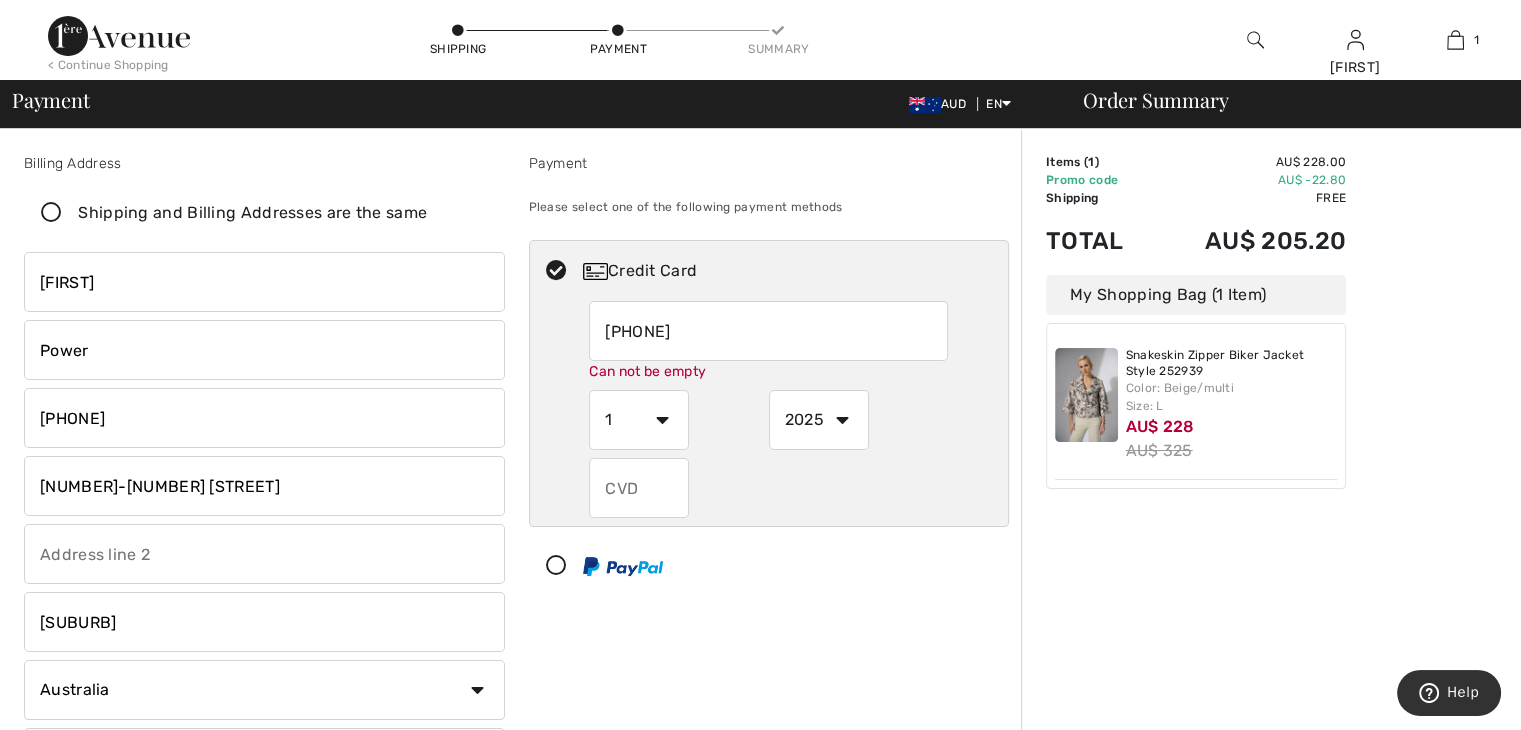 type on "4564621039044105" 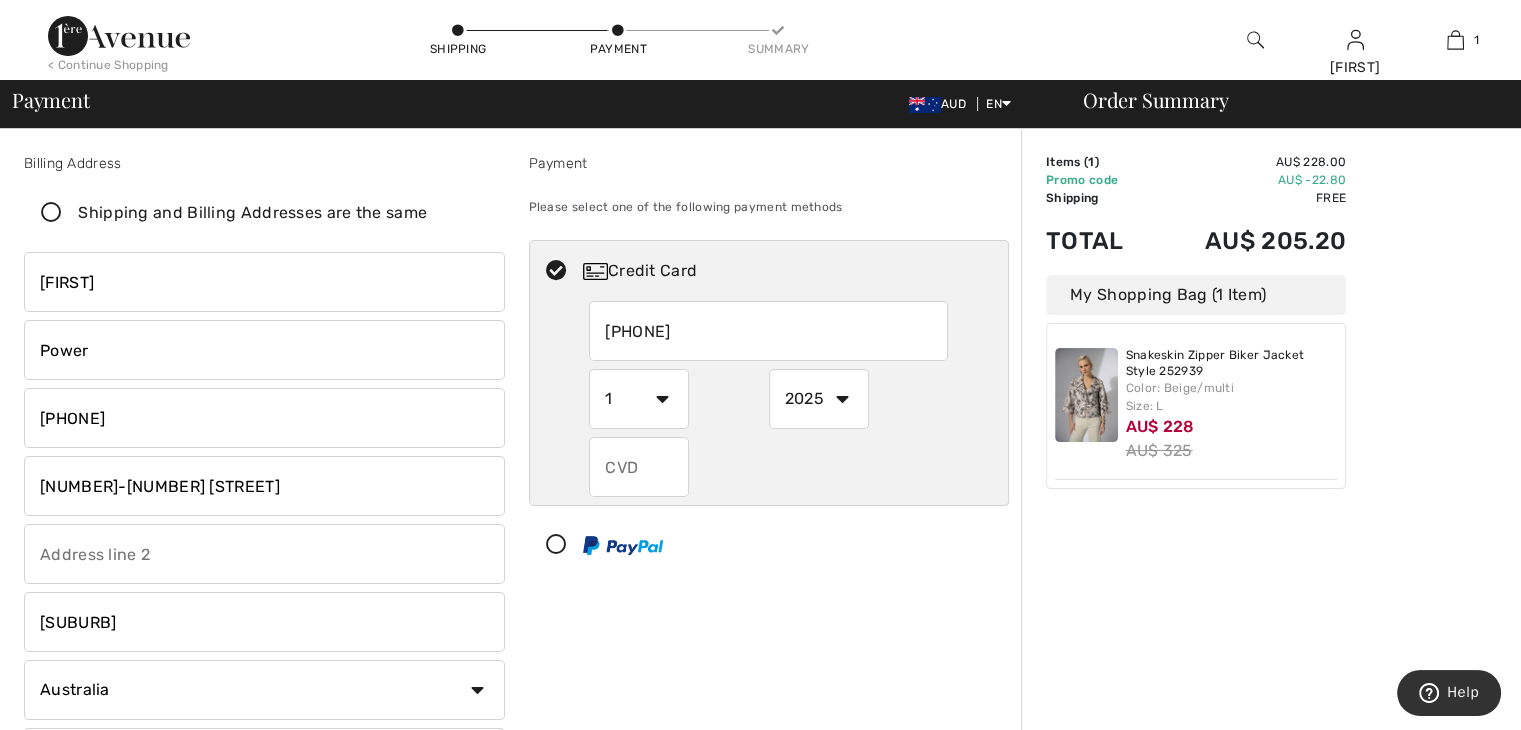 click on "1
2
3
4
5
6
7
8
9
10
11
12" at bounding box center [639, 399] 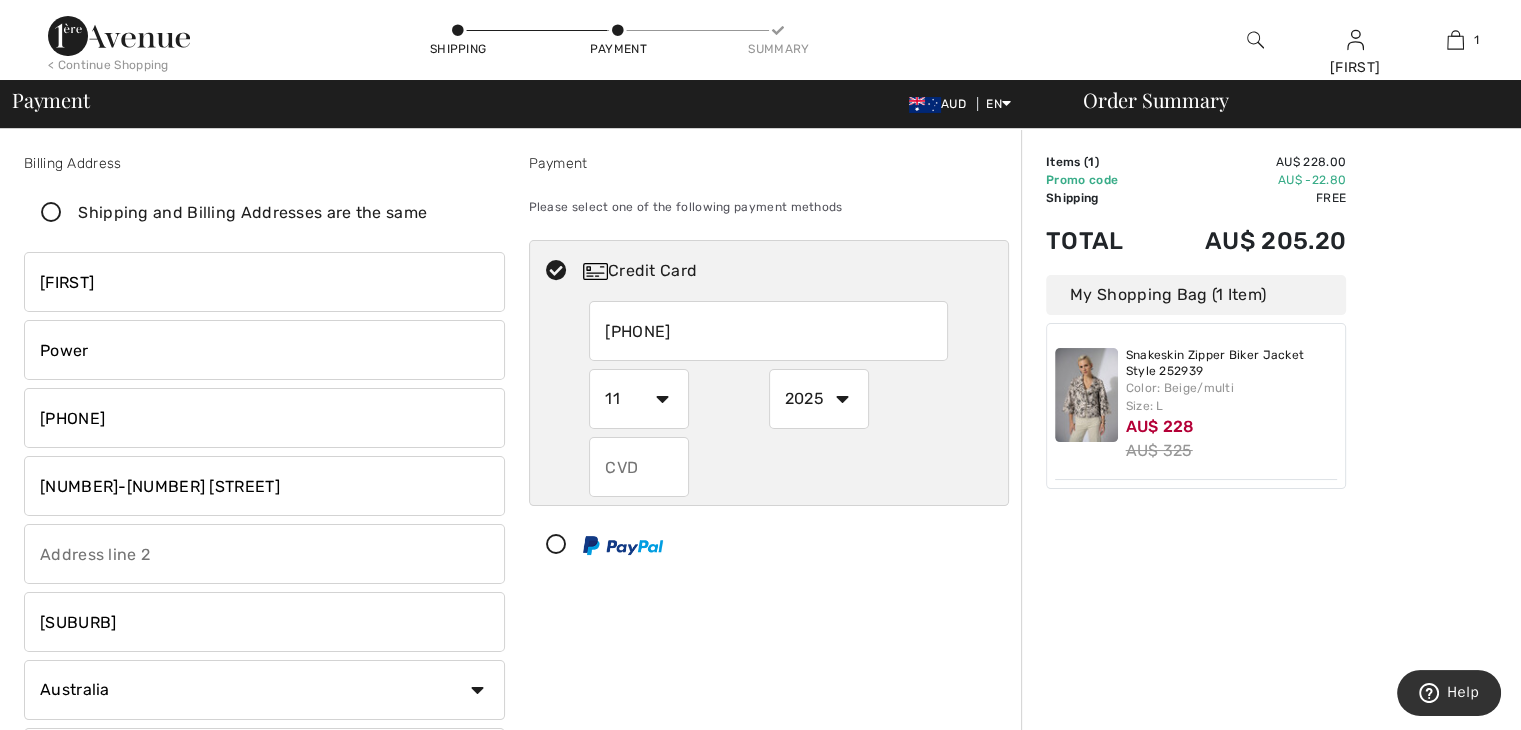 click on "1
2
3
4
5
6
7
8
9
10
11
12" at bounding box center (639, 399) 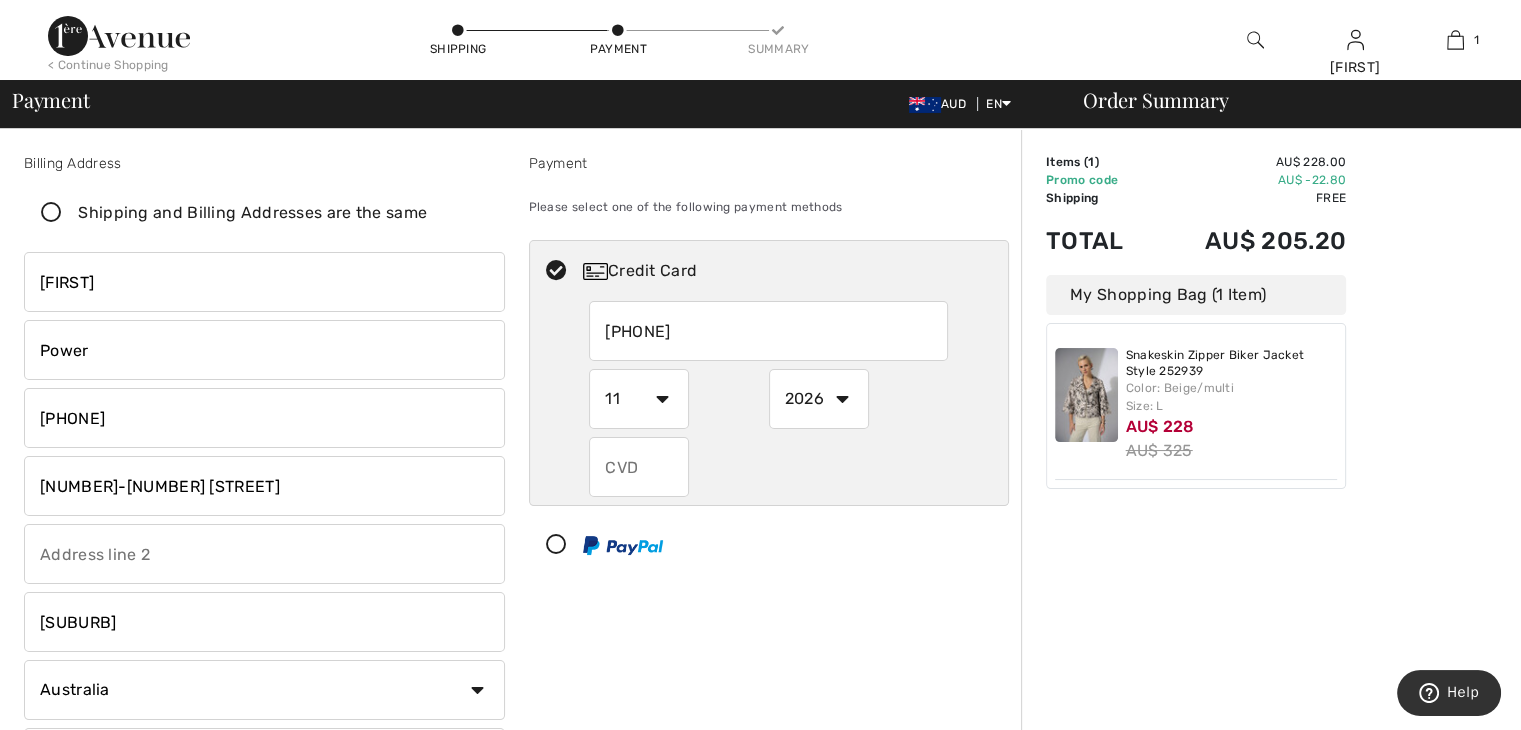click on "2025
2026
2027
2028
2029
2030
2031
2032
2033
2034
2035" at bounding box center [819, 399] 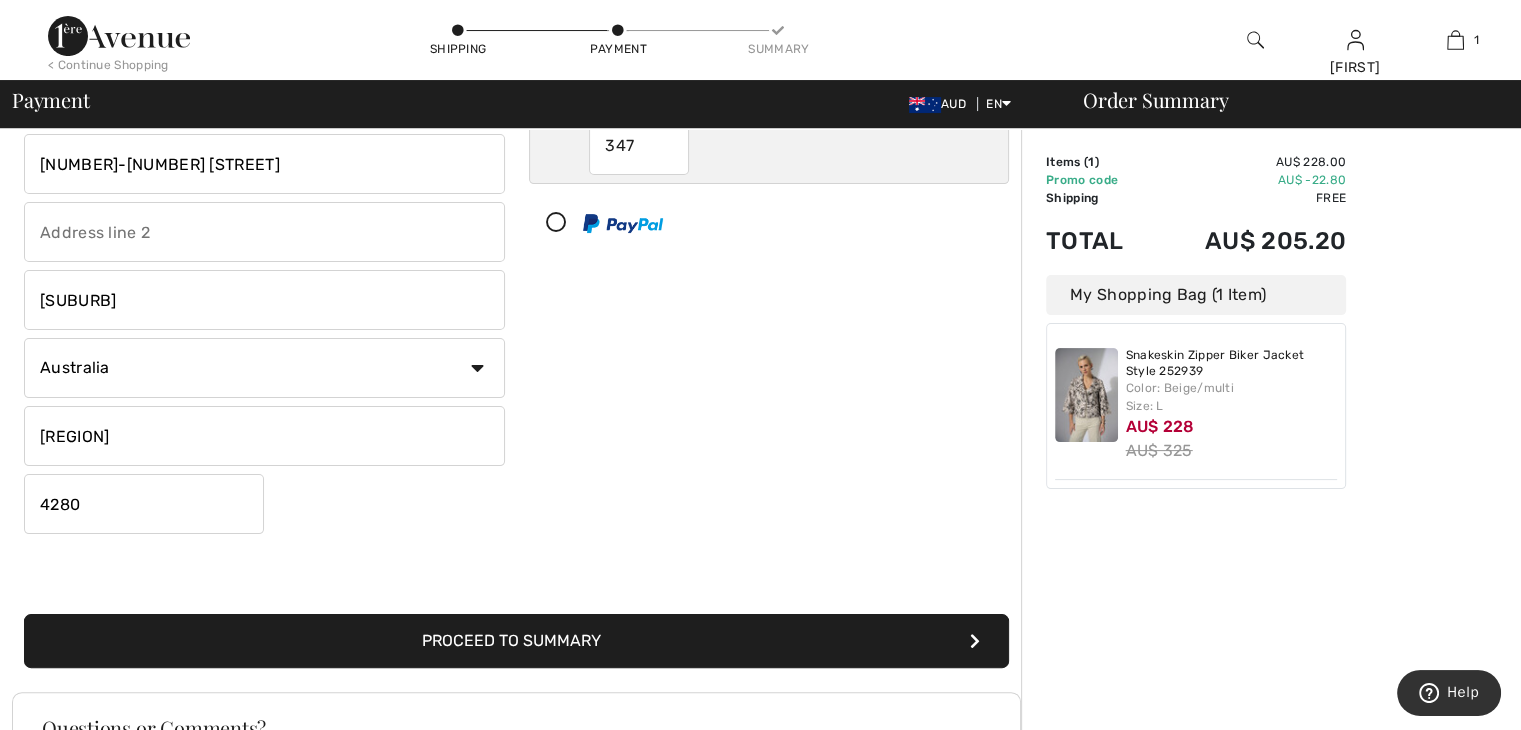 scroll, scrollTop: 325, scrollLeft: 0, axis: vertical 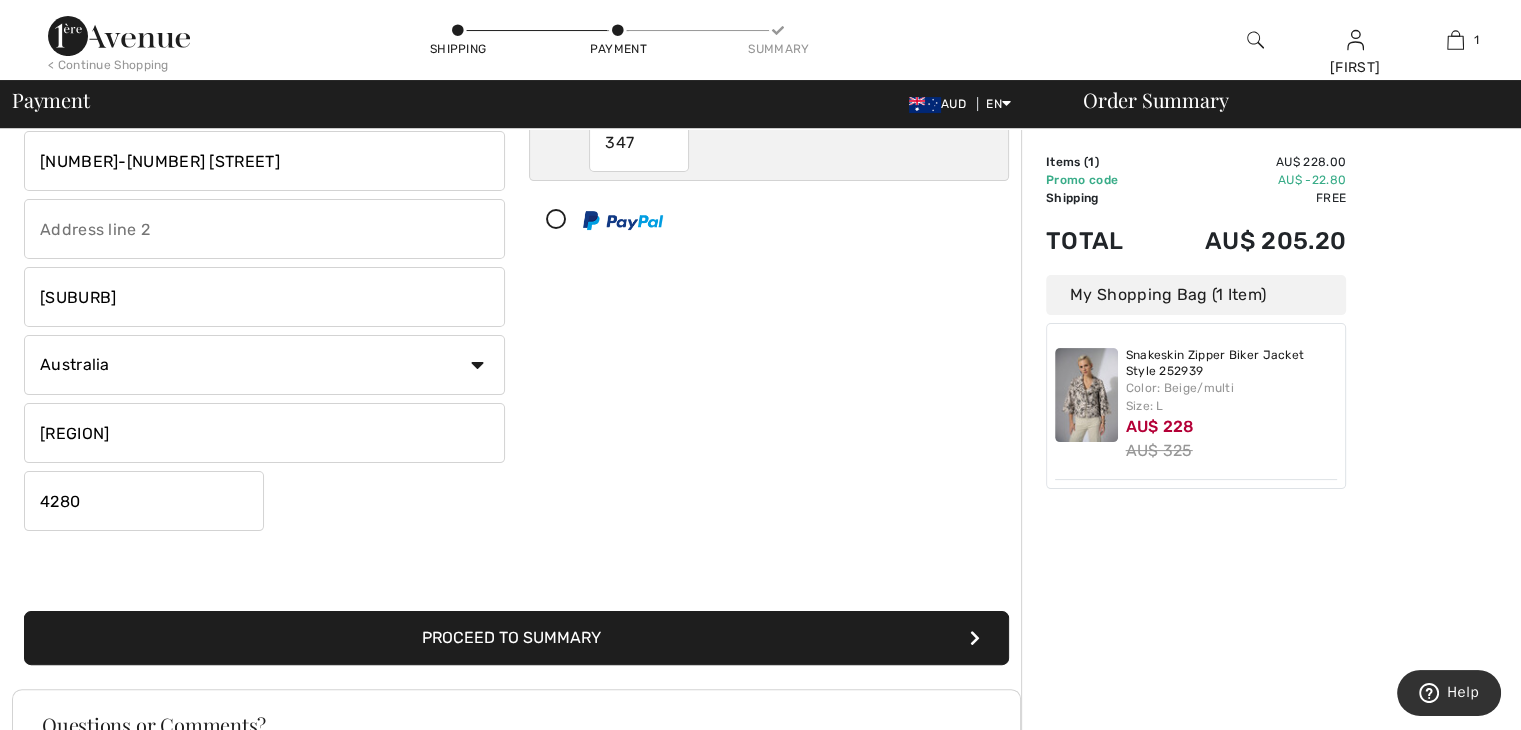 type on "347" 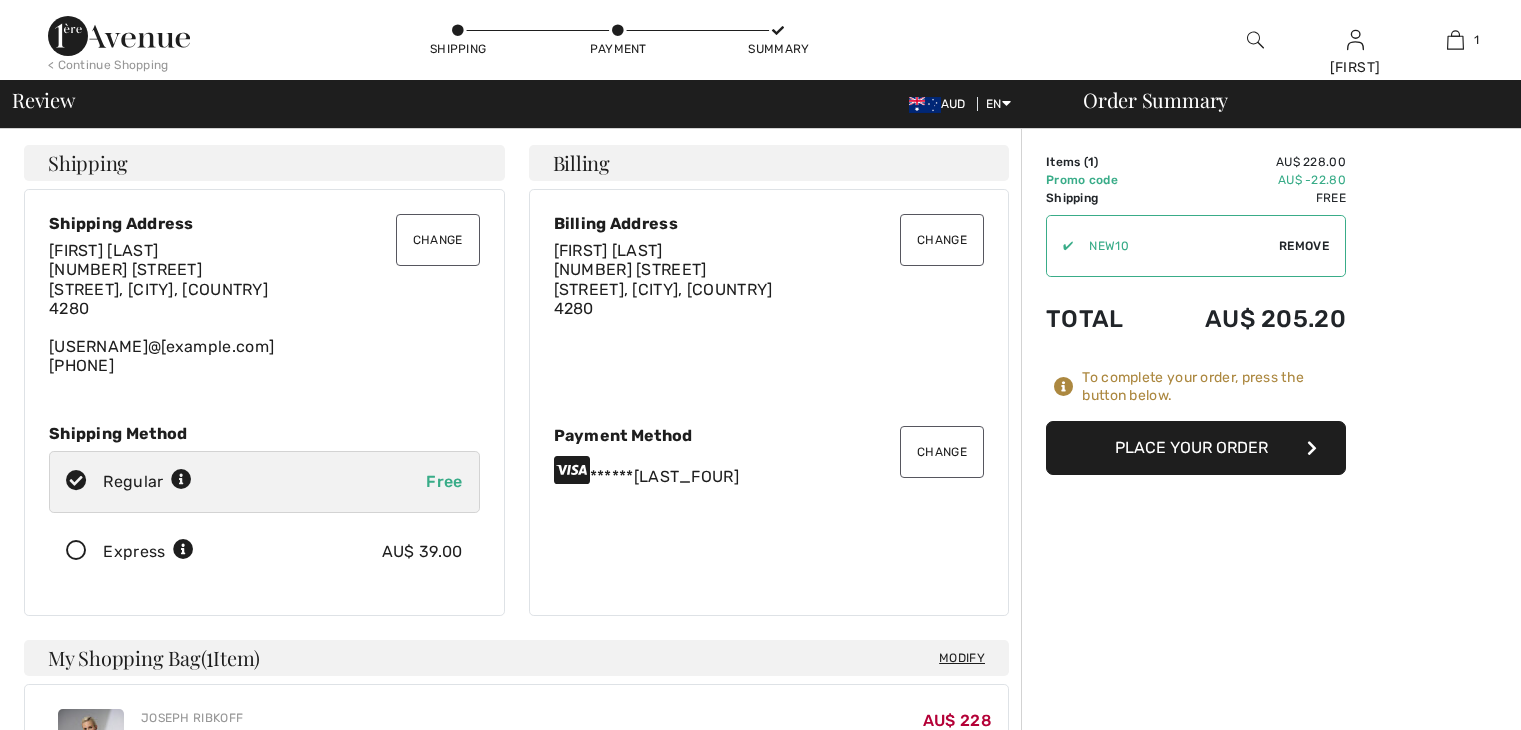 scroll, scrollTop: 0, scrollLeft: 0, axis: both 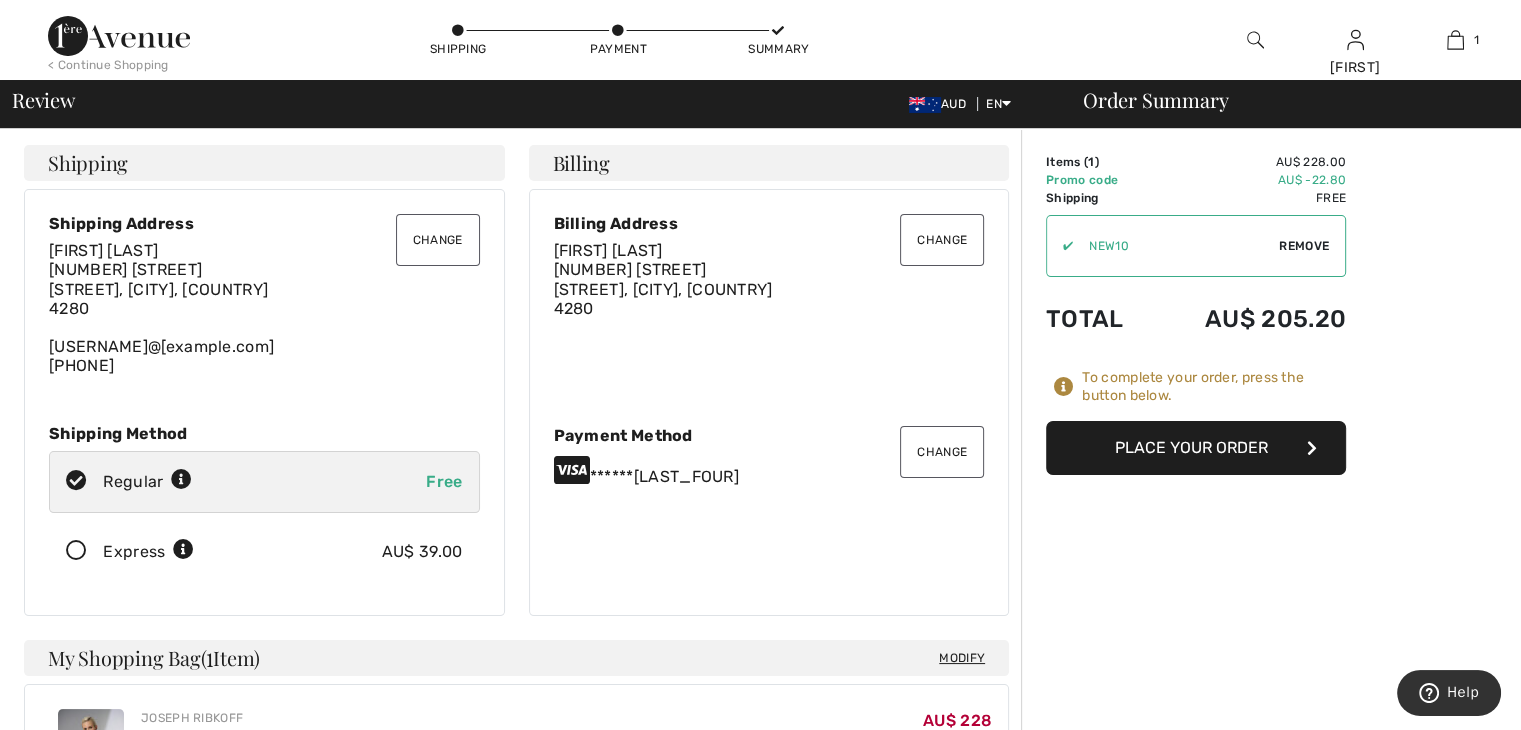 click on "Place Your Order" at bounding box center [1196, 448] 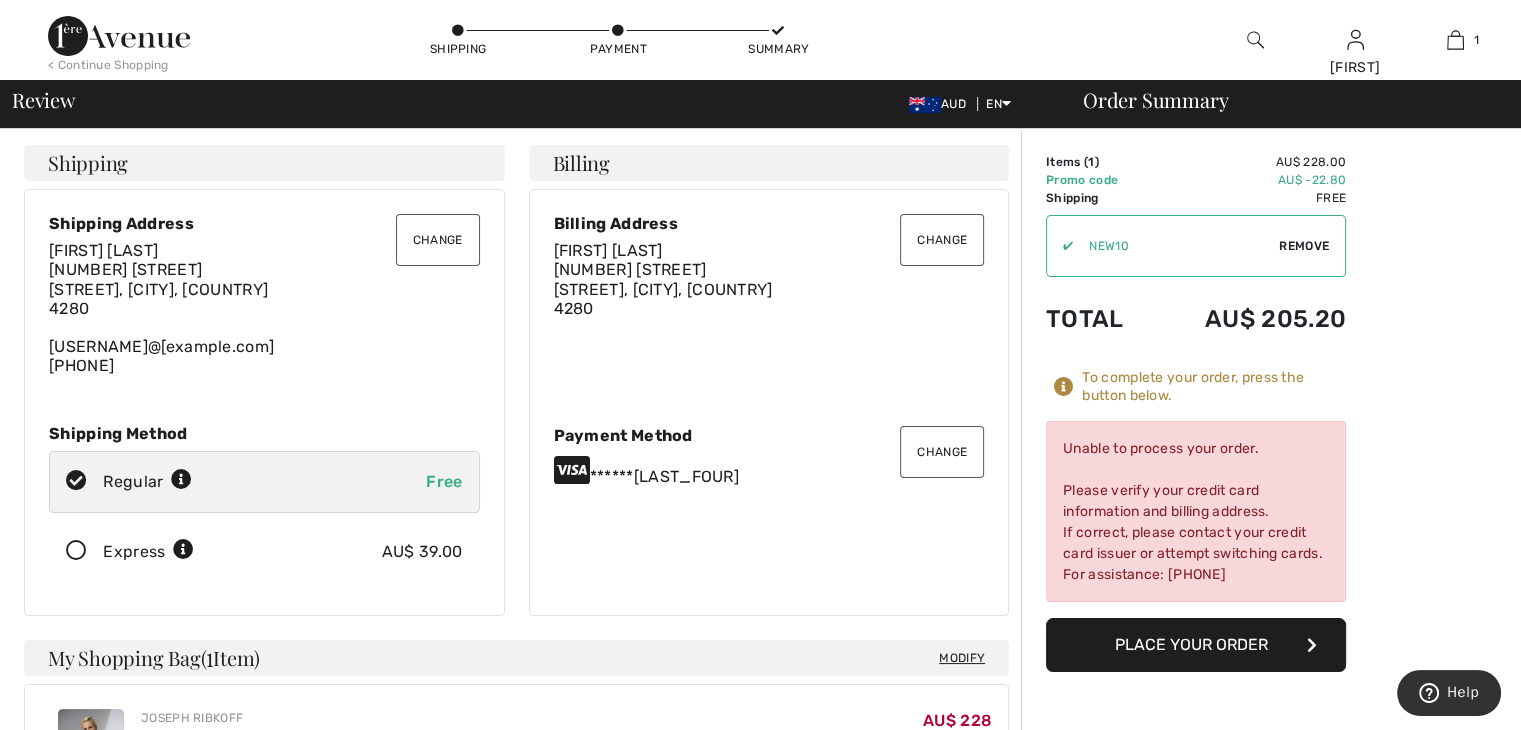 click on "Change" at bounding box center (438, 240) 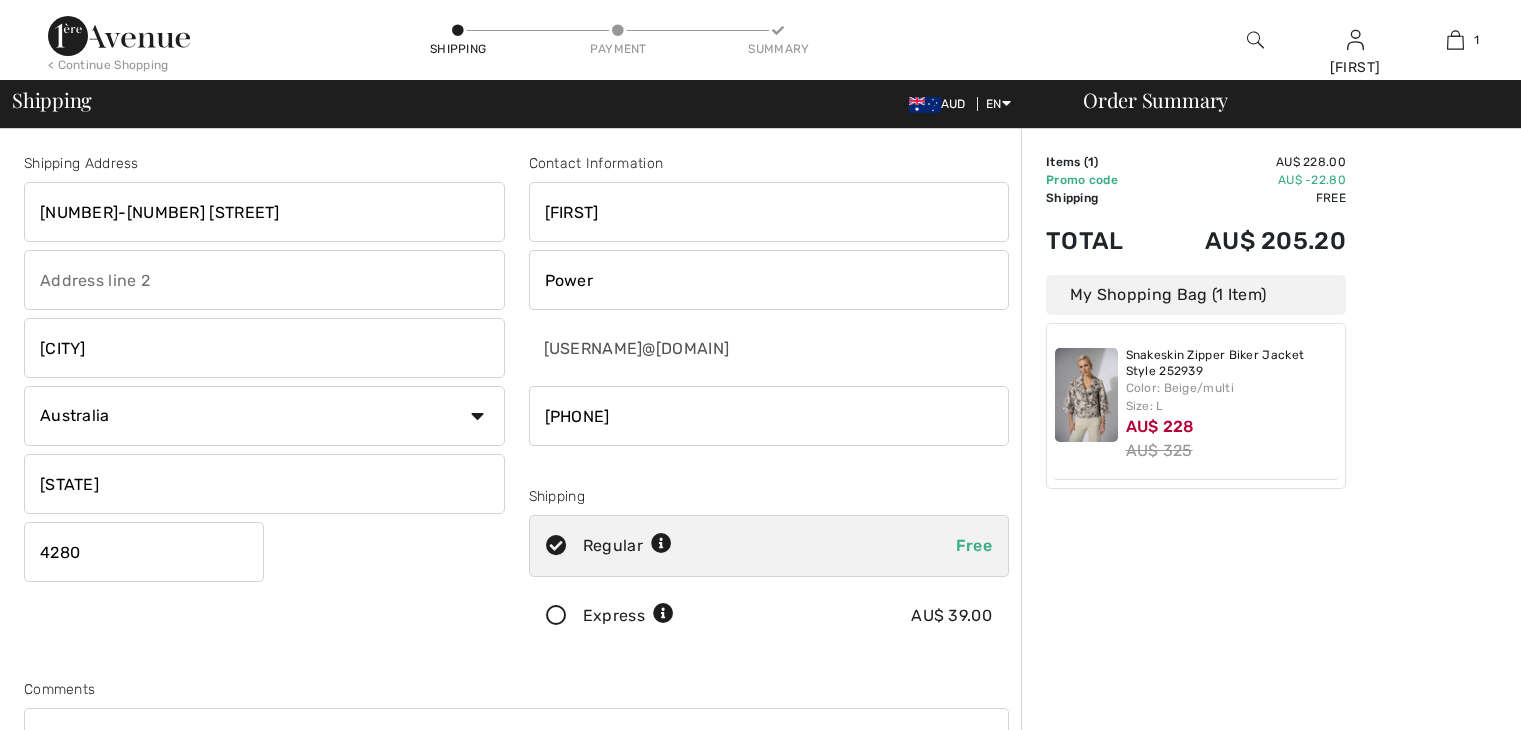 scroll, scrollTop: 0, scrollLeft: 0, axis: both 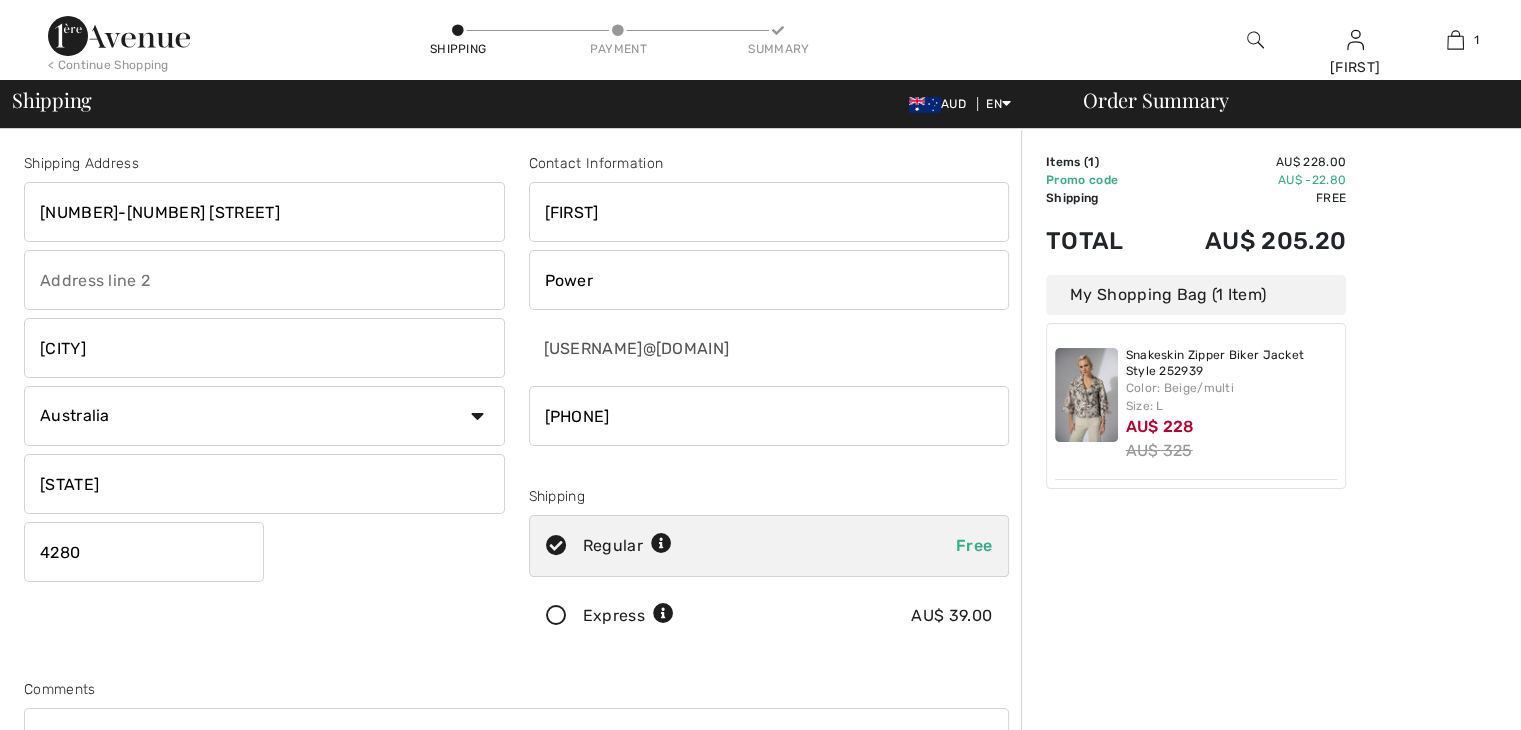 checkbox on "true" 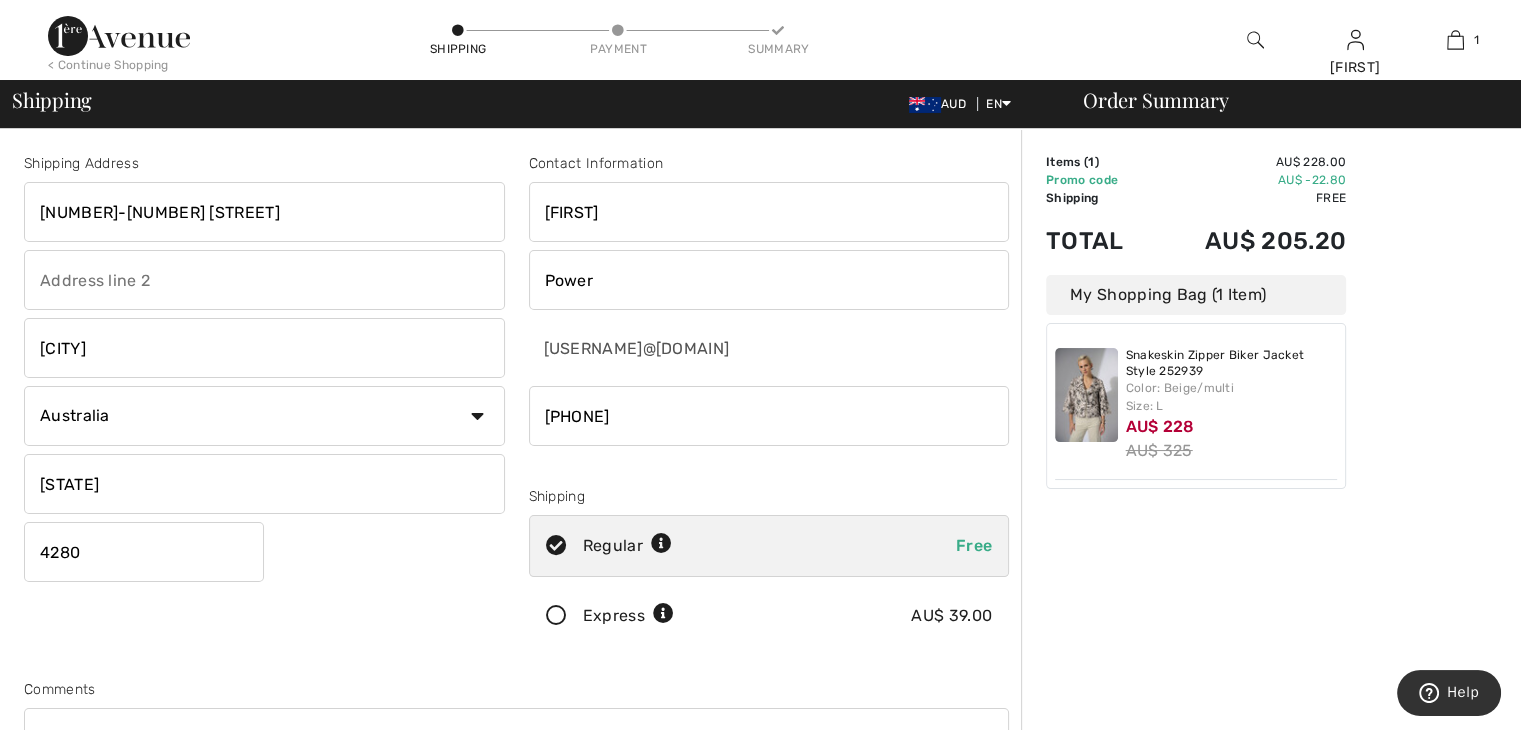 click on "[FIRST]" at bounding box center [769, 212] 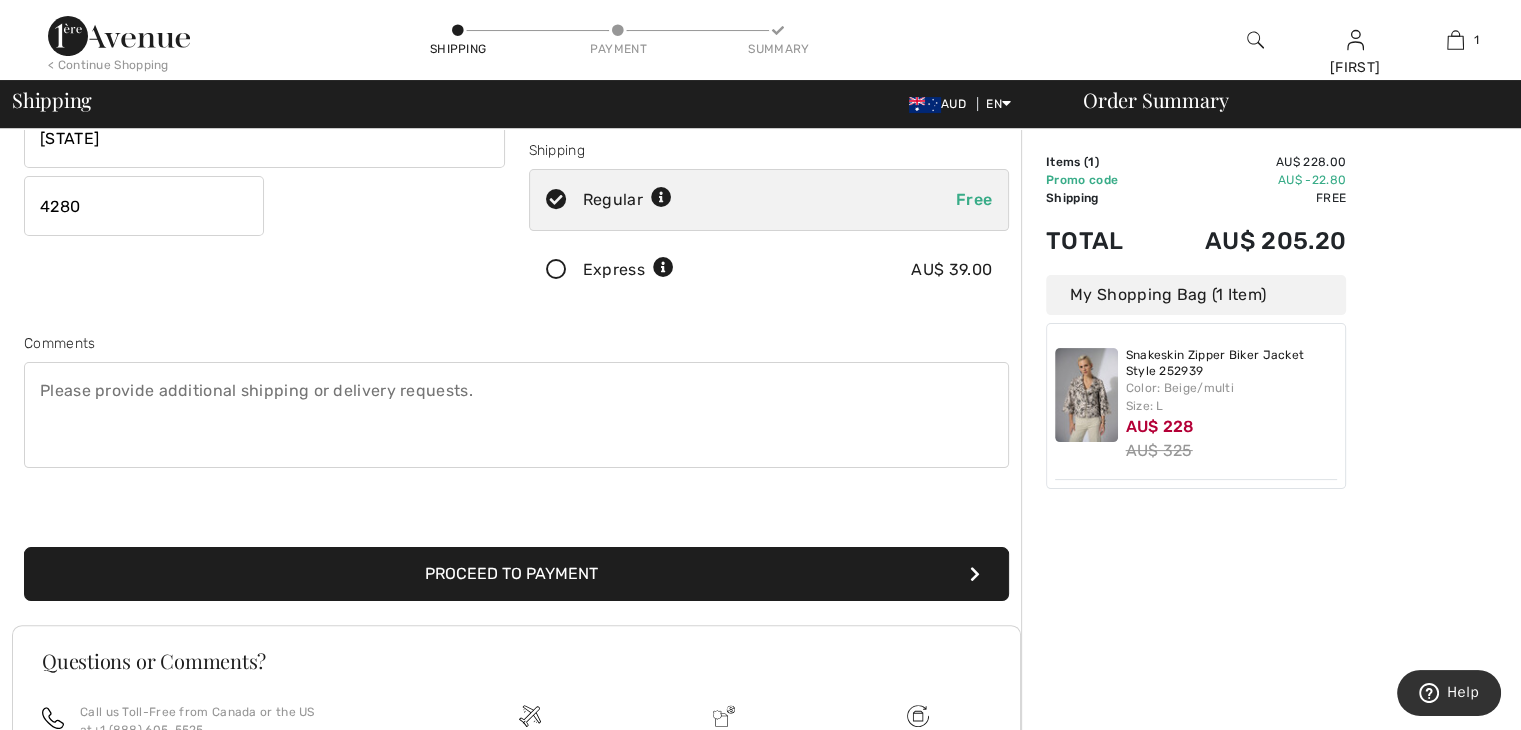 scroll, scrollTop: 349, scrollLeft: 0, axis: vertical 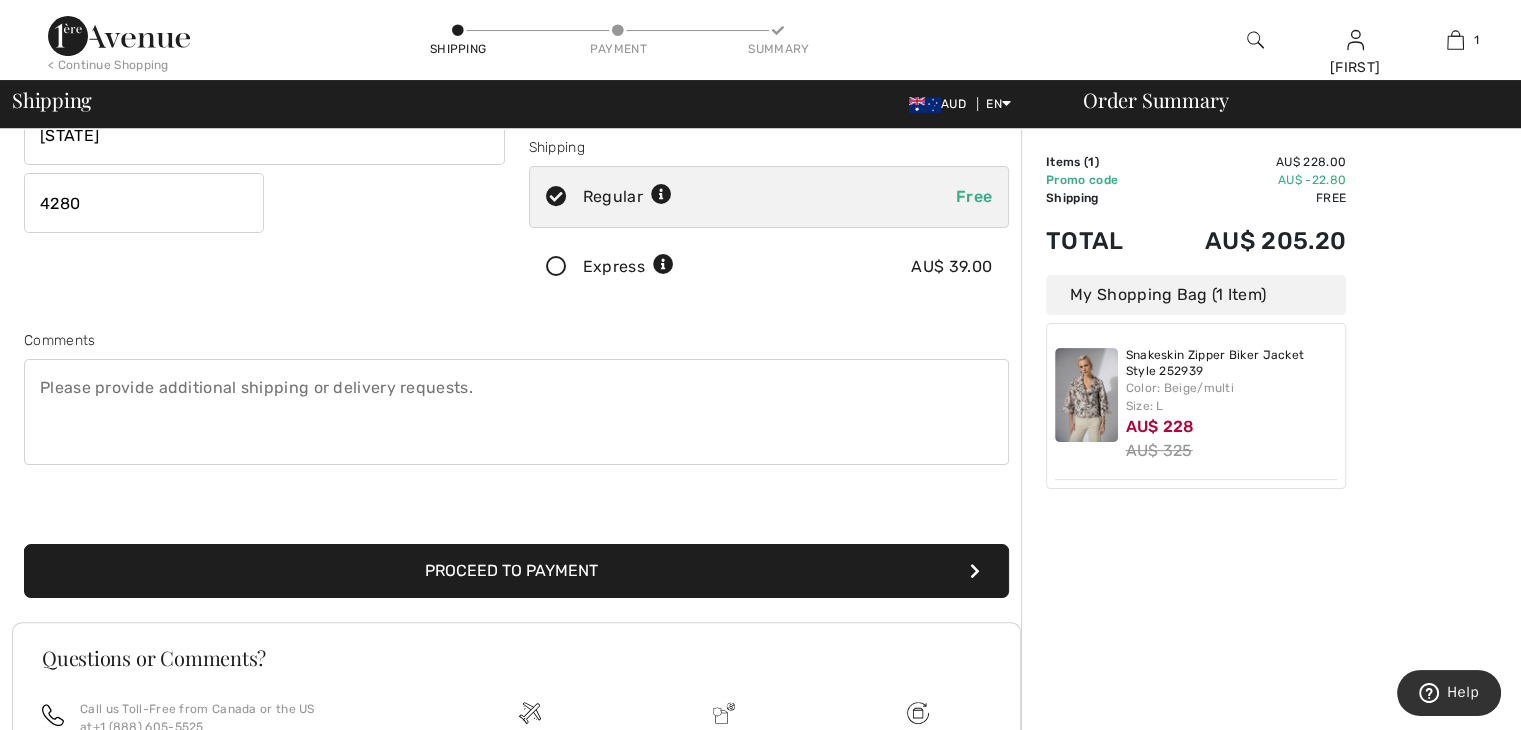 type on "Jenniefer" 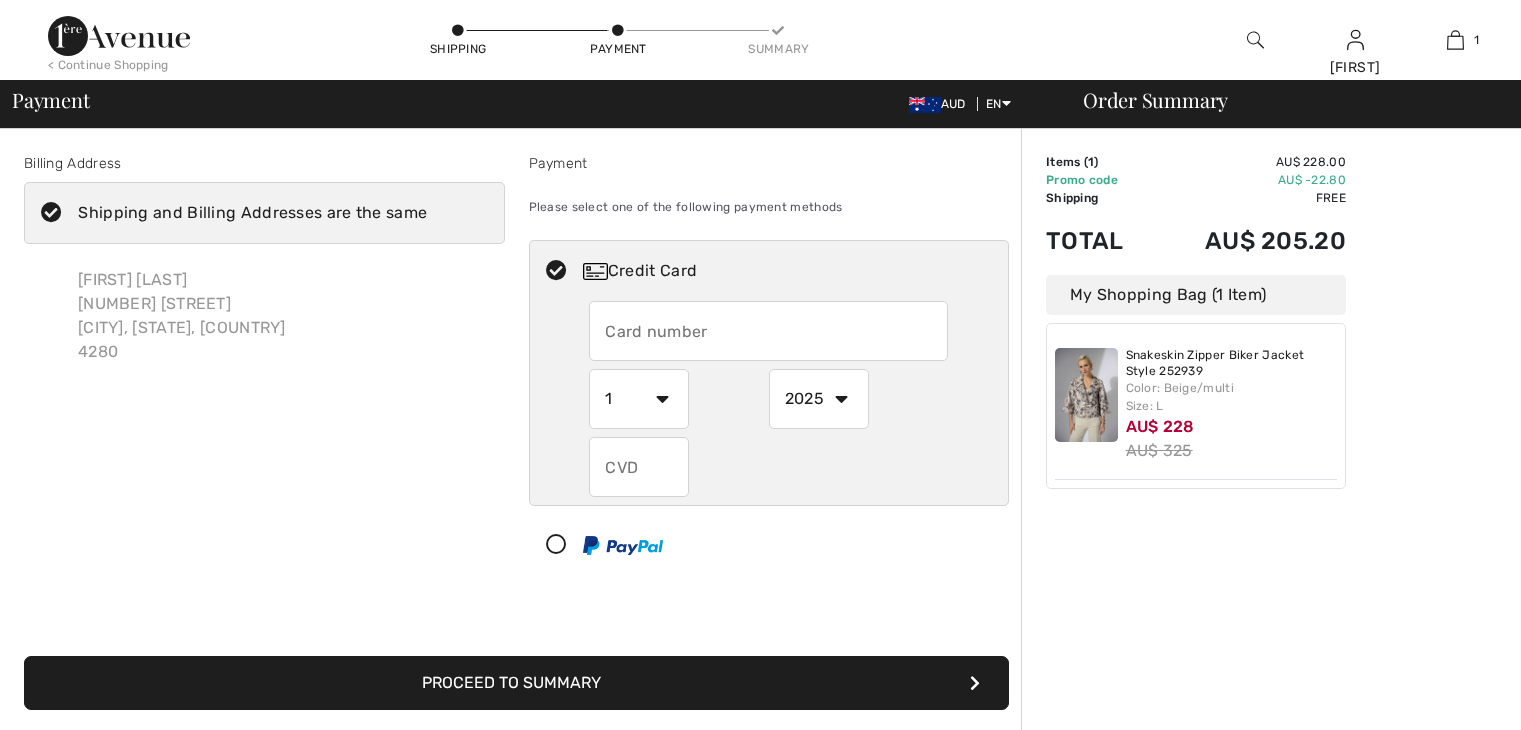 click at bounding box center [768, 331] 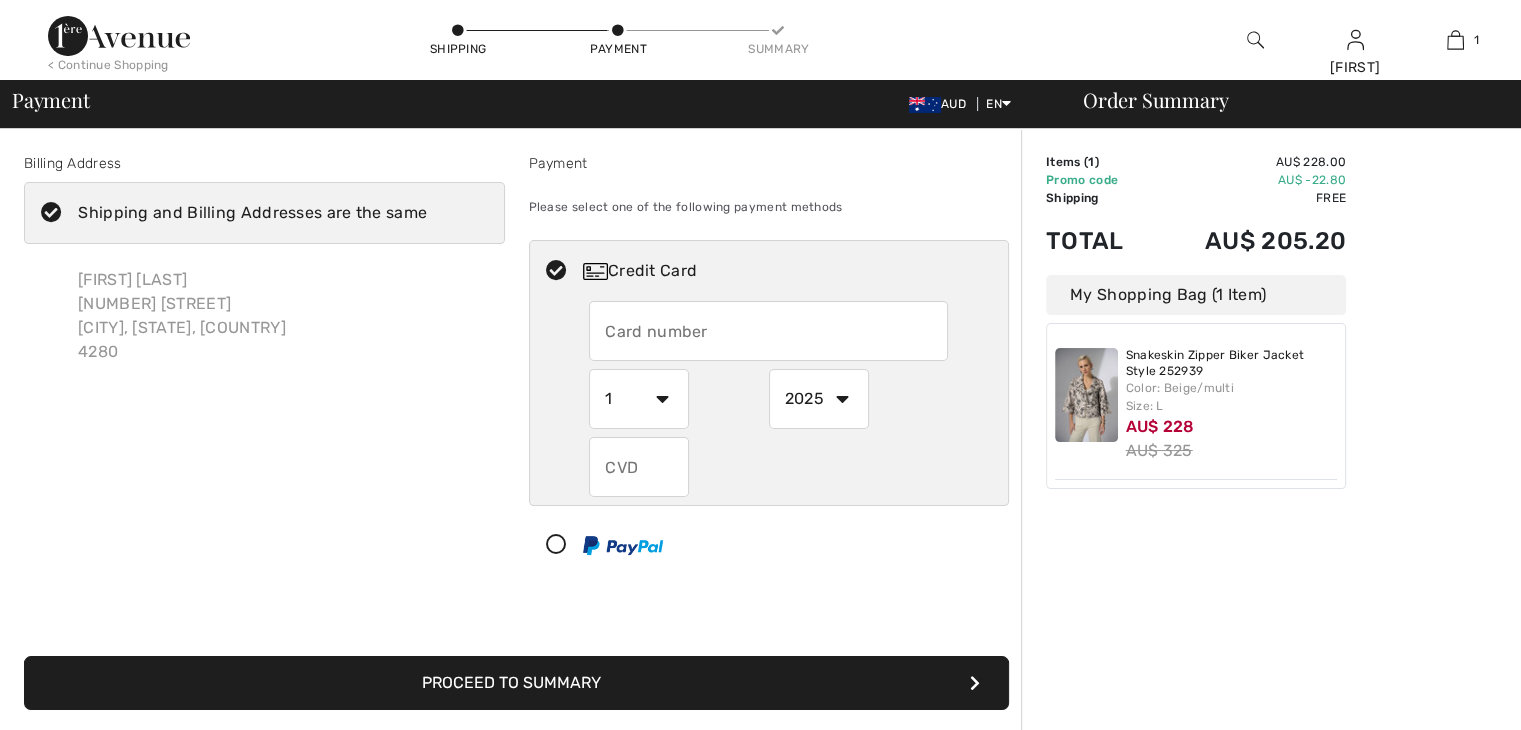 radio on "true" 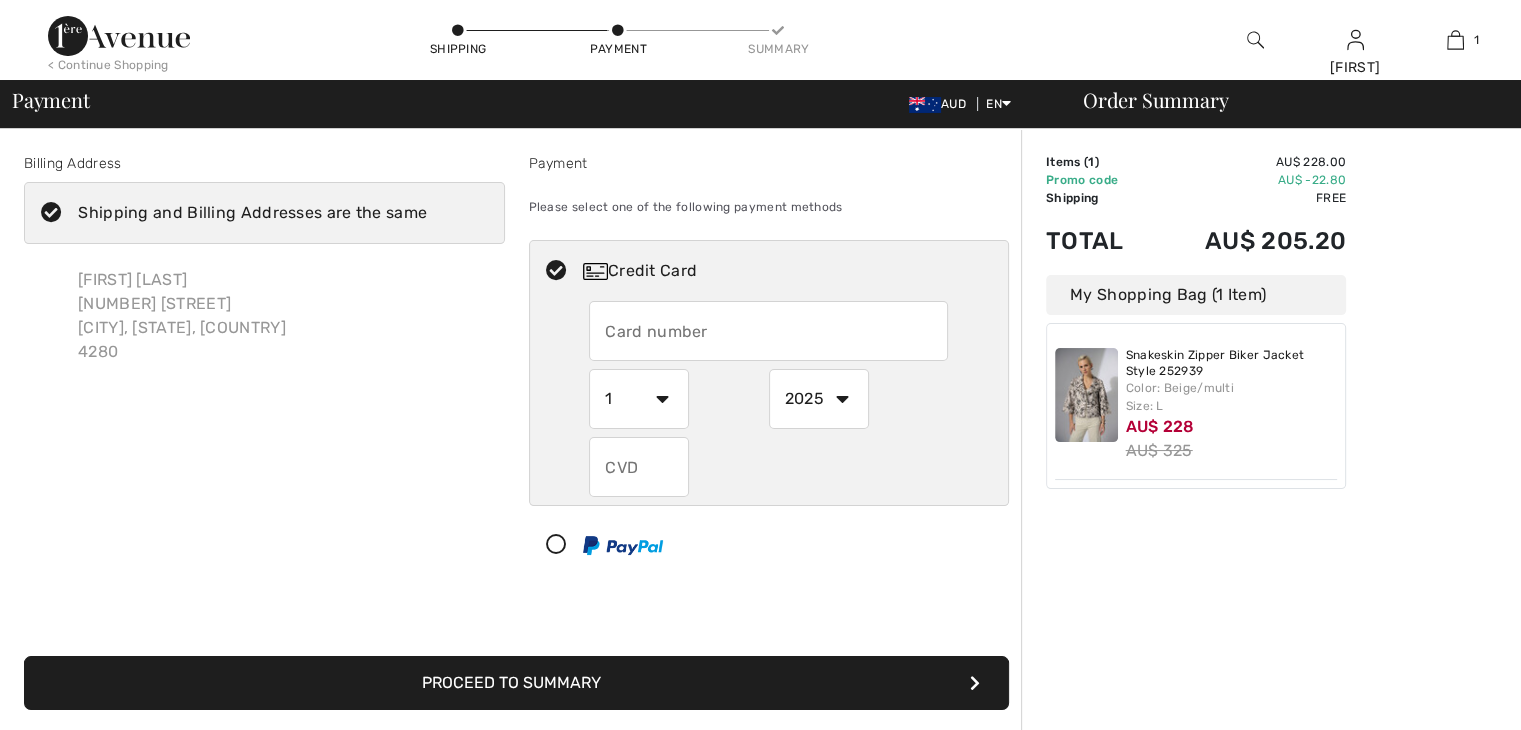 scroll, scrollTop: 0, scrollLeft: 0, axis: both 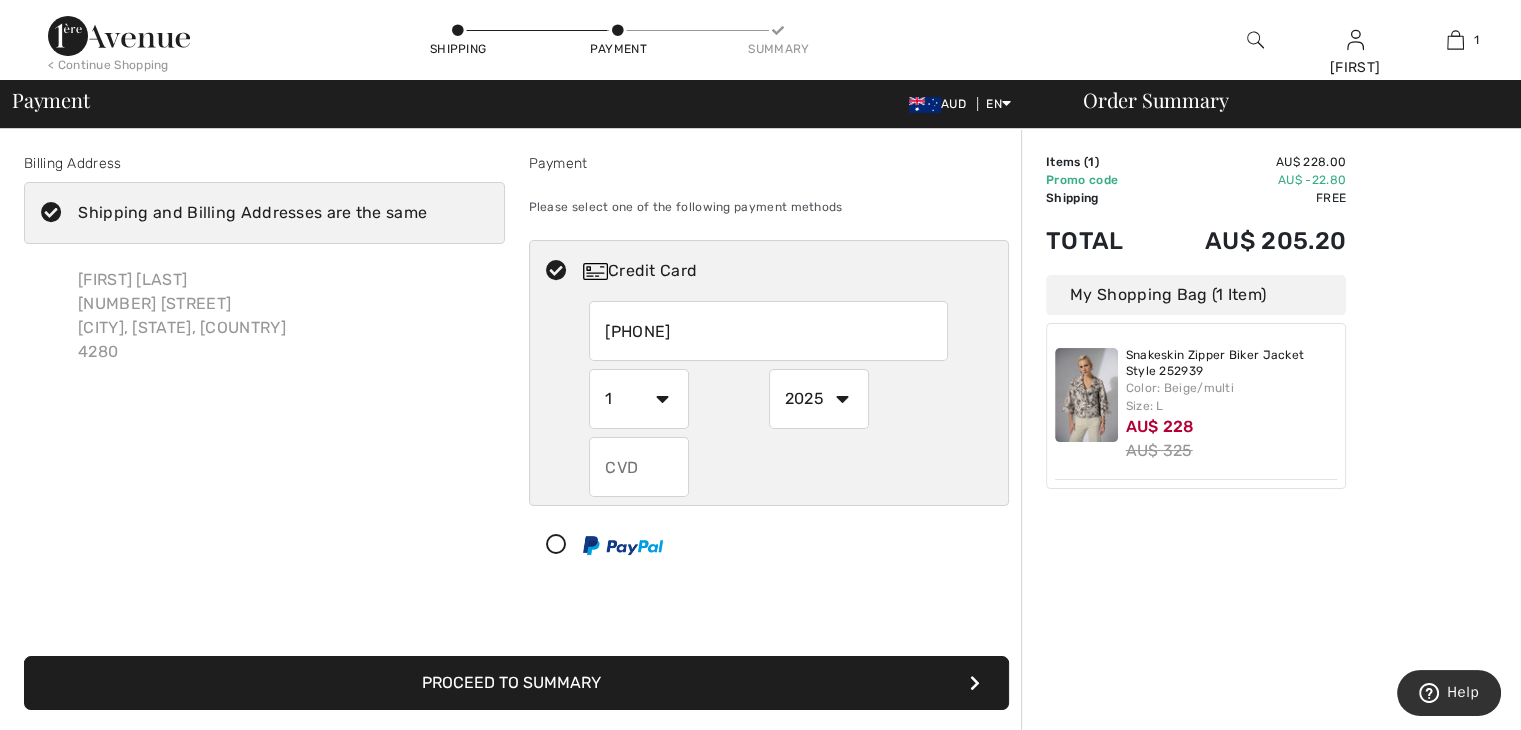 type on "[PHONE]" 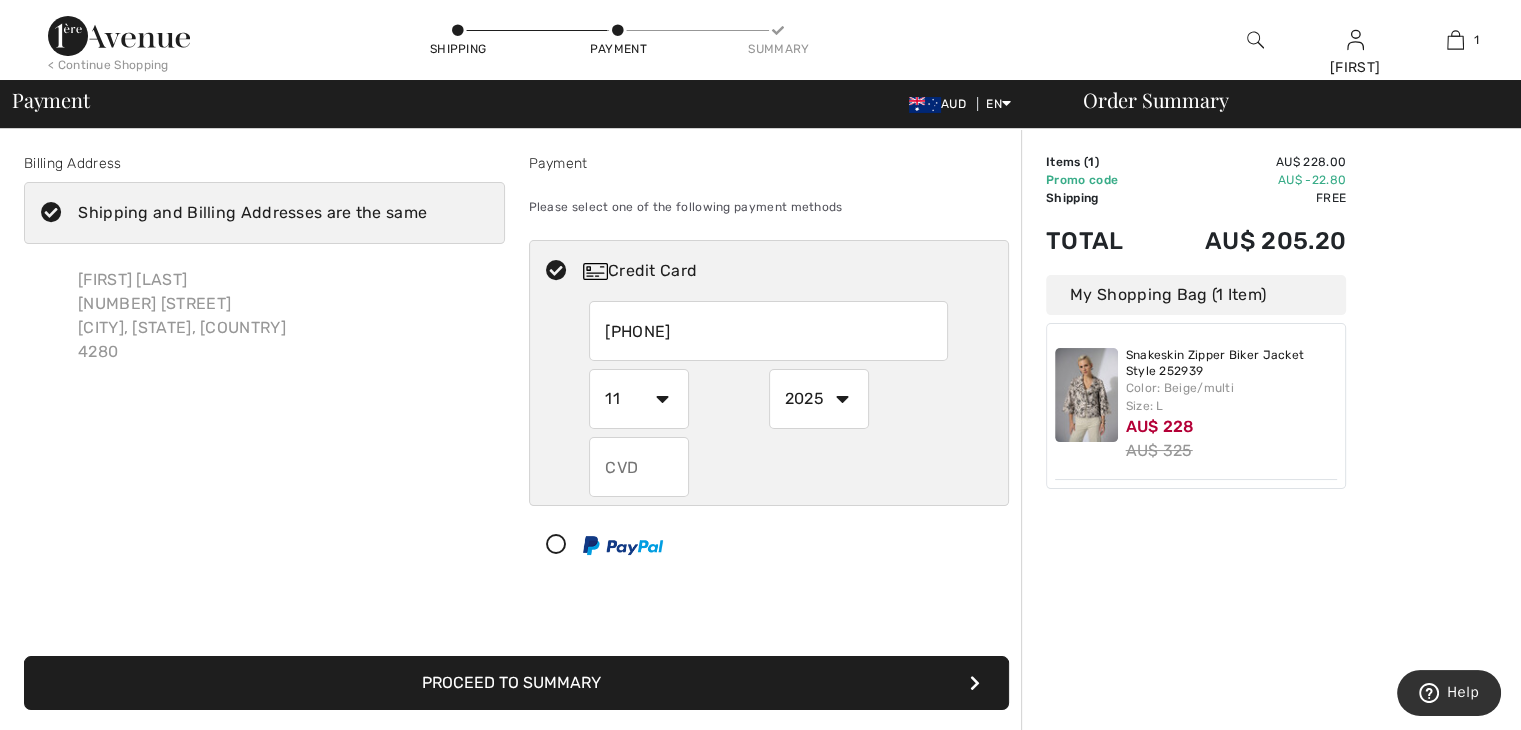click on "1
2
3
4
5
6
7
8
9
10
11
12" at bounding box center [639, 399] 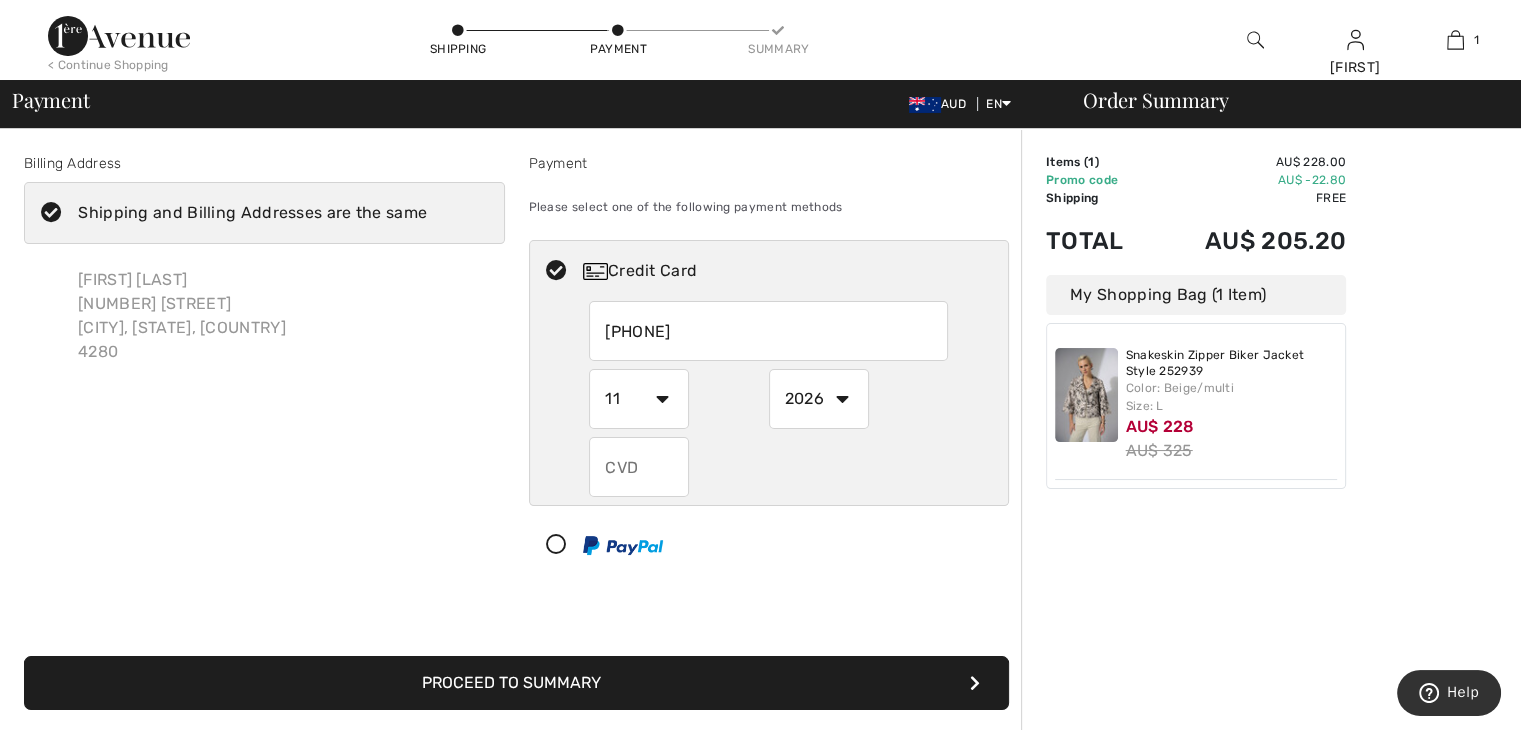 click on "2025
2026
2027
2028
2029
2030
2031
2032
2033
2034
2035" at bounding box center (819, 399) 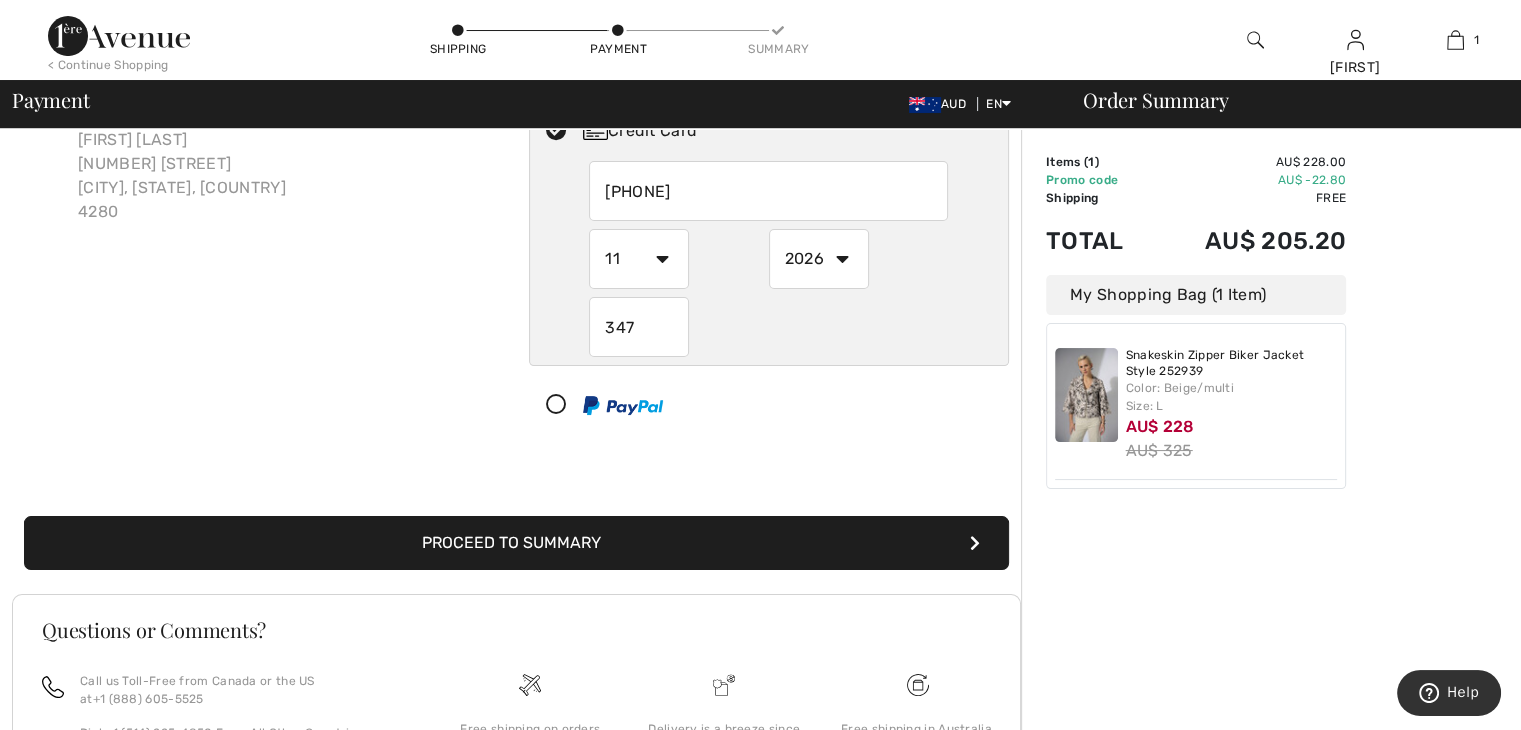 scroll, scrollTop: 143, scrollLeft: 0, axis: vertical 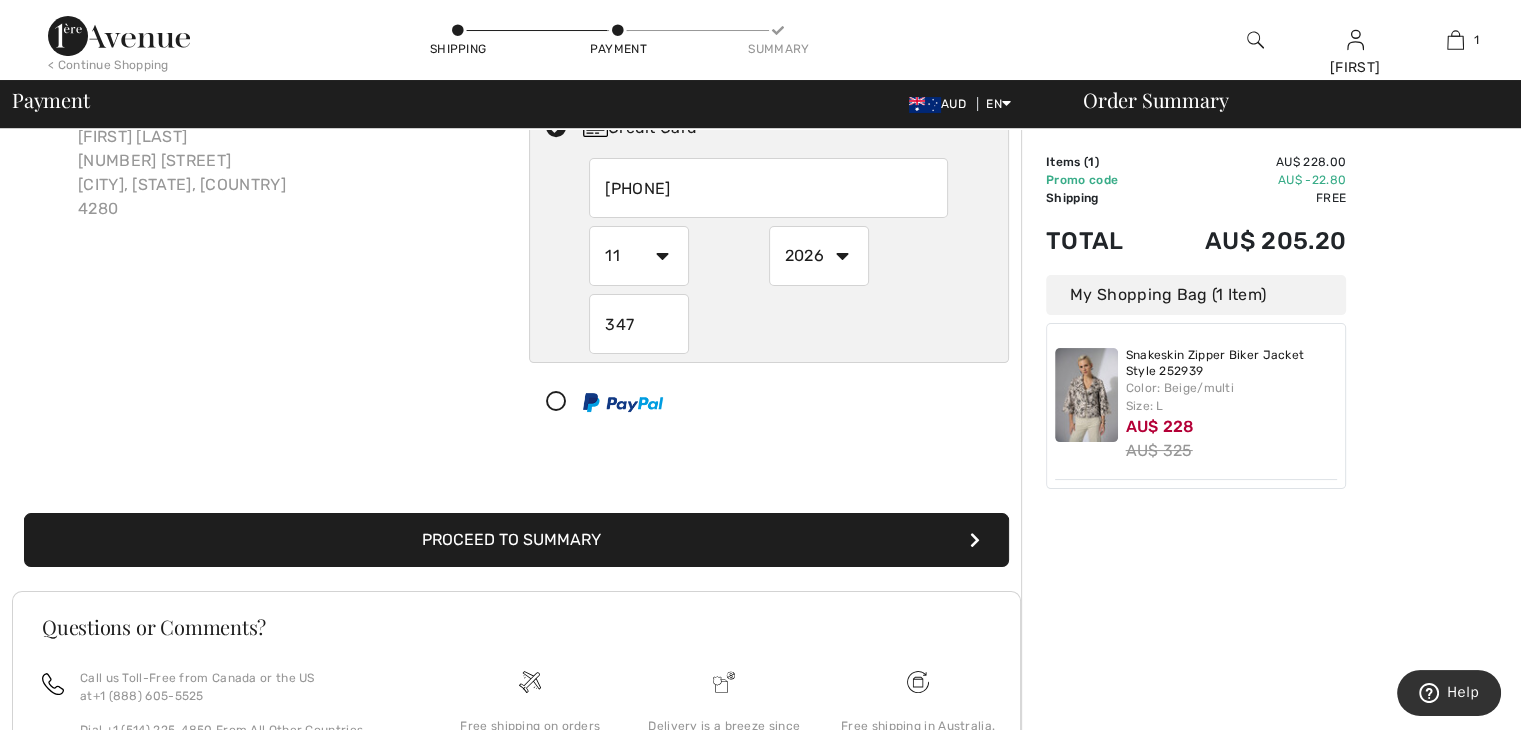 type on "347" 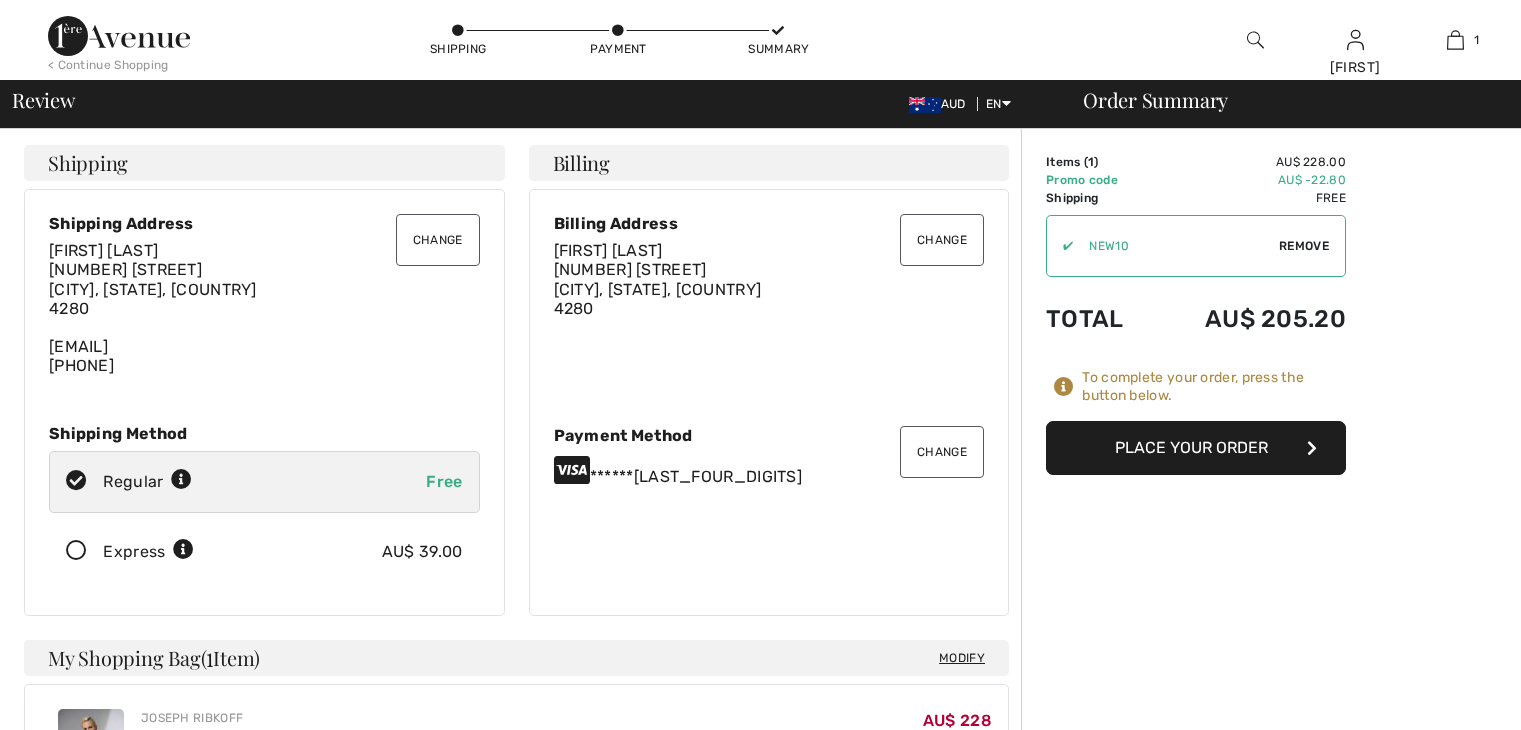 scroll, scrollTop: 0, scrollLeft: 0, axis: both 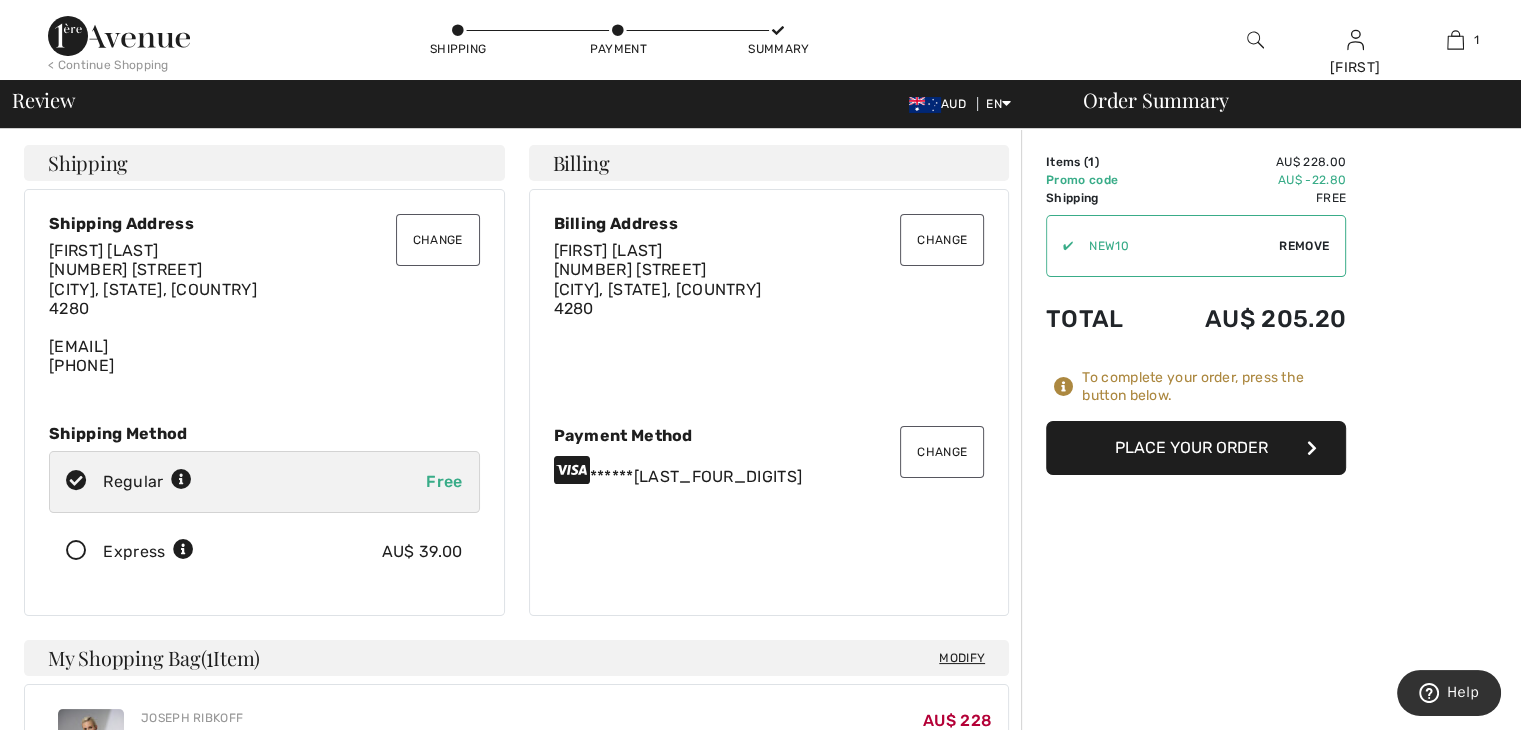 click on "Place Your Order" at bounding box center (1196, 448) 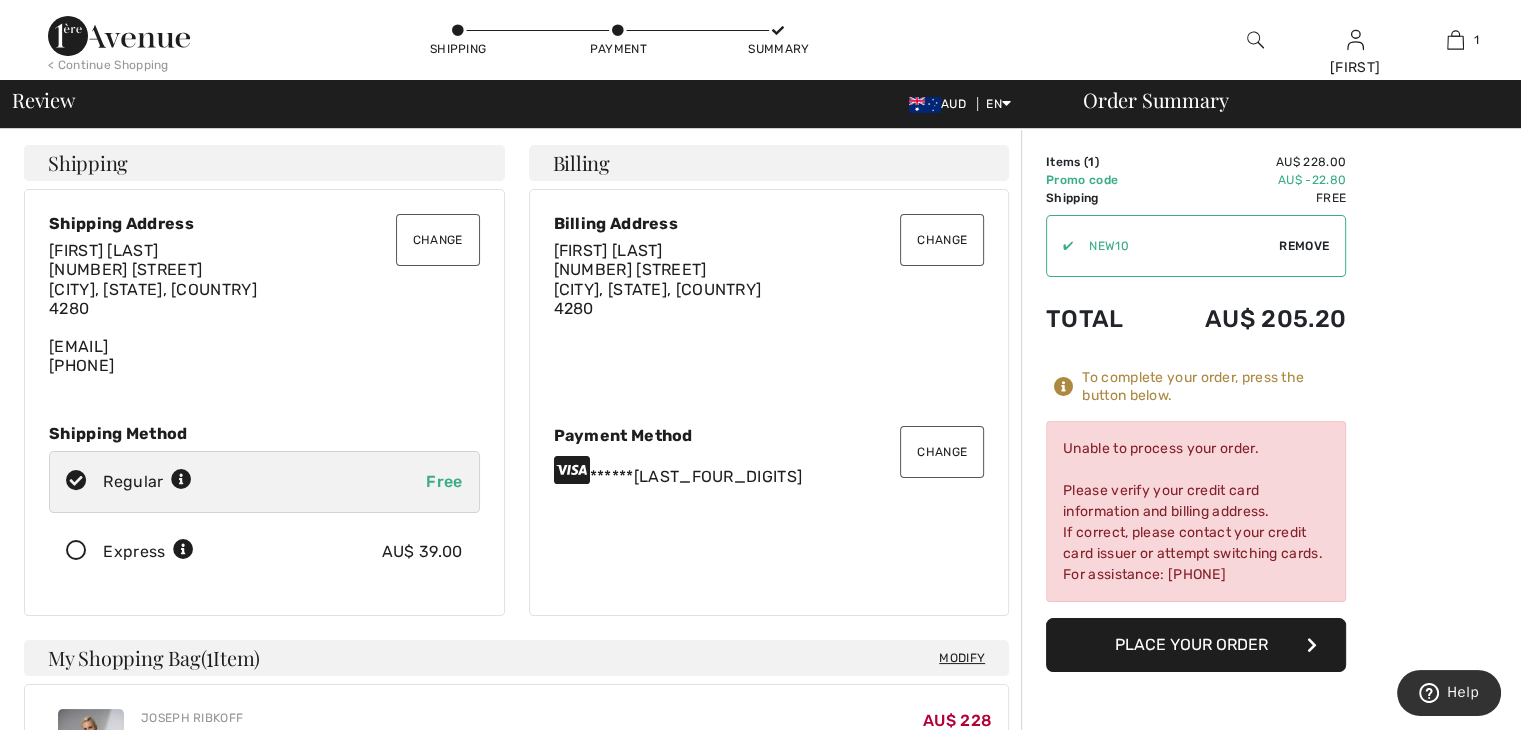 click on "Change" at bounding box center [438, 240] 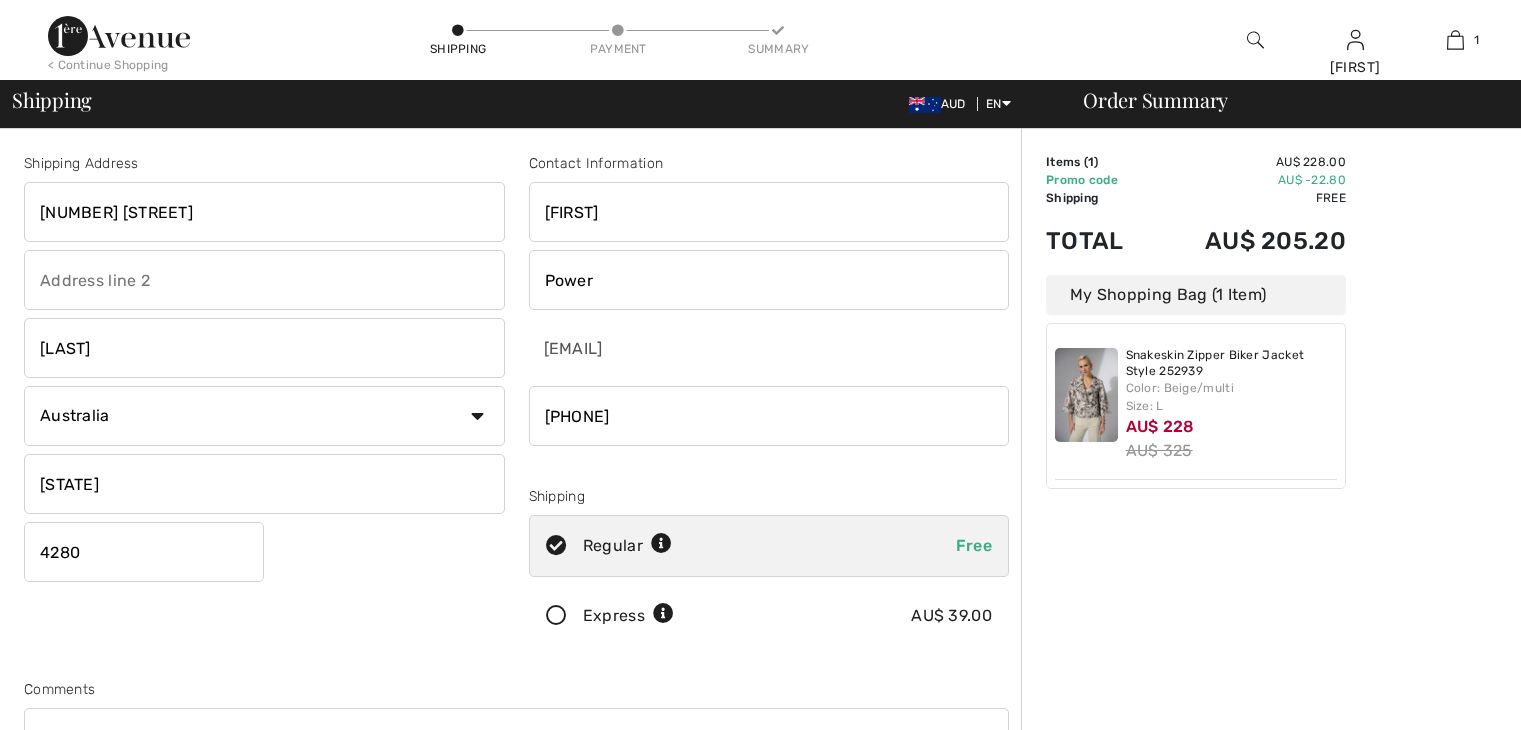 scroll, scrollTop: 0, scrollLeft: 0, axis: both 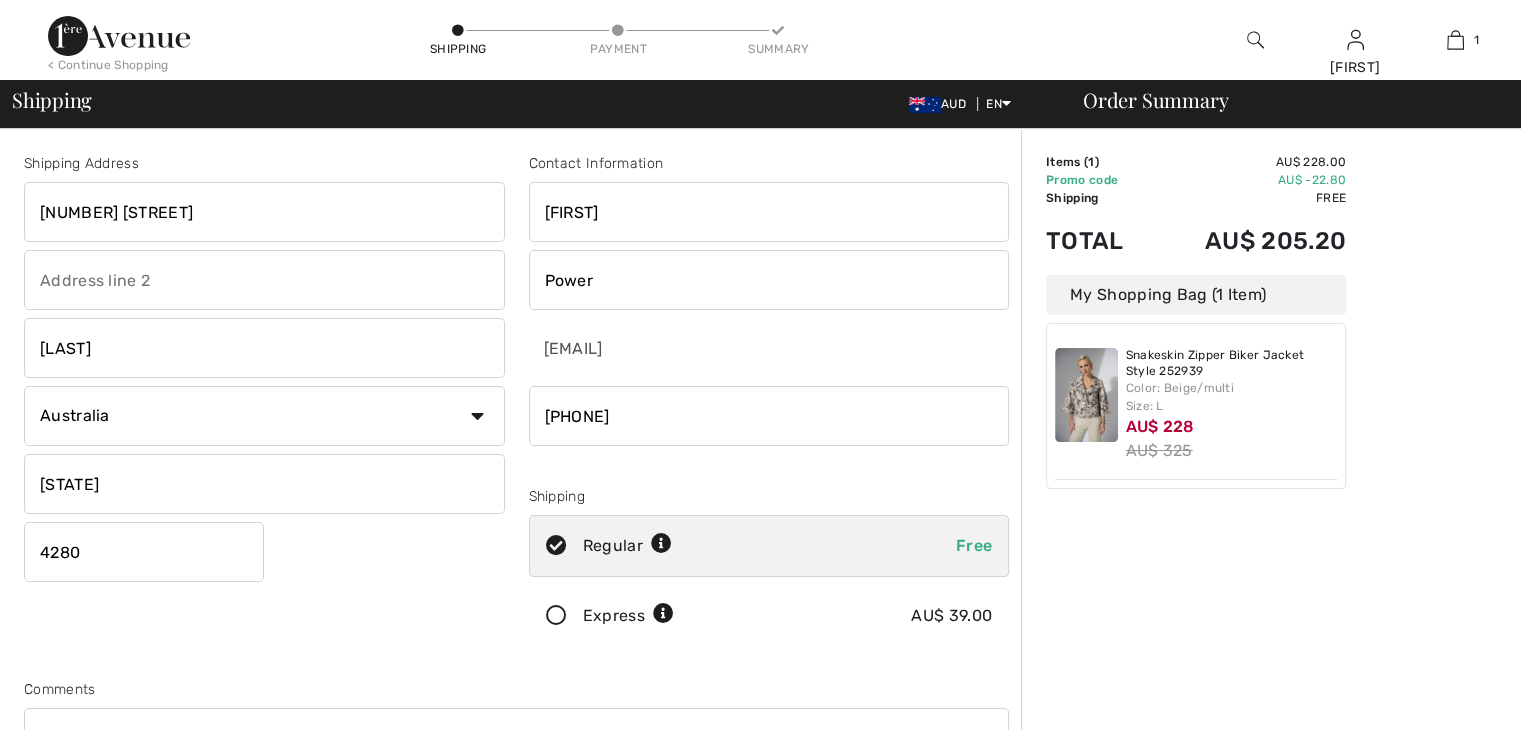 click on "Jenniefer" at bounding box center (769, 212) 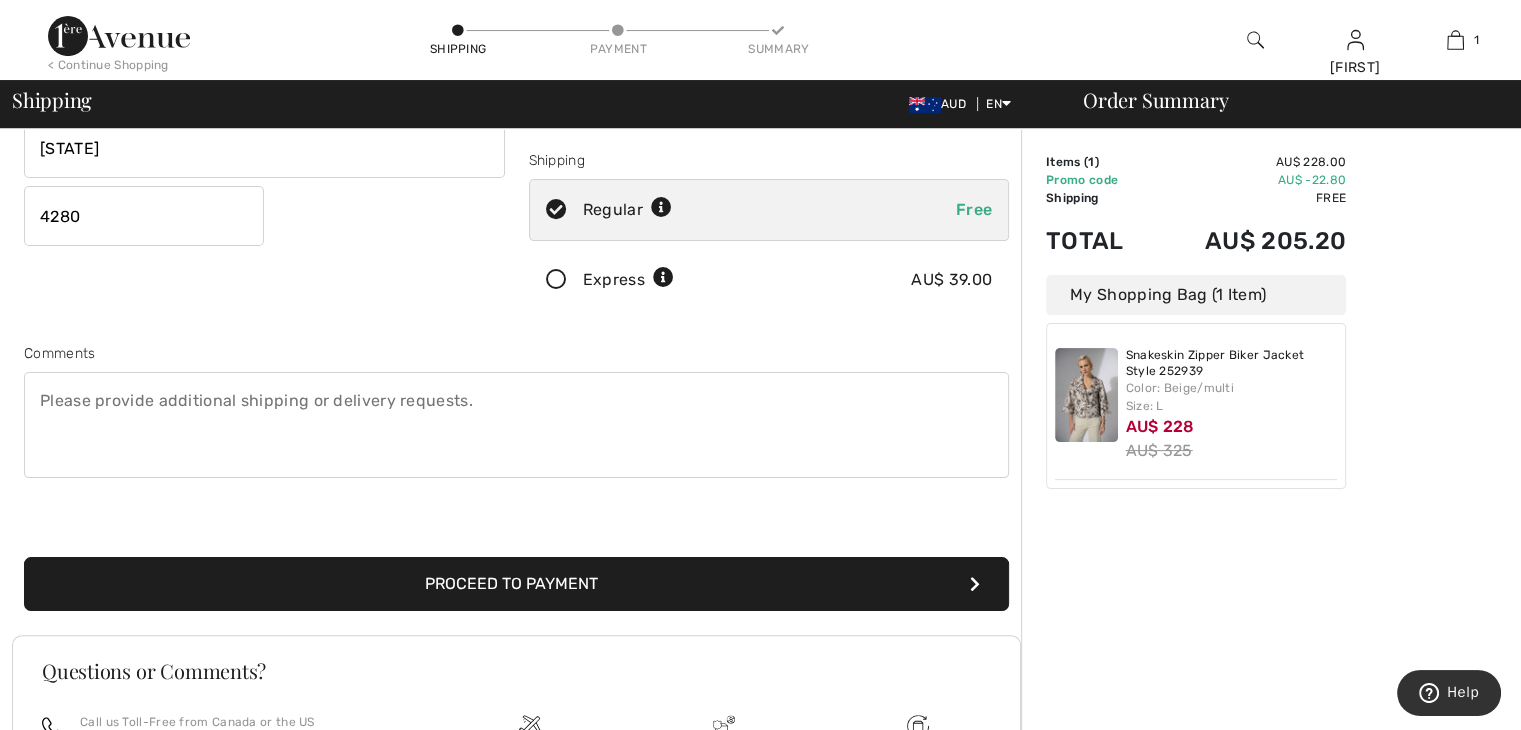 scroll, scrollTop: 344, scrollLeft: 0, axis: vertical 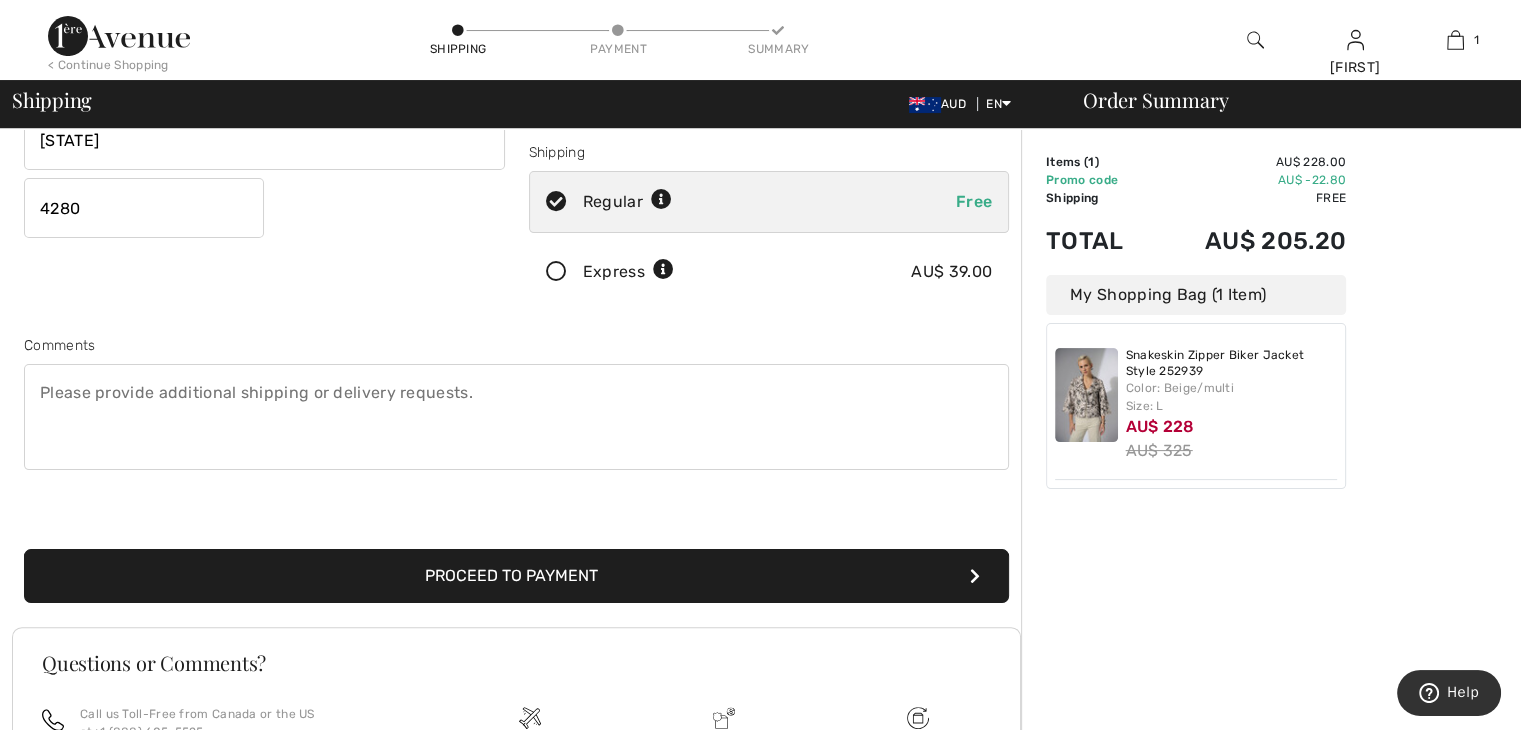 type on "[FIRST]" 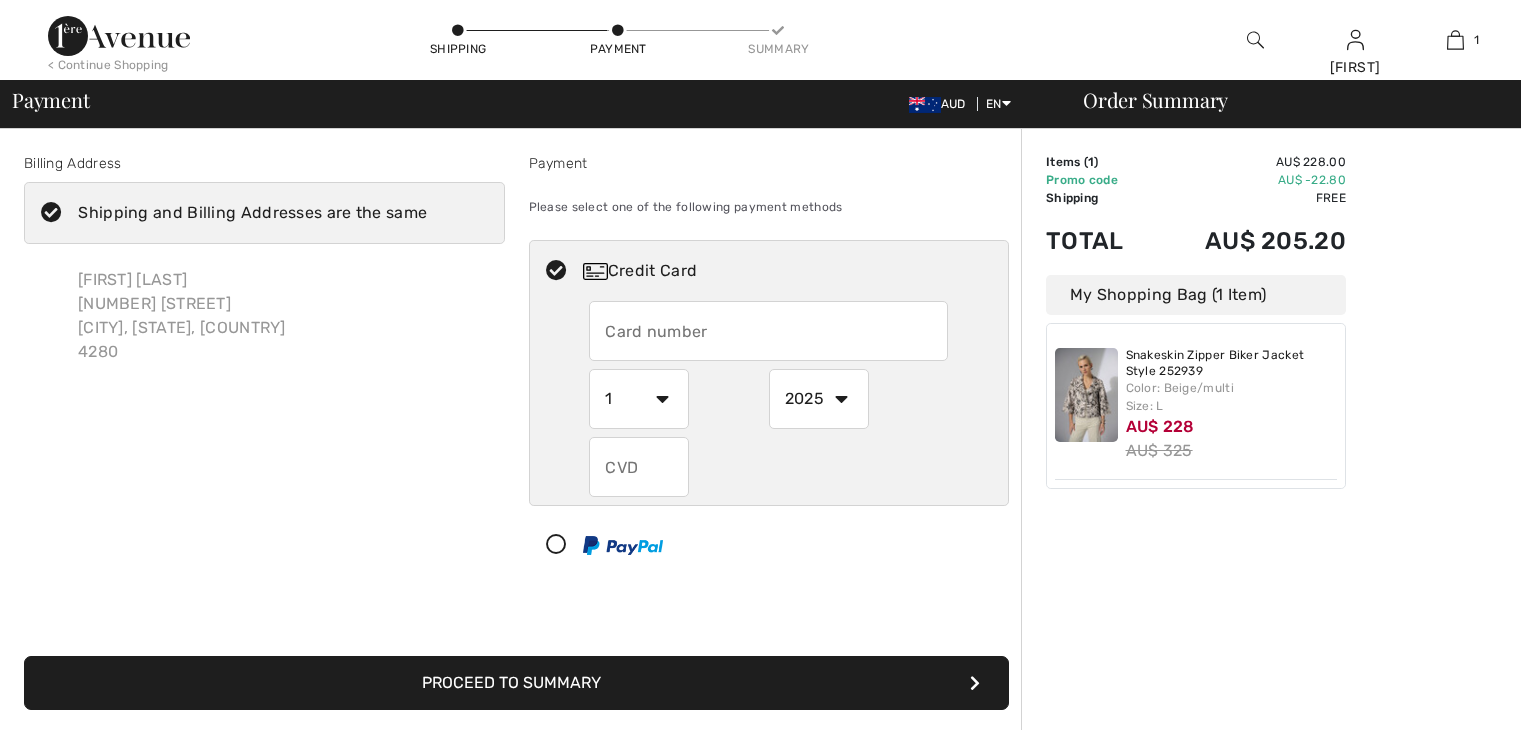 click at bounding box center [556, 545] 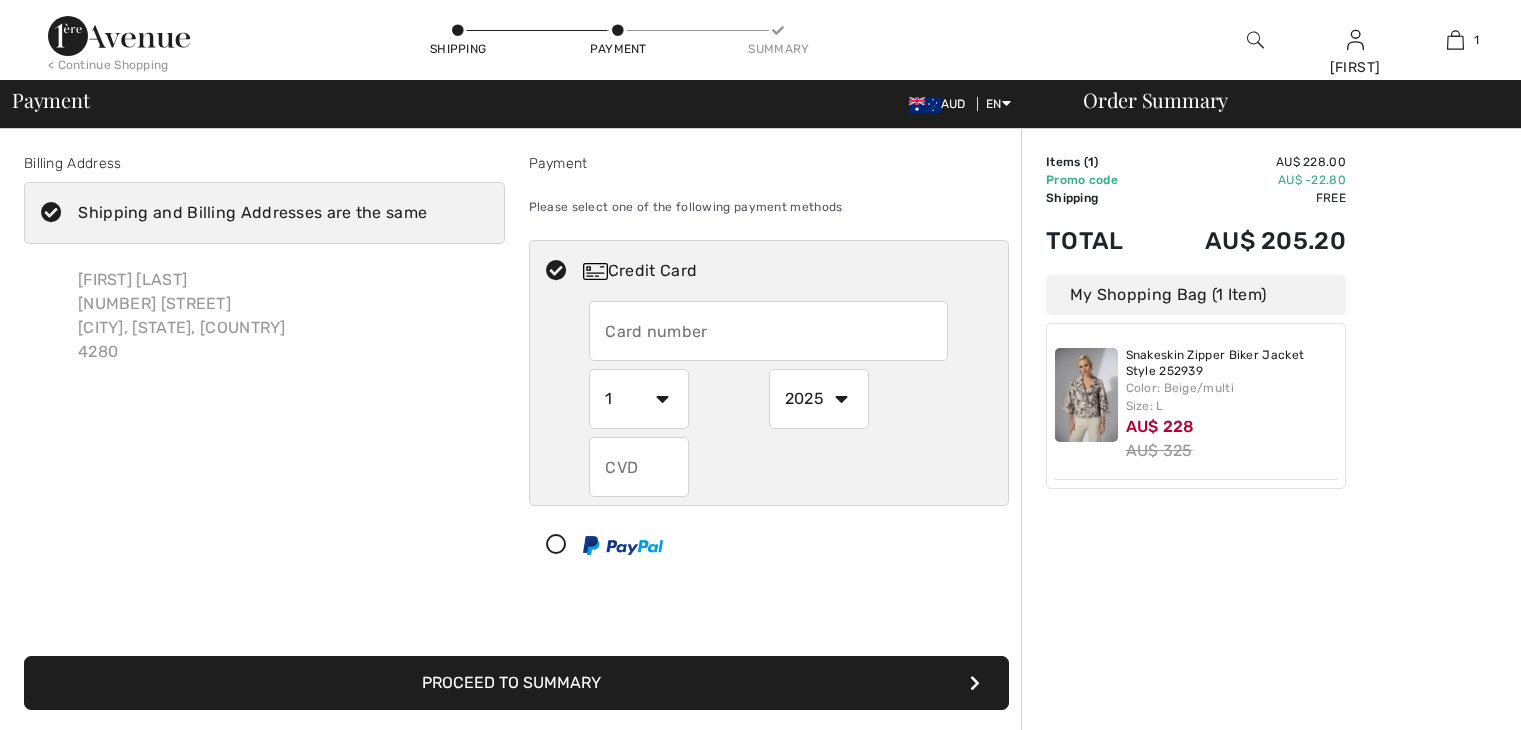 scroll, scrollTop: 0, scrollLeft: 0, axis: both 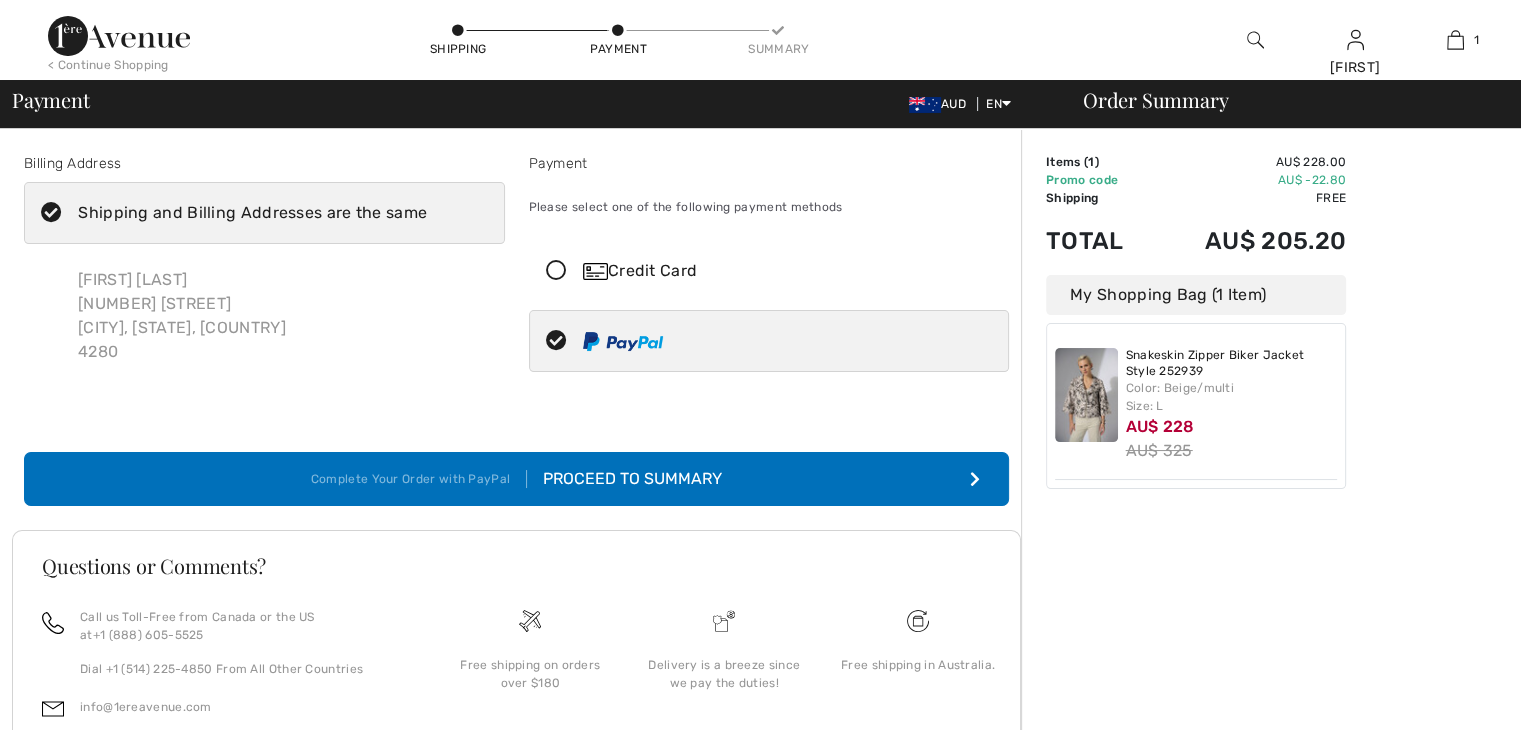 checkbox on "true" 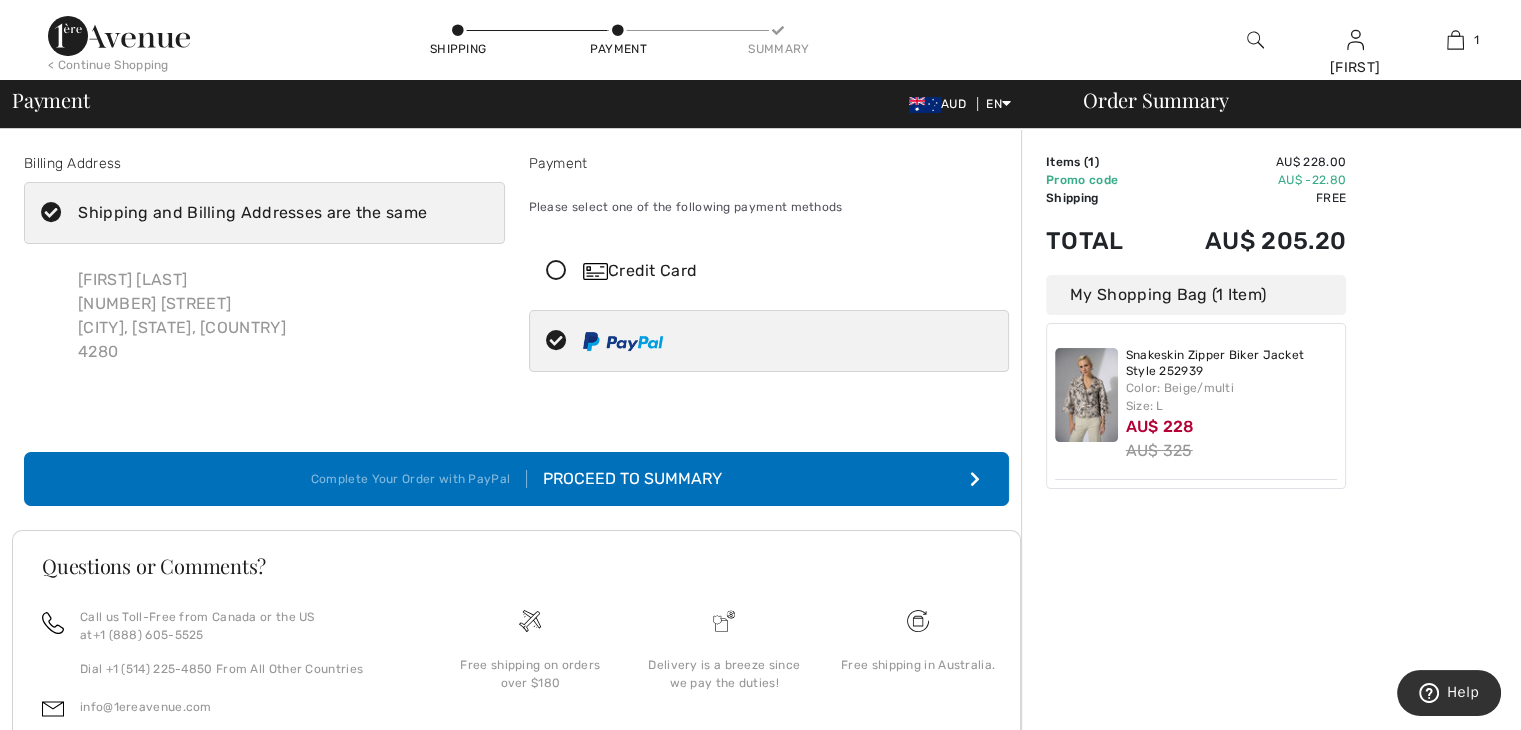 click on "Proceed to Summary" at bounding box center [624, 479] 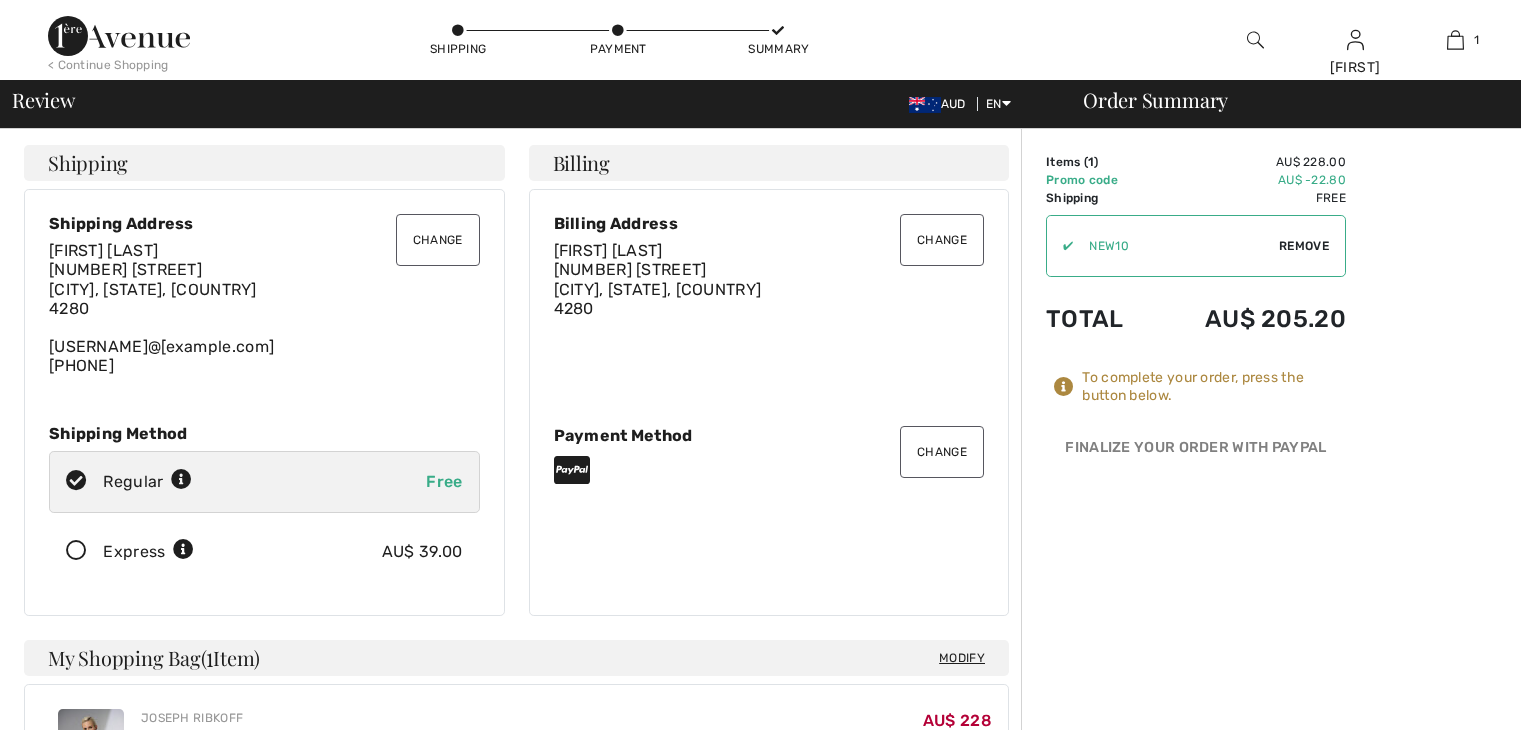 scroll, scrollTop: 0, scrollLeft: 0, axis: both 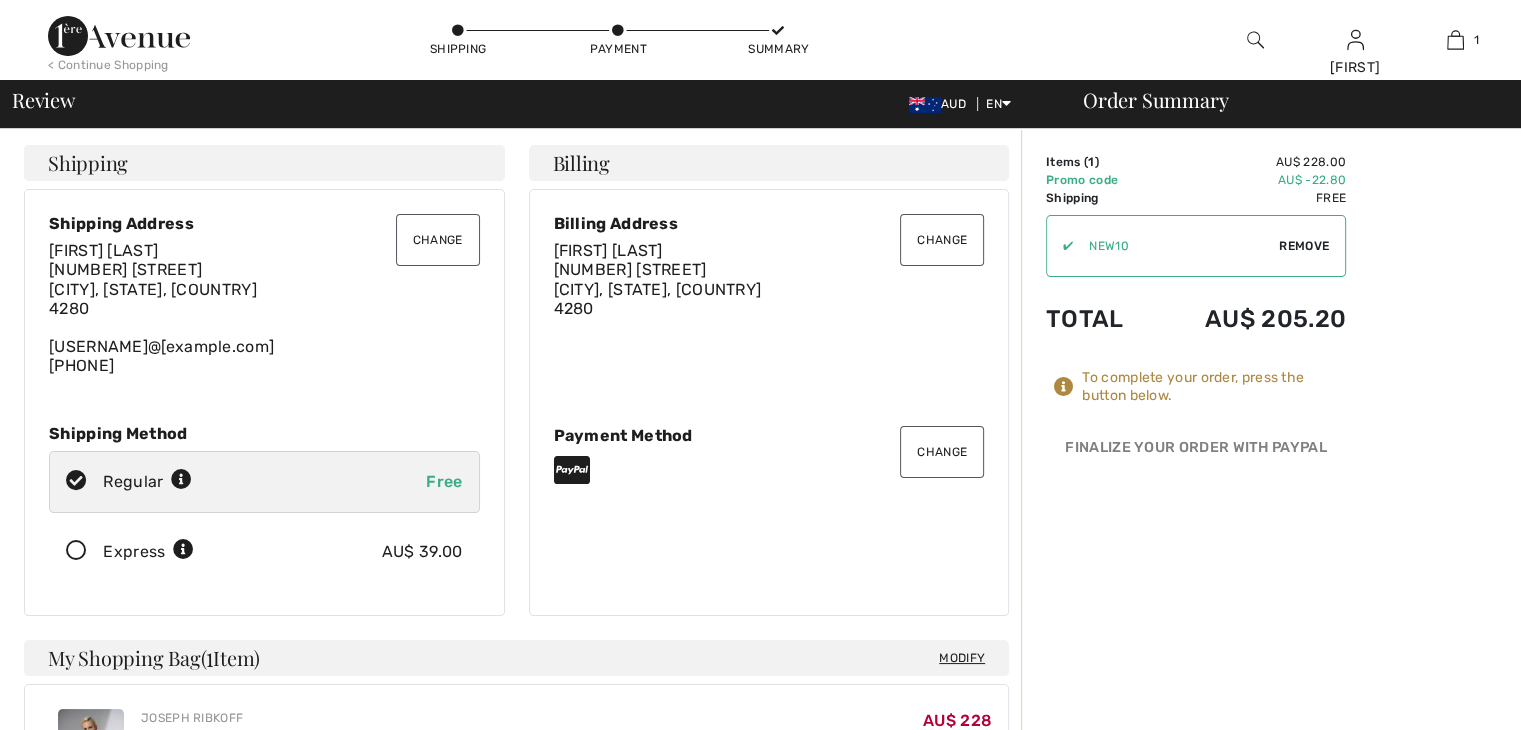 checkbox on "true" 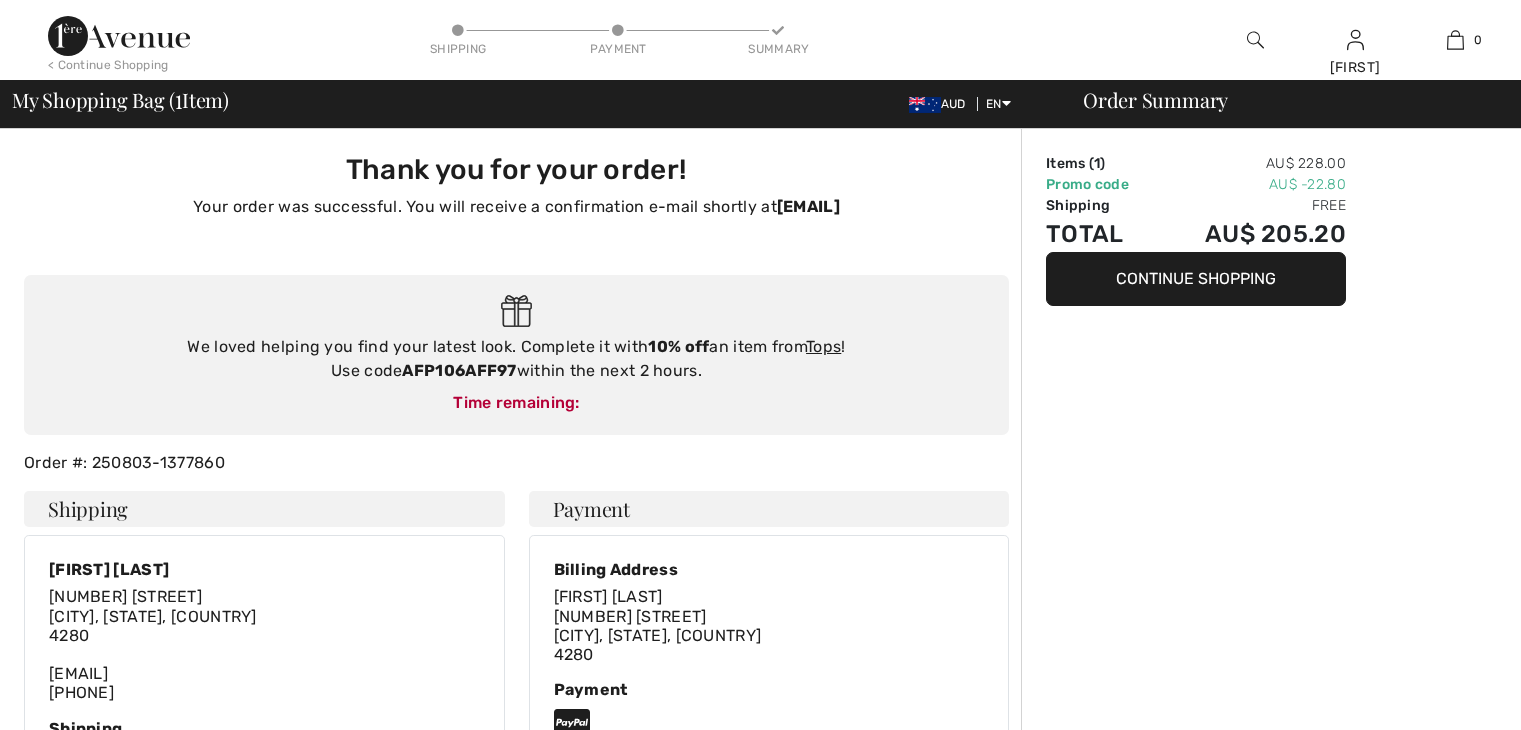 scroll, scrollTop: 0, scrollLeft: 0, axis: both 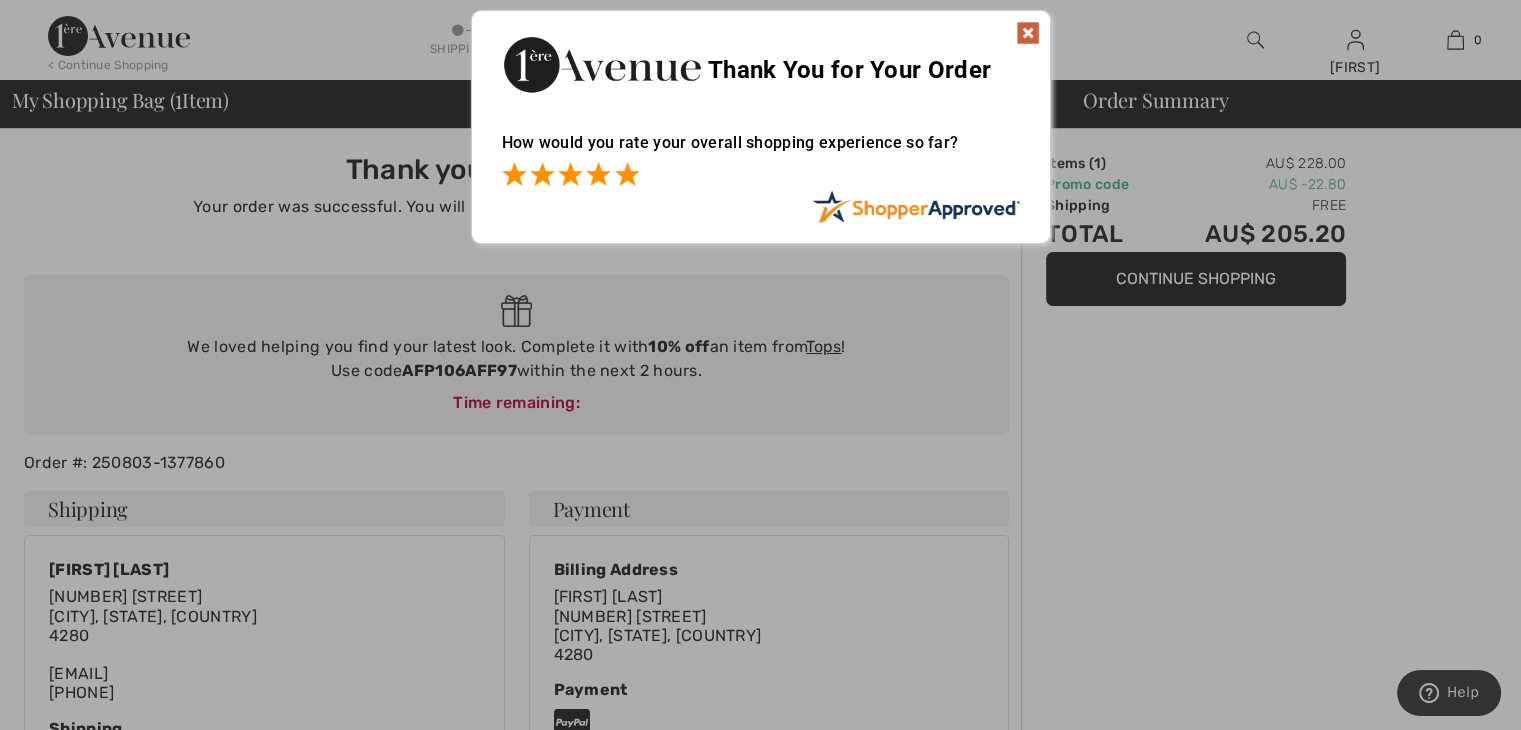 click at bounding box center (627, 174) 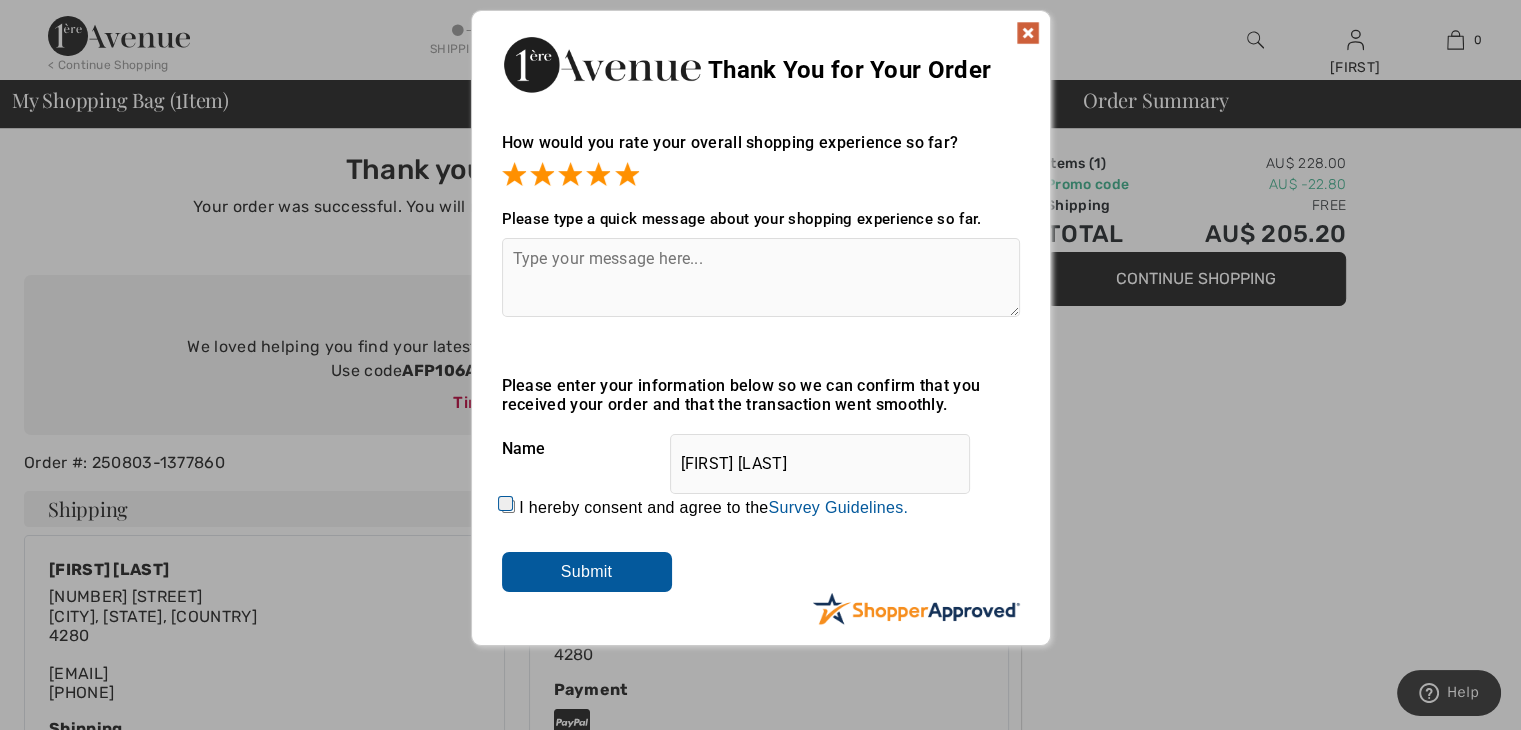 click at bounding box center (761, 277) 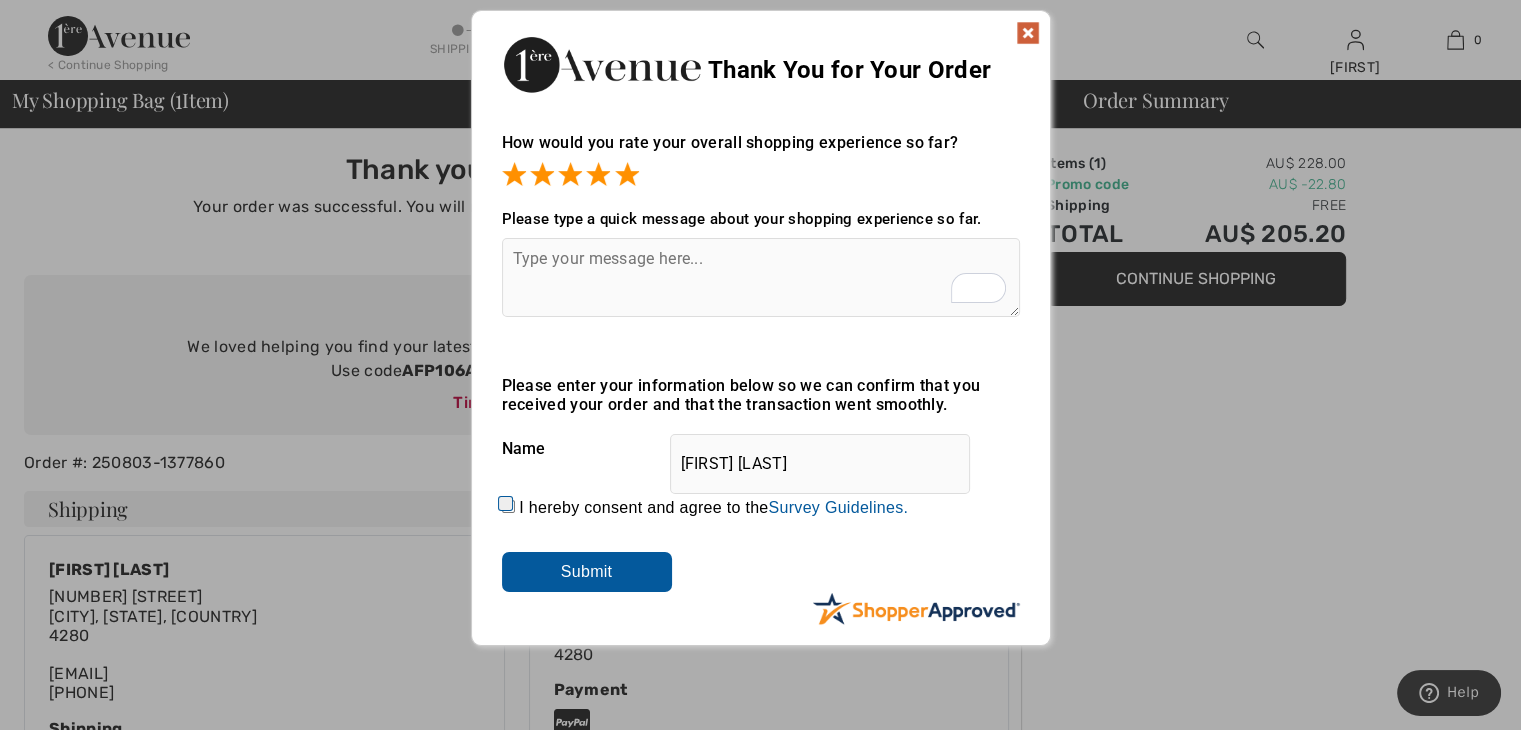 type on "I" 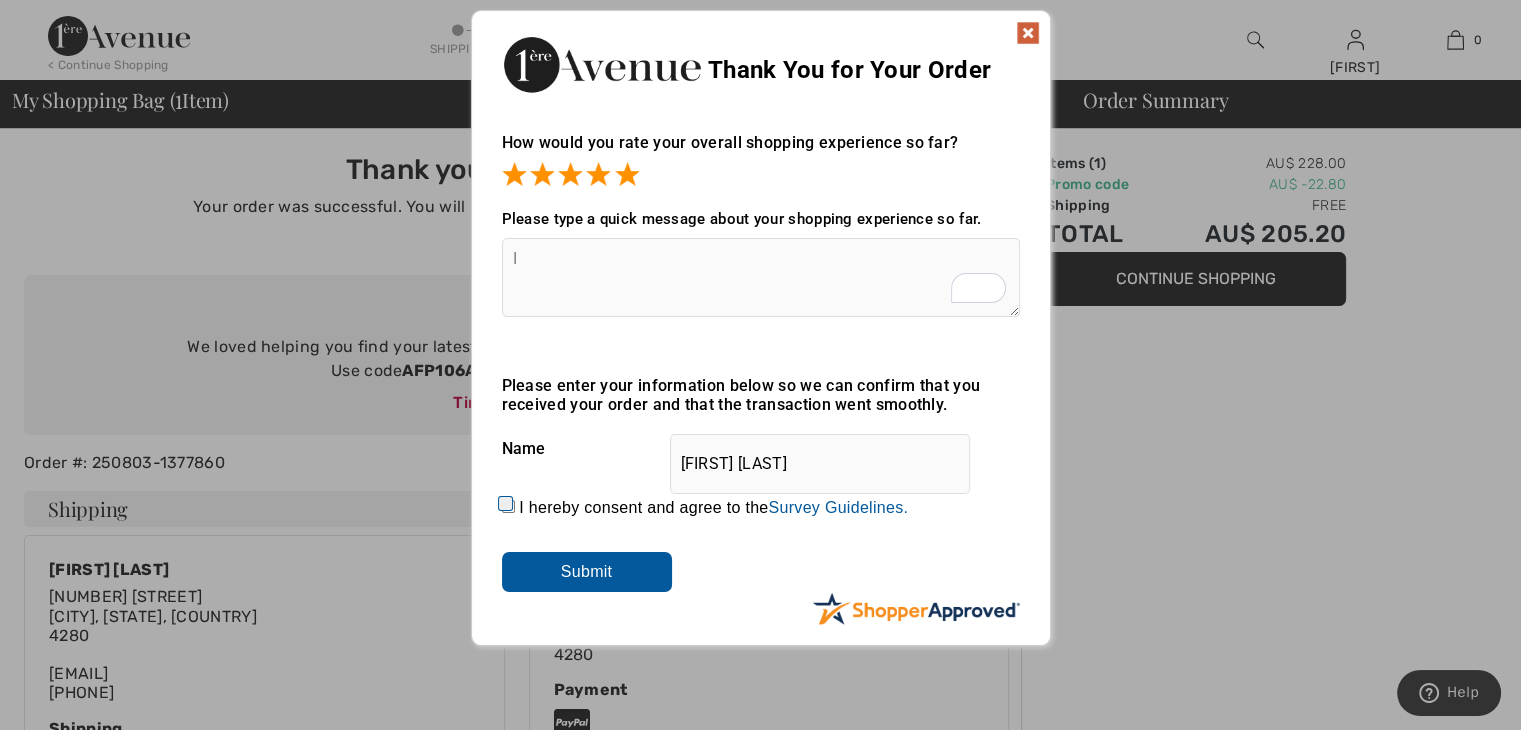 type 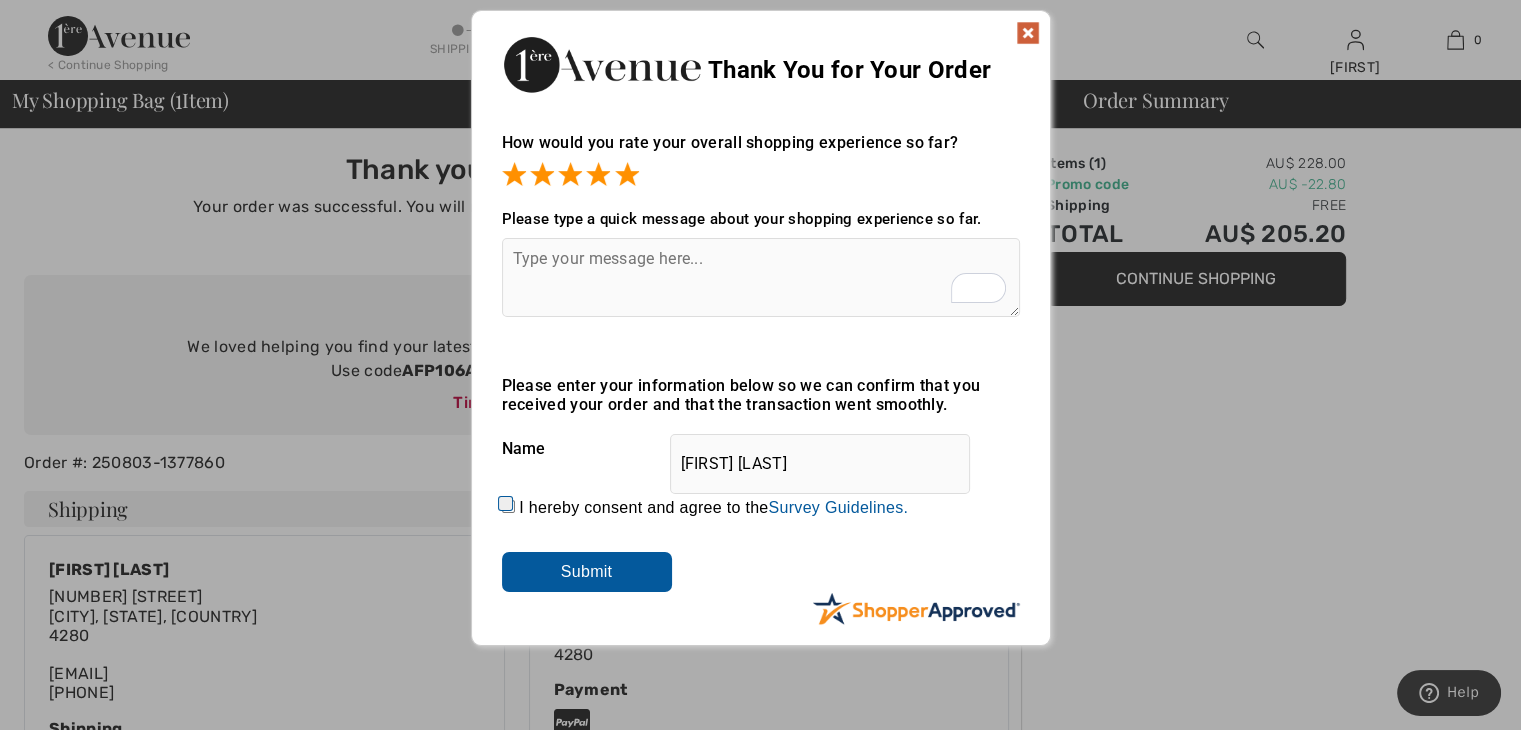 click at bounding box center [1028, 33] 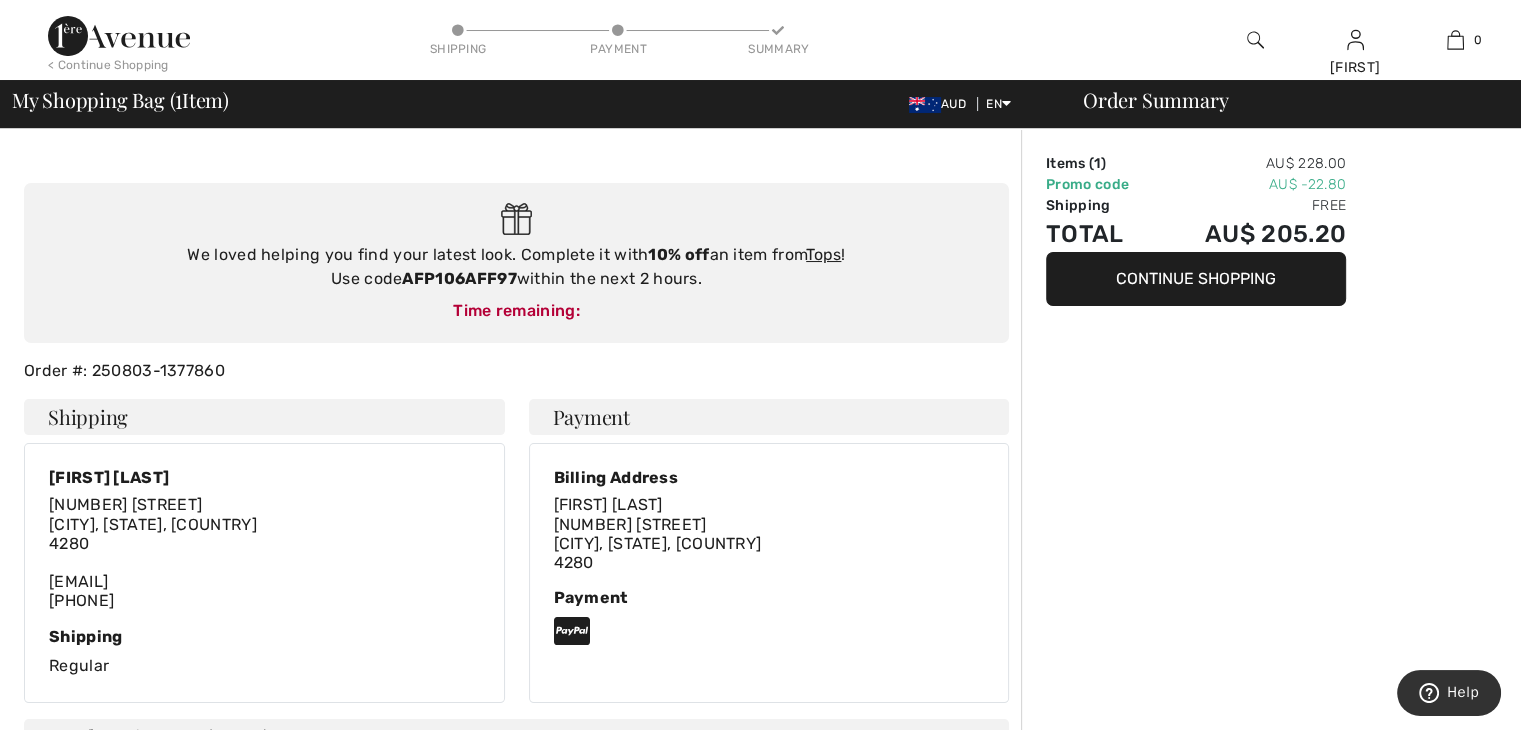 scroll, scrollTop: 90, scrollLeft: 0, axis: vertical 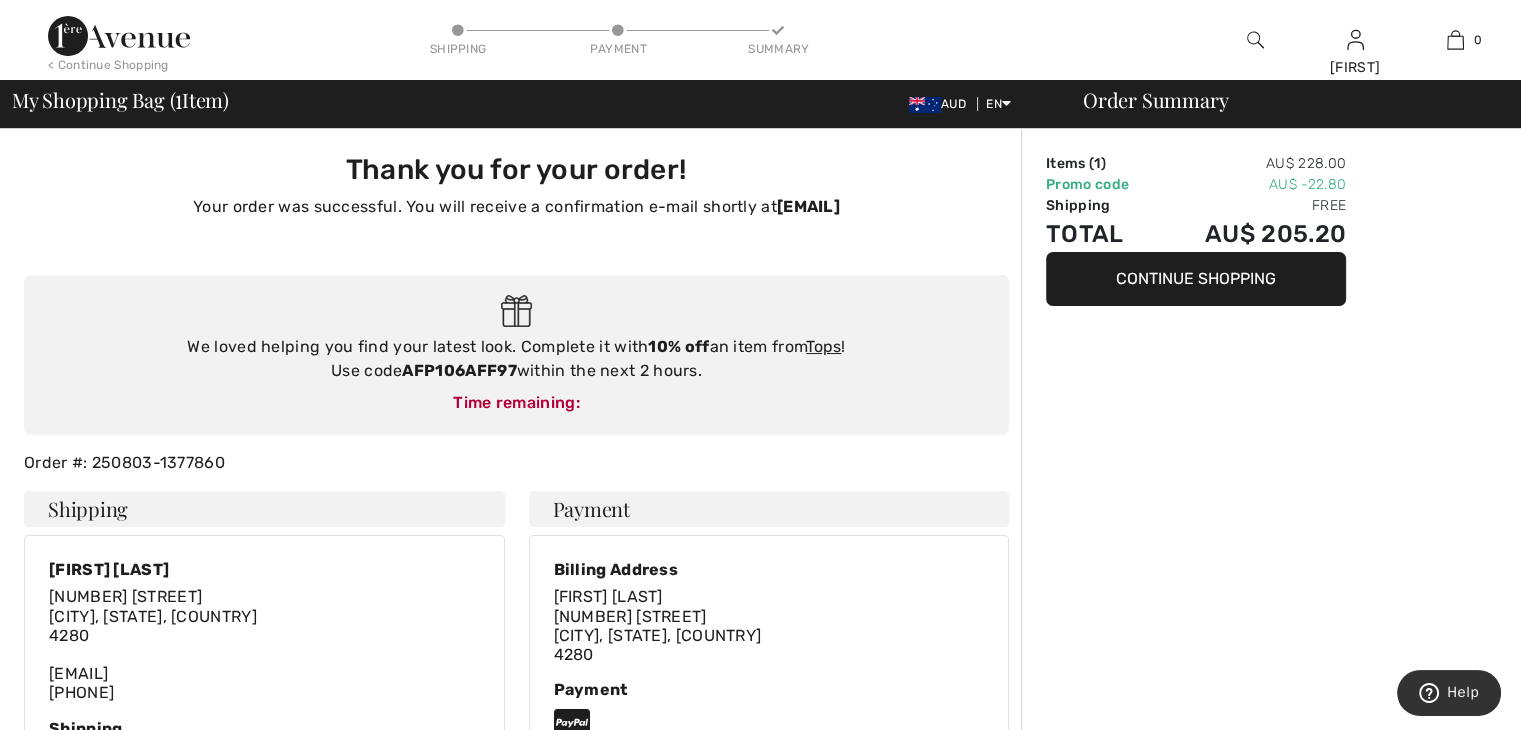 click at bounding box center (119, 36) 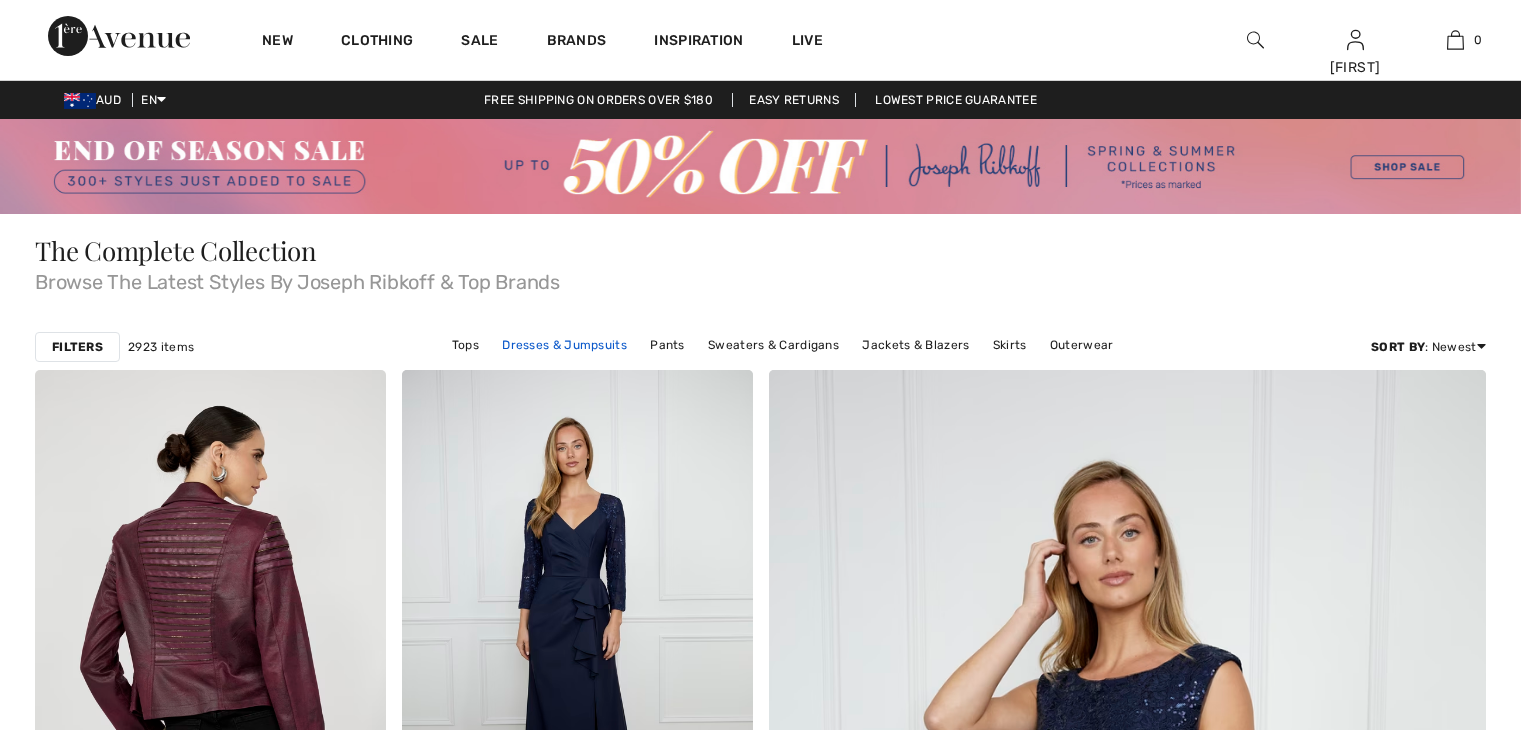 scroll, scrollTop: 0, scrollLeft: 0, axis: both 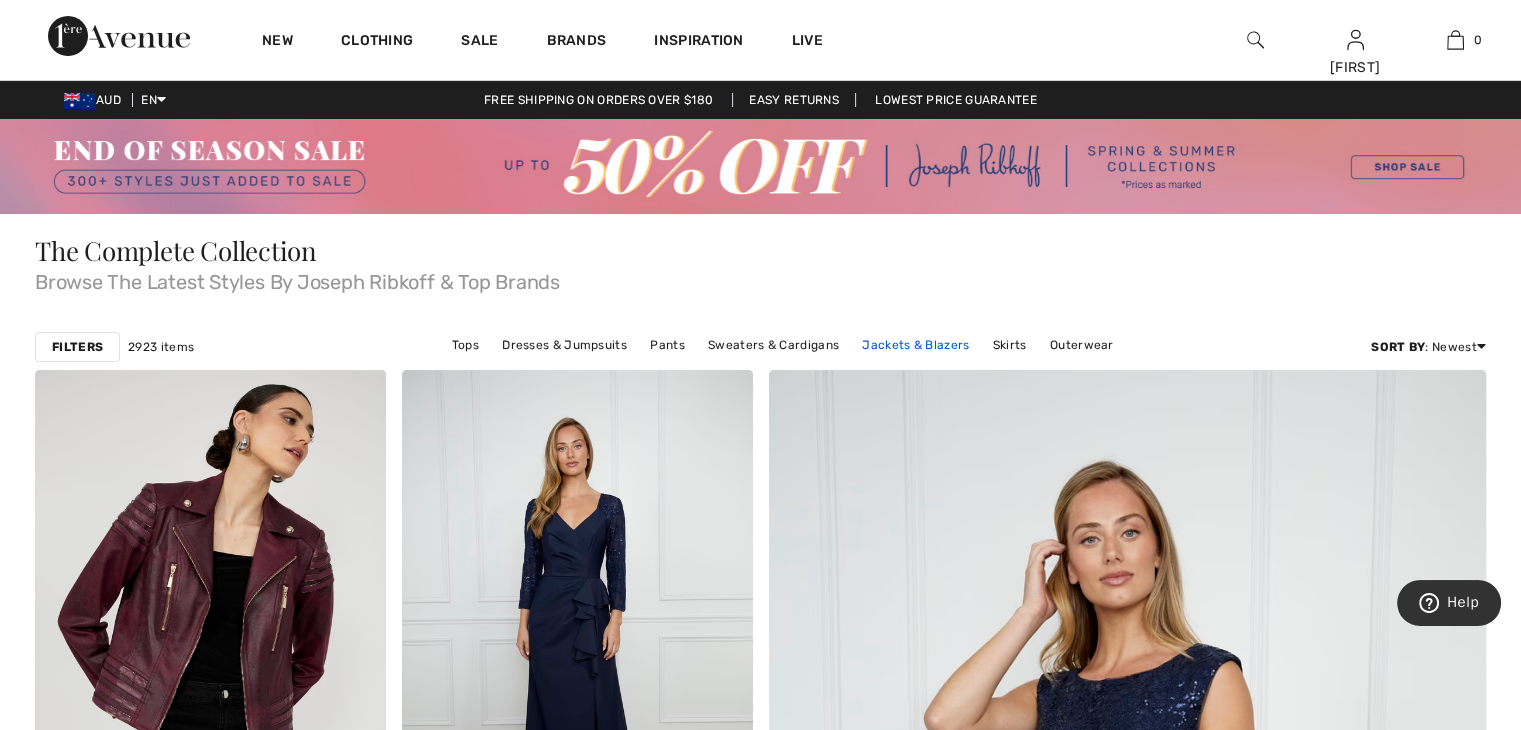 click on "Jackets & Blazers" at bounding box center [915, 345] 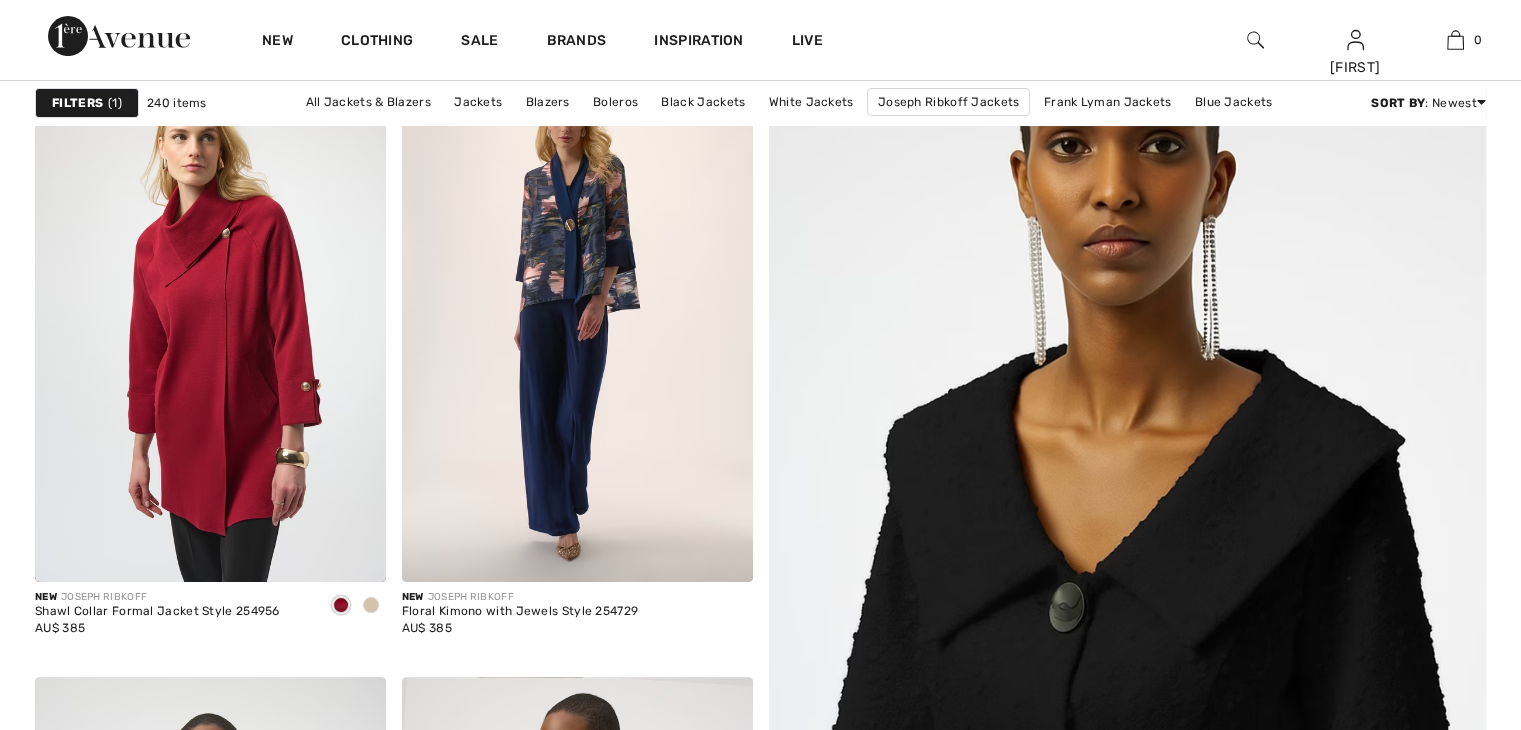 scroll, scrollTop: 296, scrollLeft: 0, axis: vertical 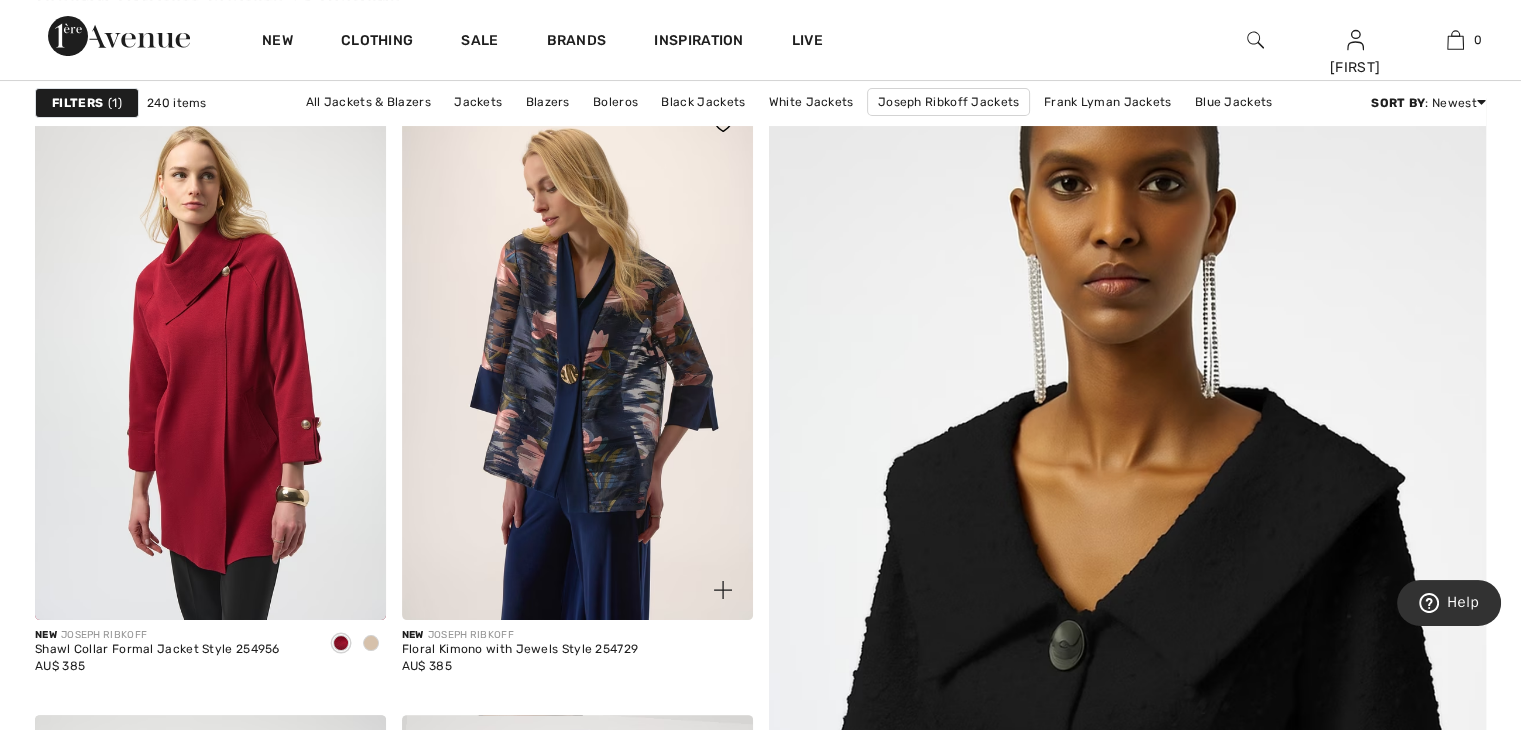 click at bounding box center [577, 357] 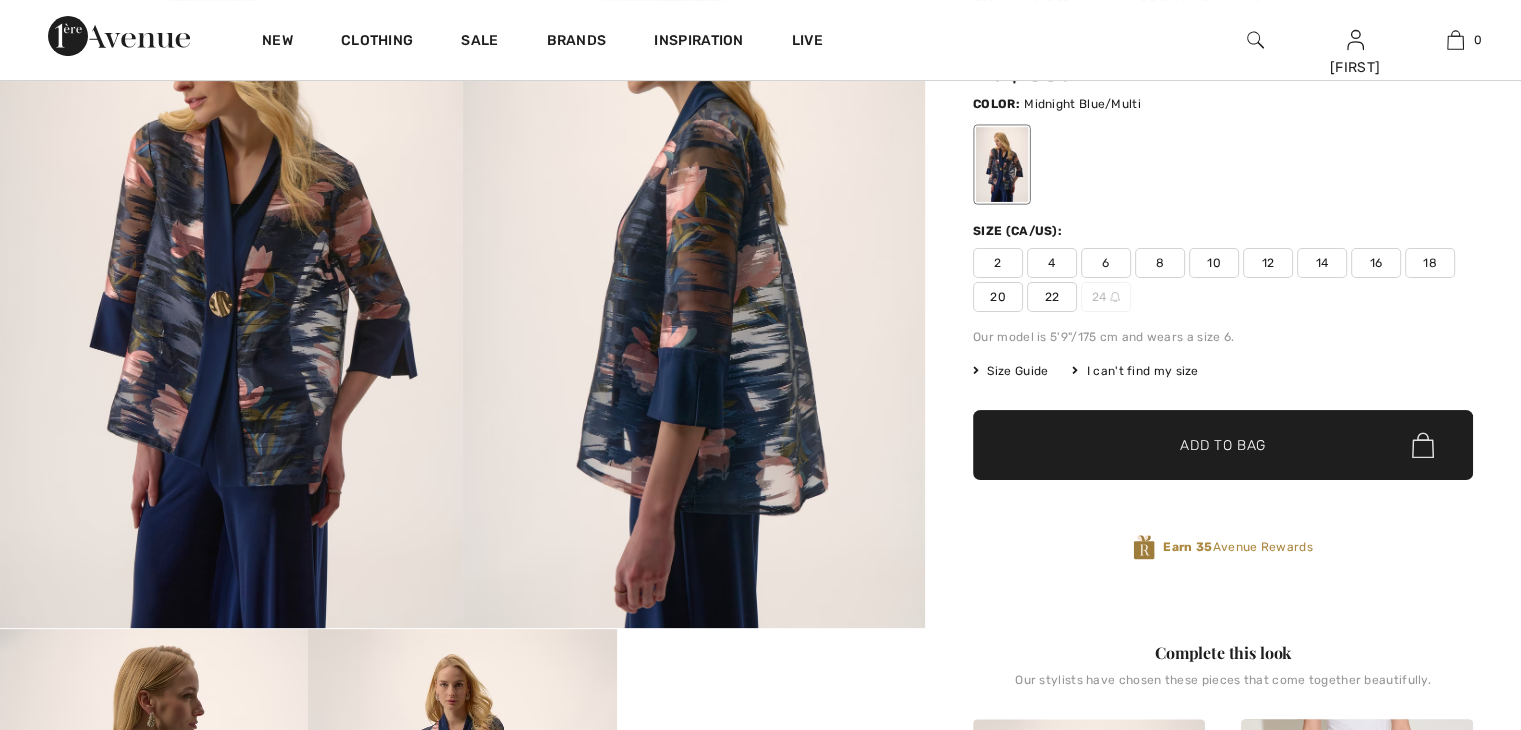 scroll, scrollTop: 279, scrollLeft: 0, axis: vertical 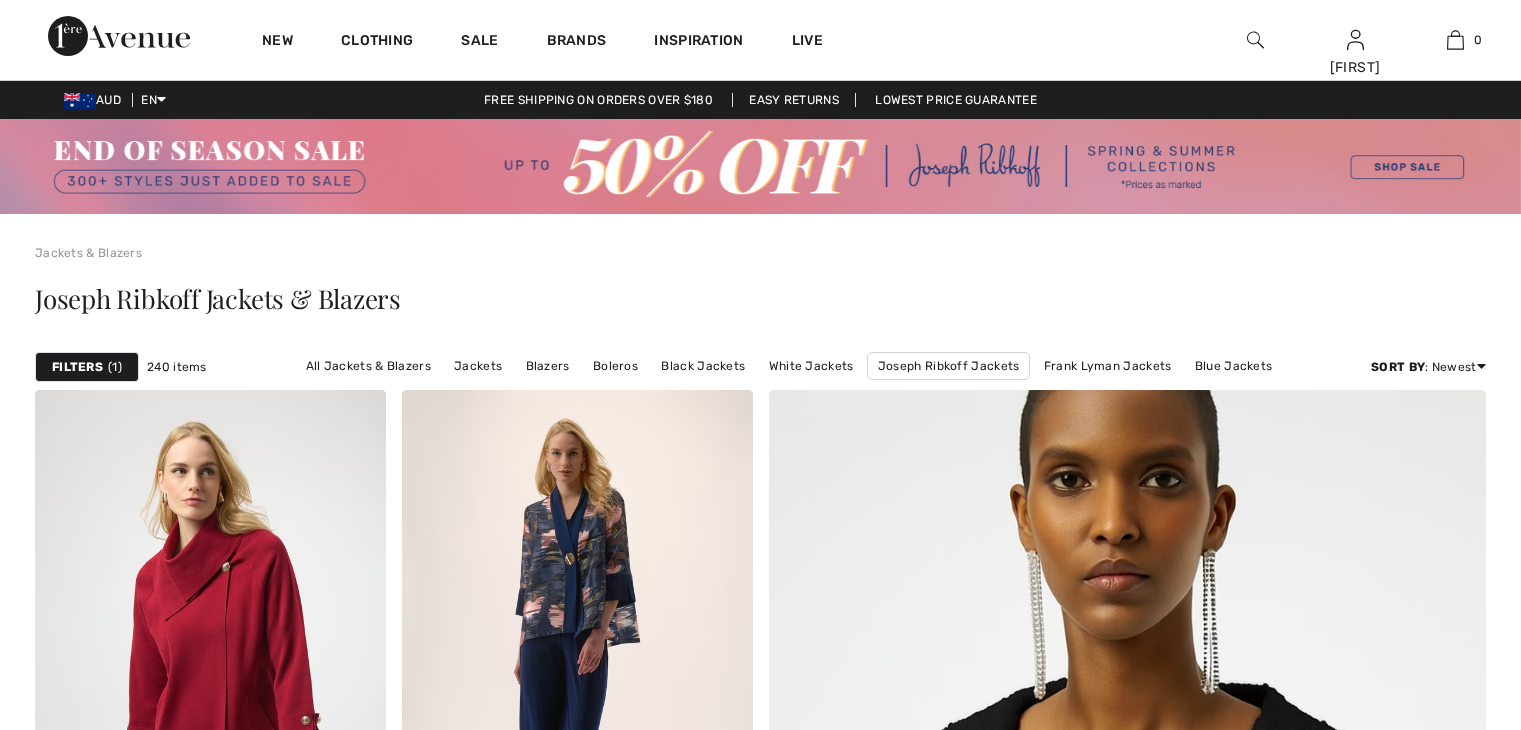 click on "All Jackets & Blazers" at bounding box center (368, 366) 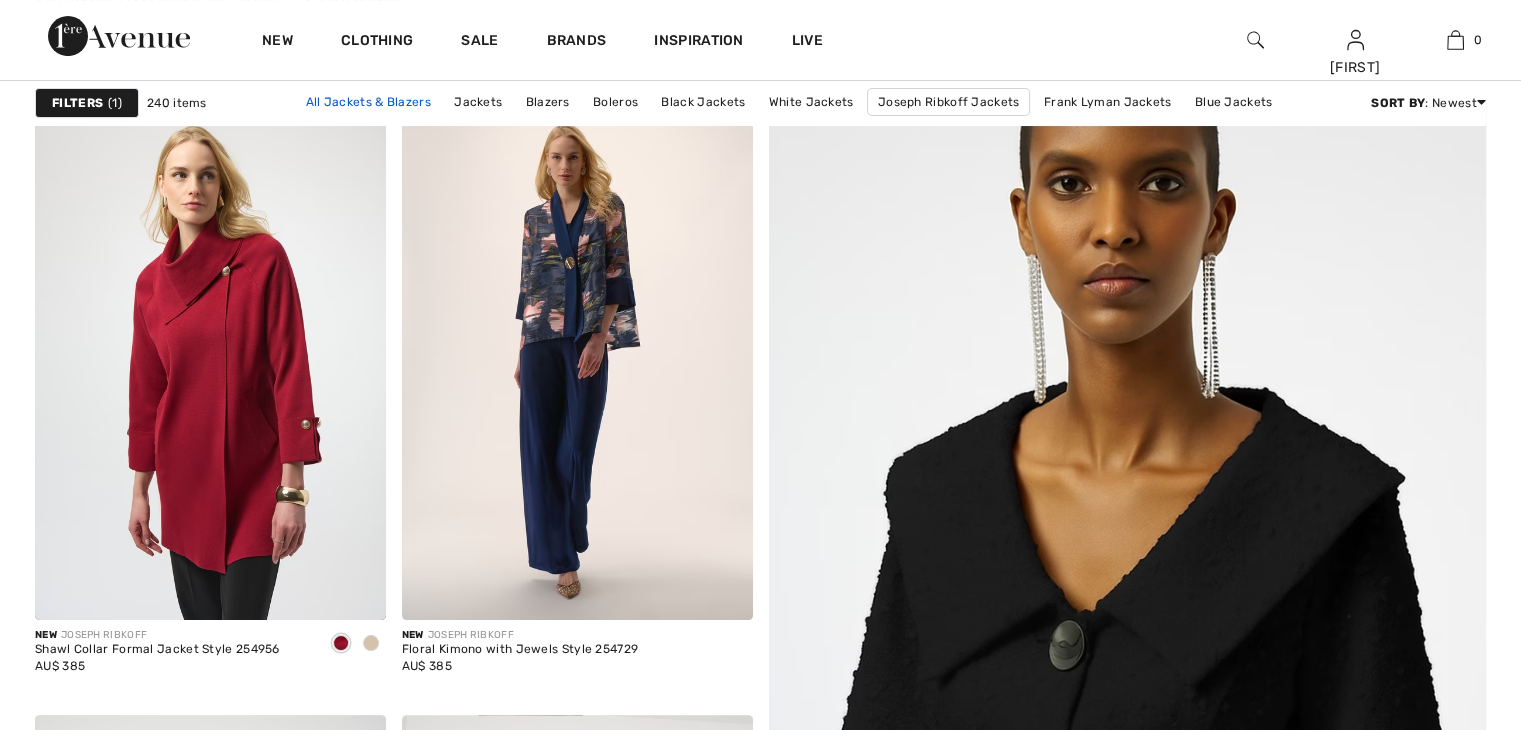 scroll, scrollTop: 296, scrollLeft: 0, axis: vertical 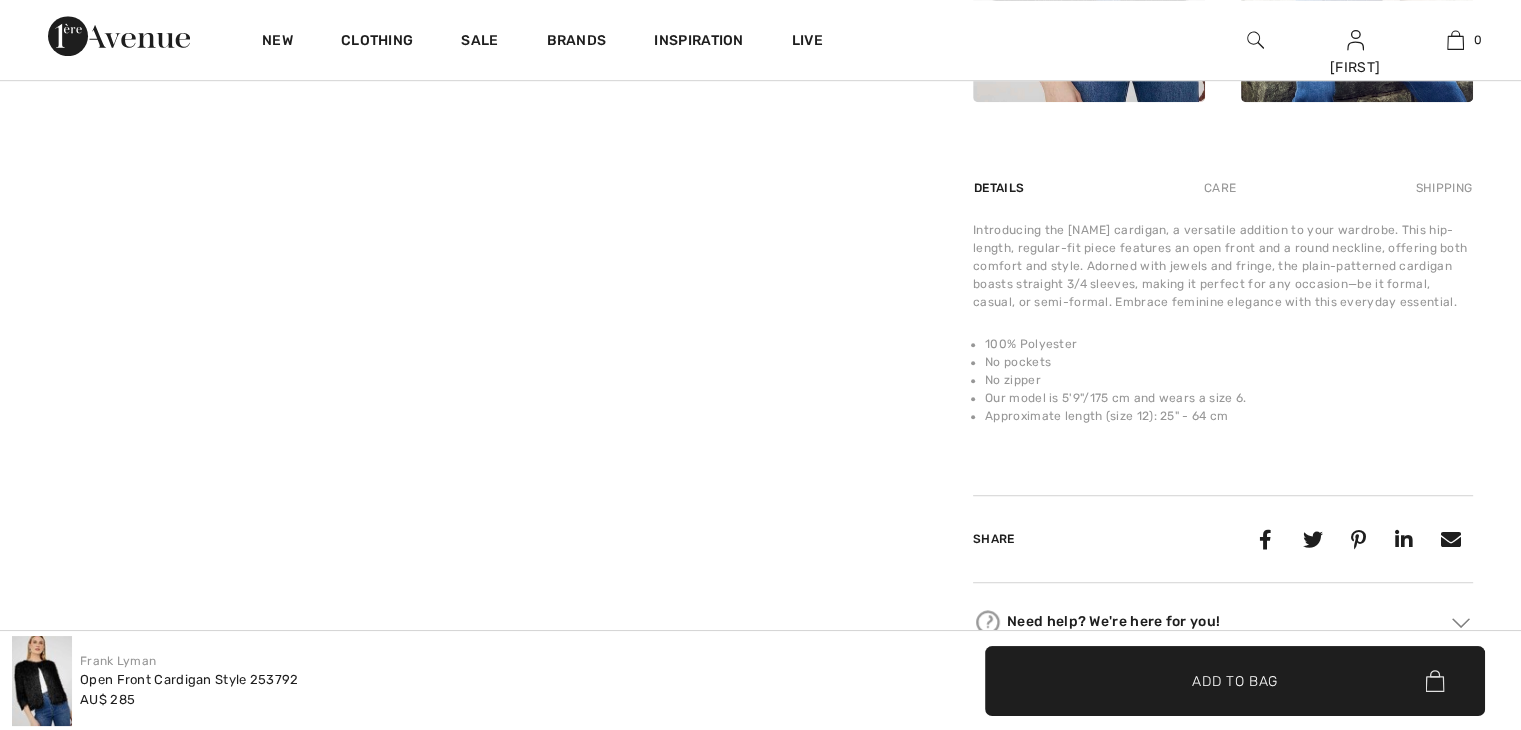 checkbox on "true" 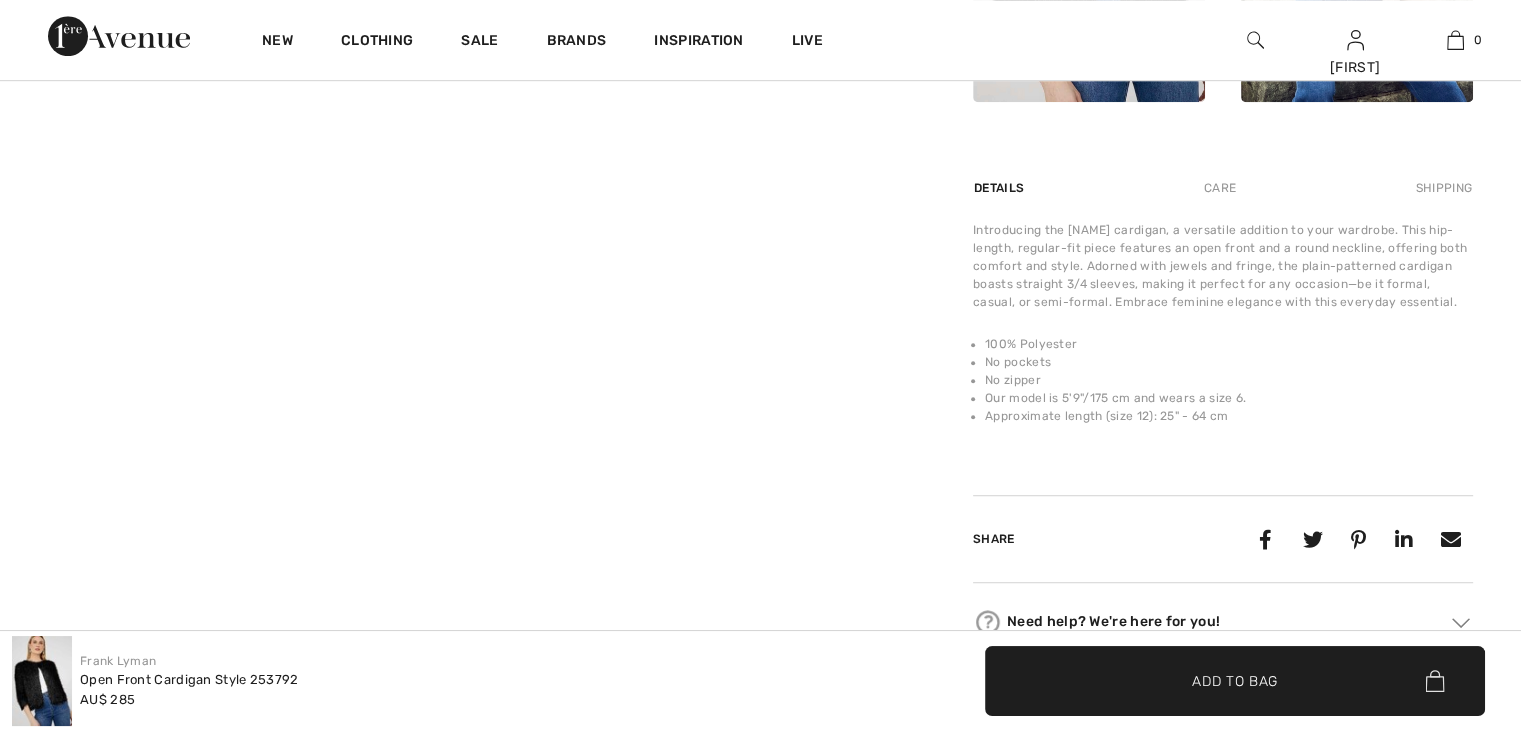 scroll, scrollTop: 1140, scrollLeft: 0, axis: vertical 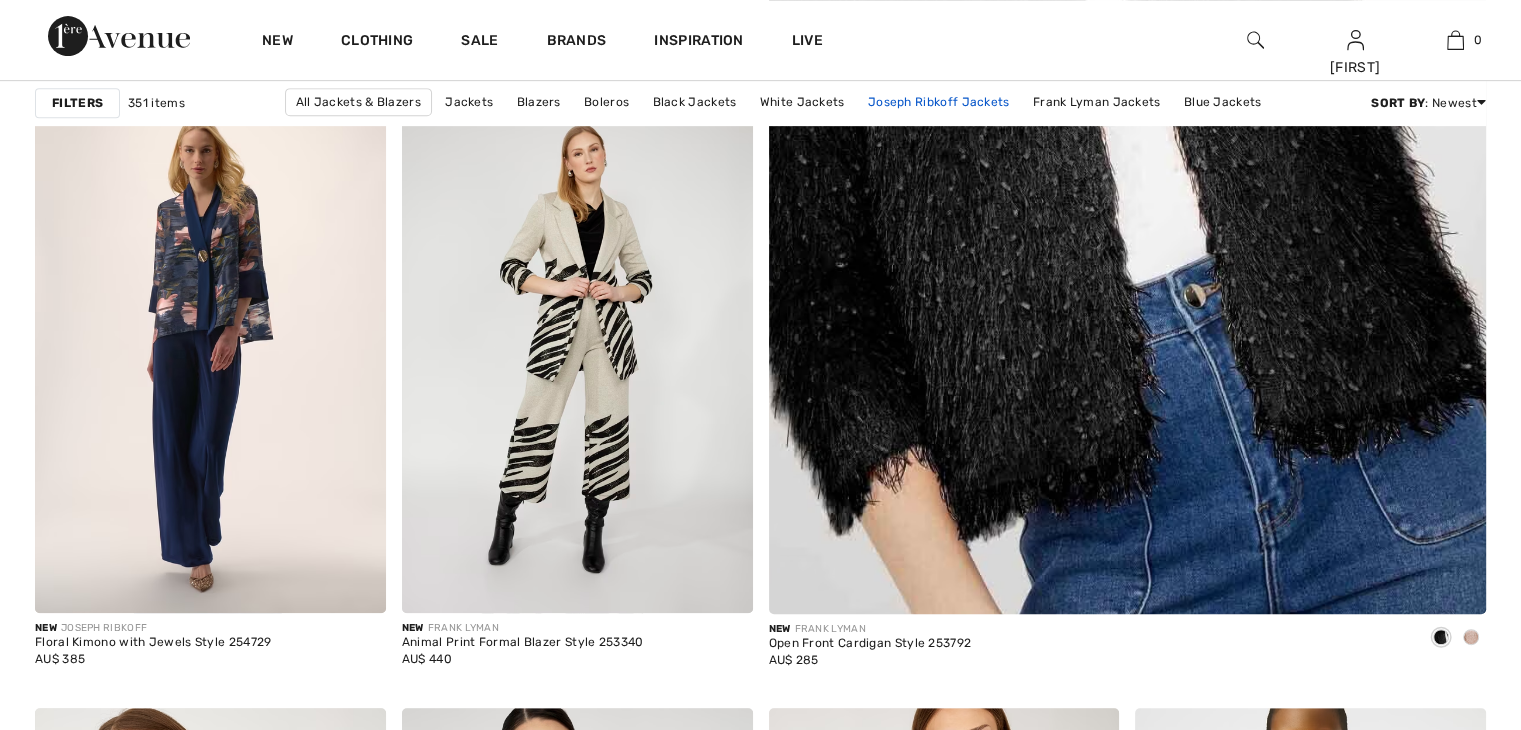 checkbox on "true" 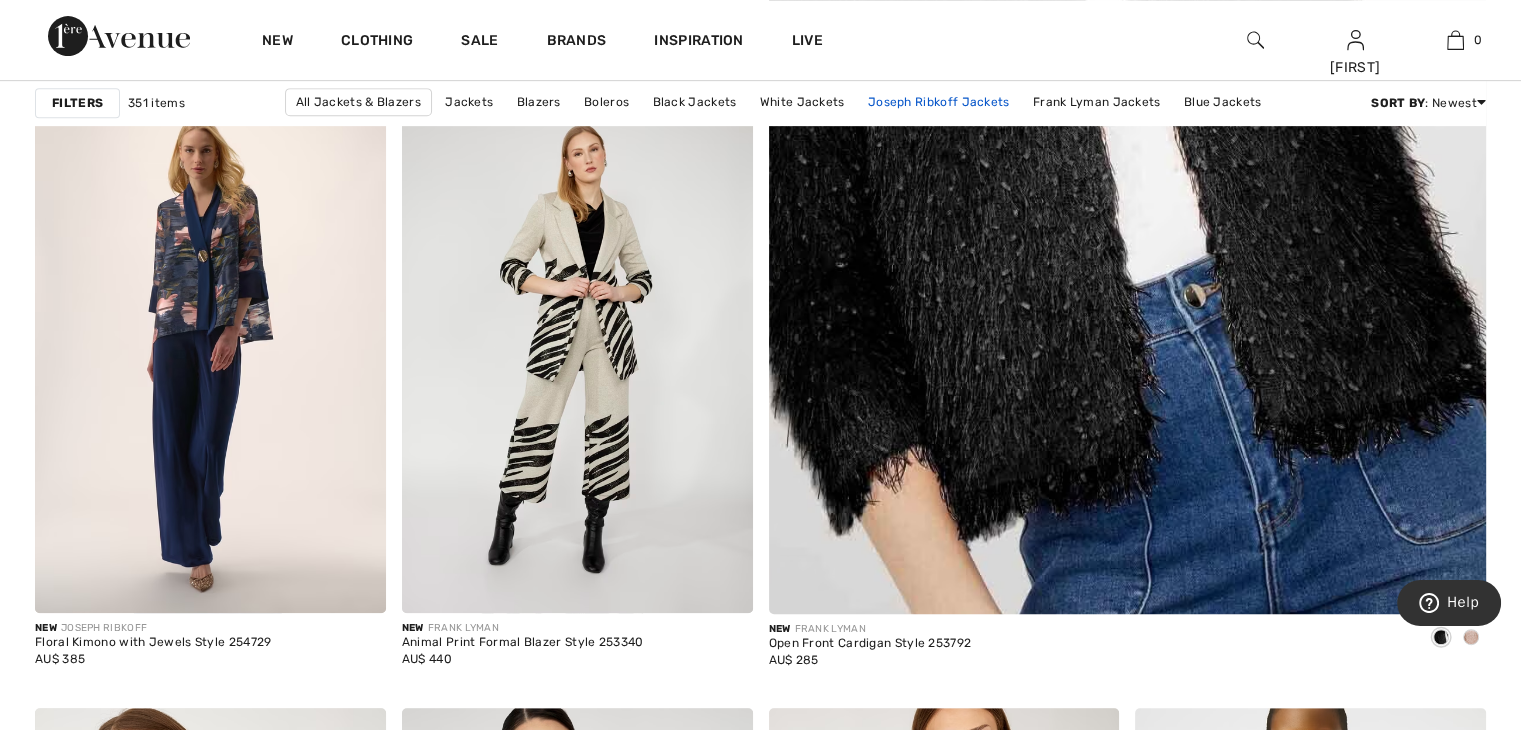 scroll, scrollTop: 0, scrollLeft: 0, axis: both 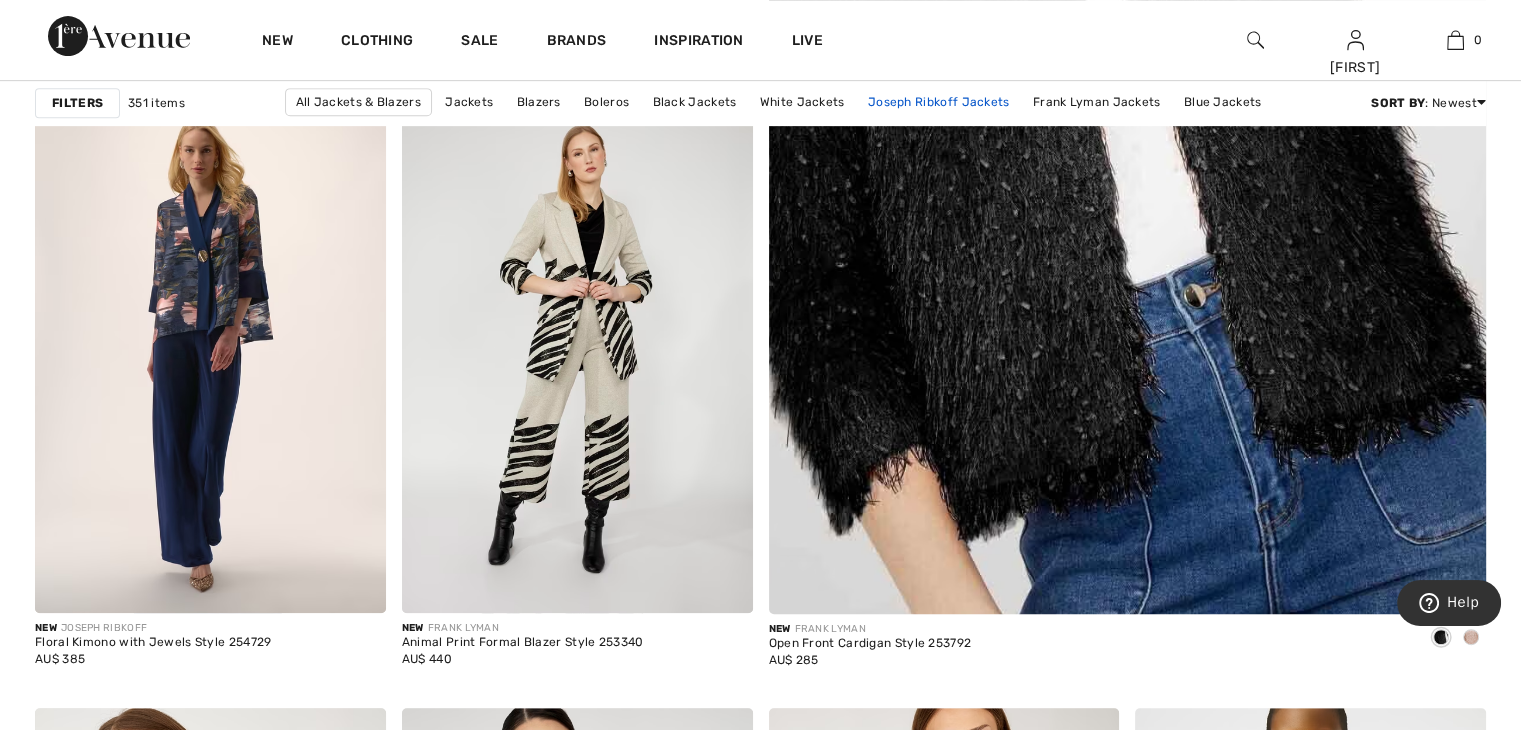 click on "Joseph Ribkoff Jackets" at bounding box center [939, 102] 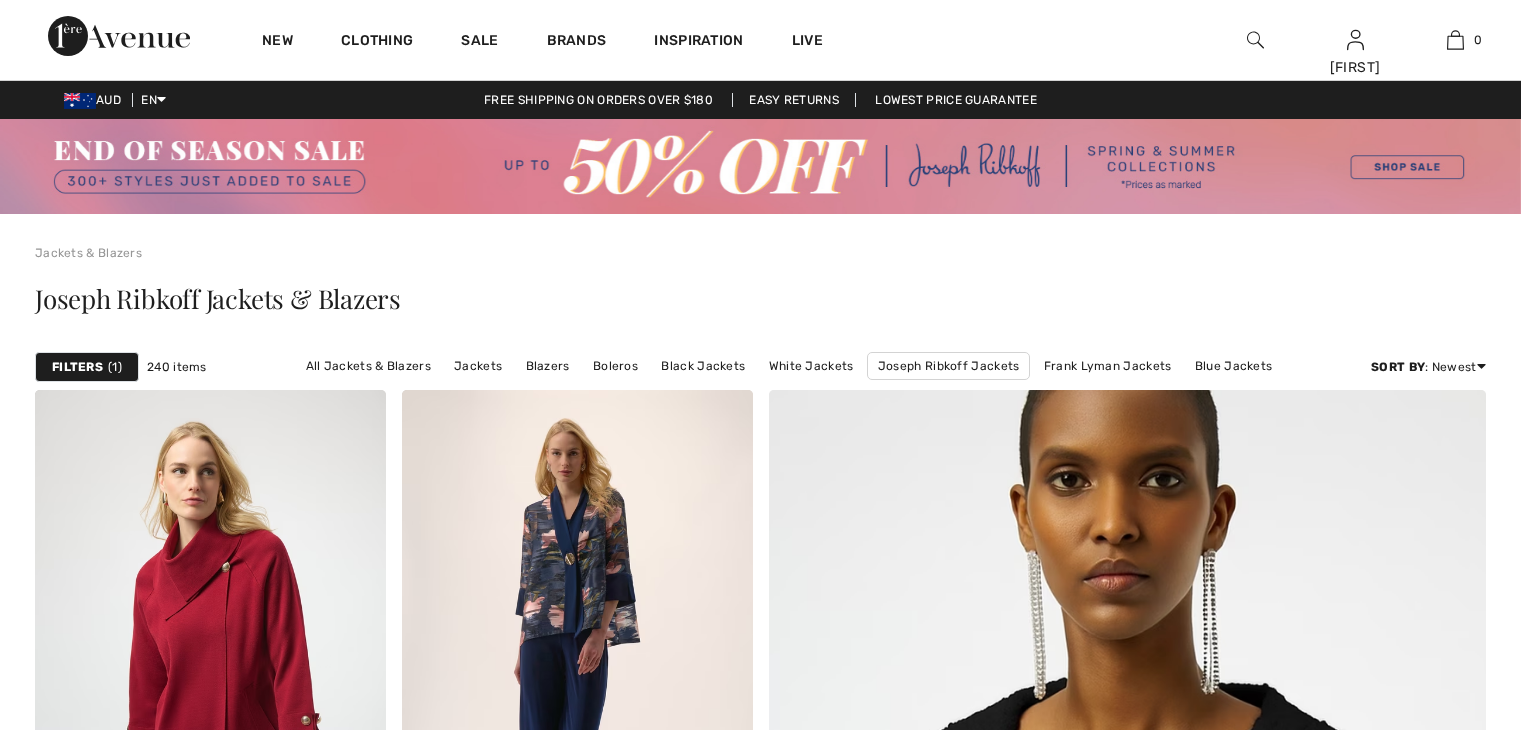scroll, scrollTop: 0, scrollLeft: 0, axis: both 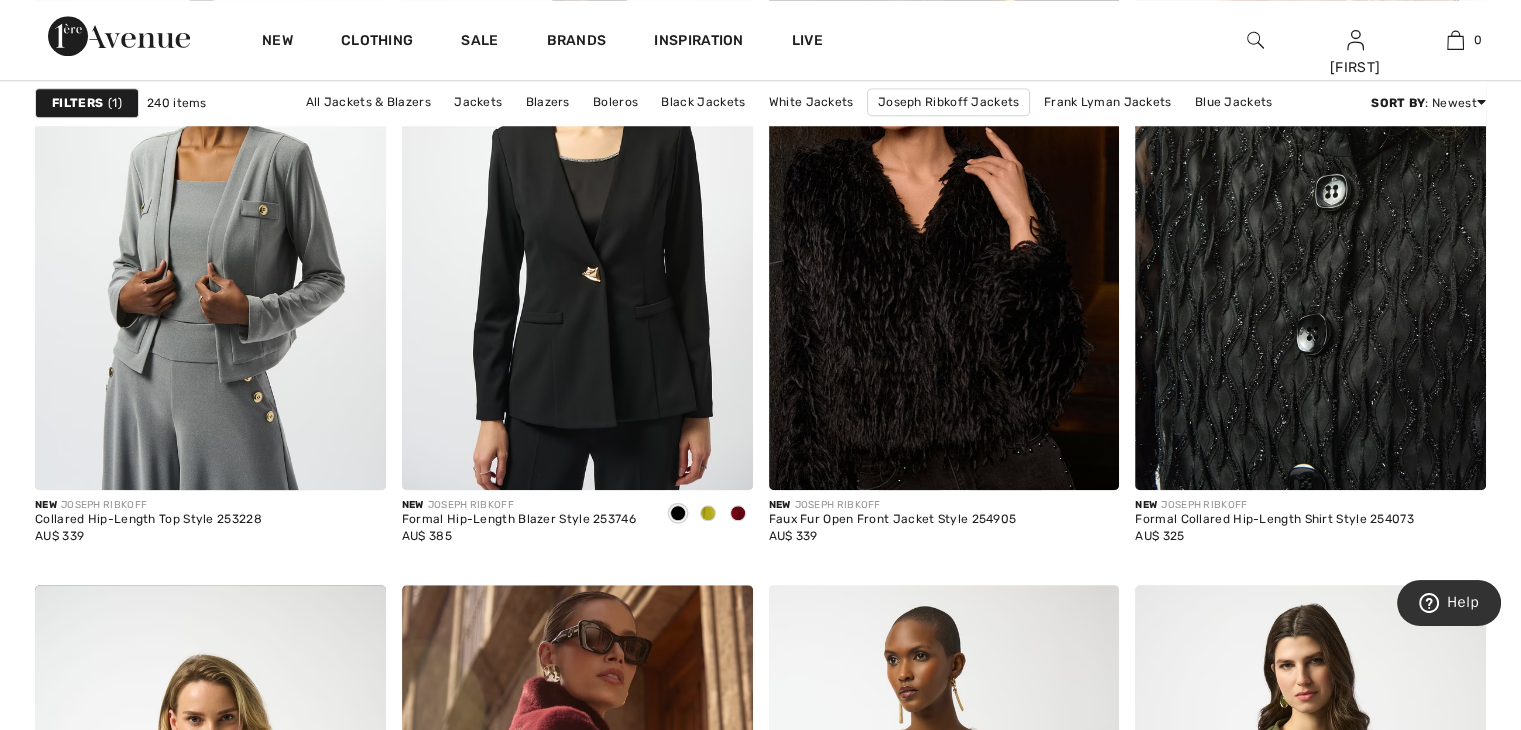 click at bounding box center [1310, 227] 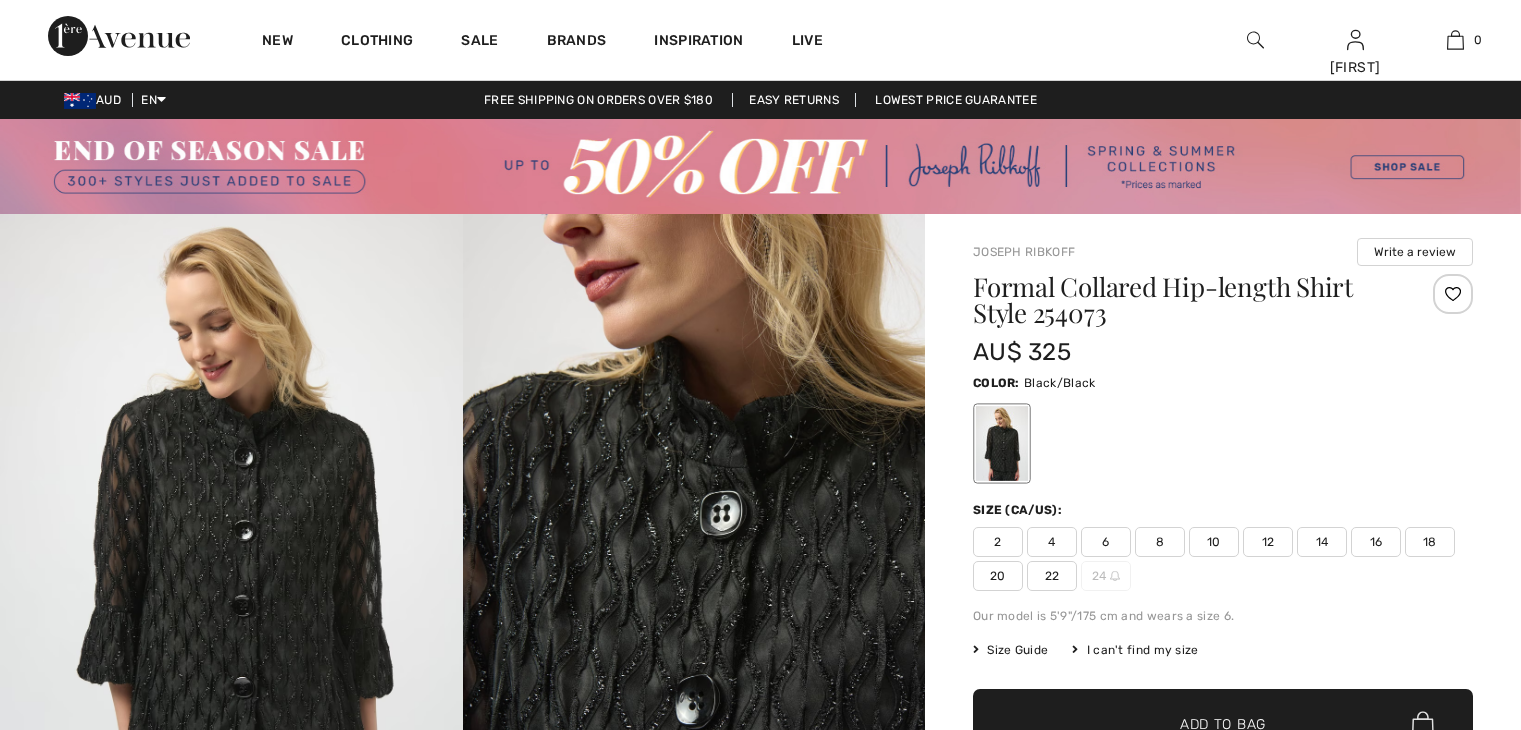 scroll, scrollTop: 0, scrollLeft: 0, axis: both 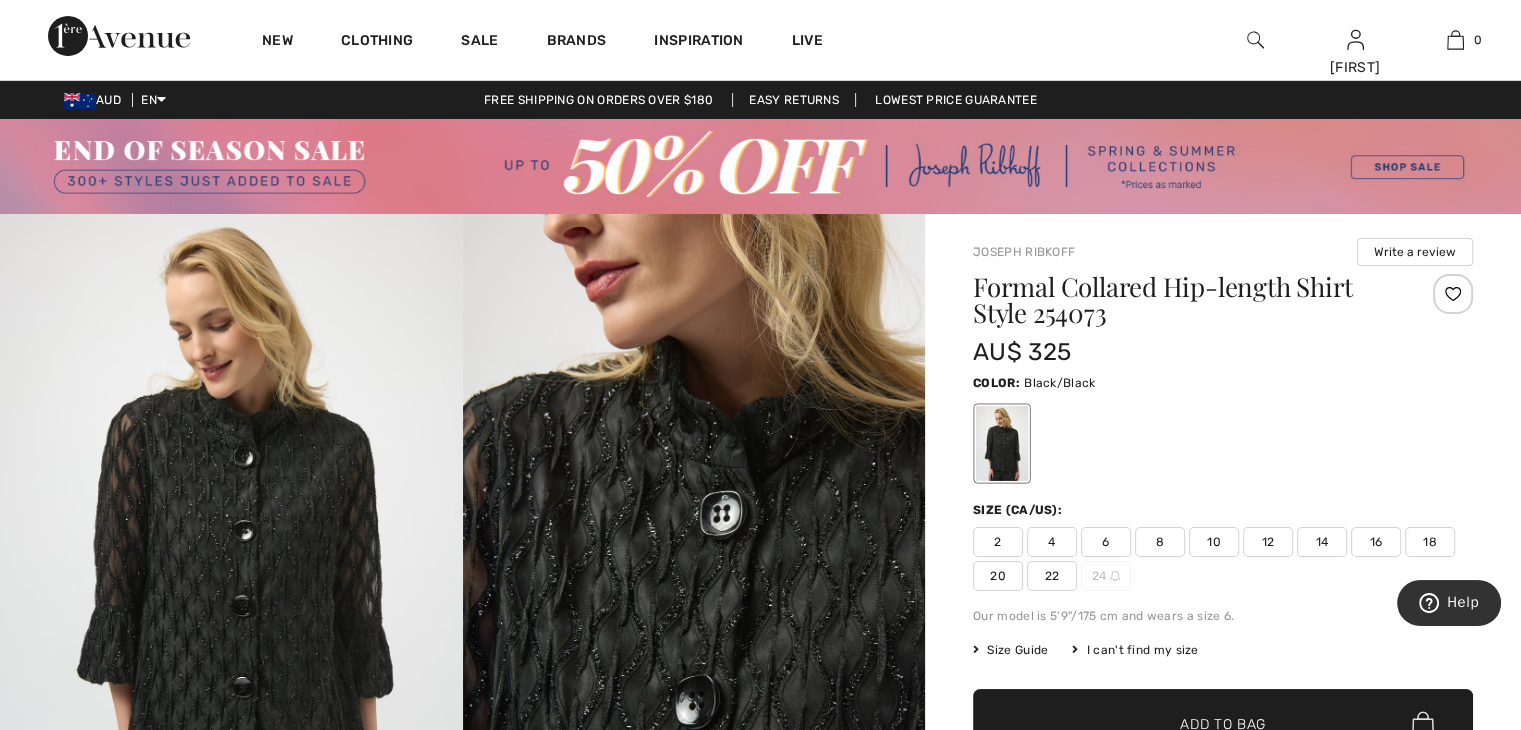click on "Size Guide" at bounding box center (1010, 650) 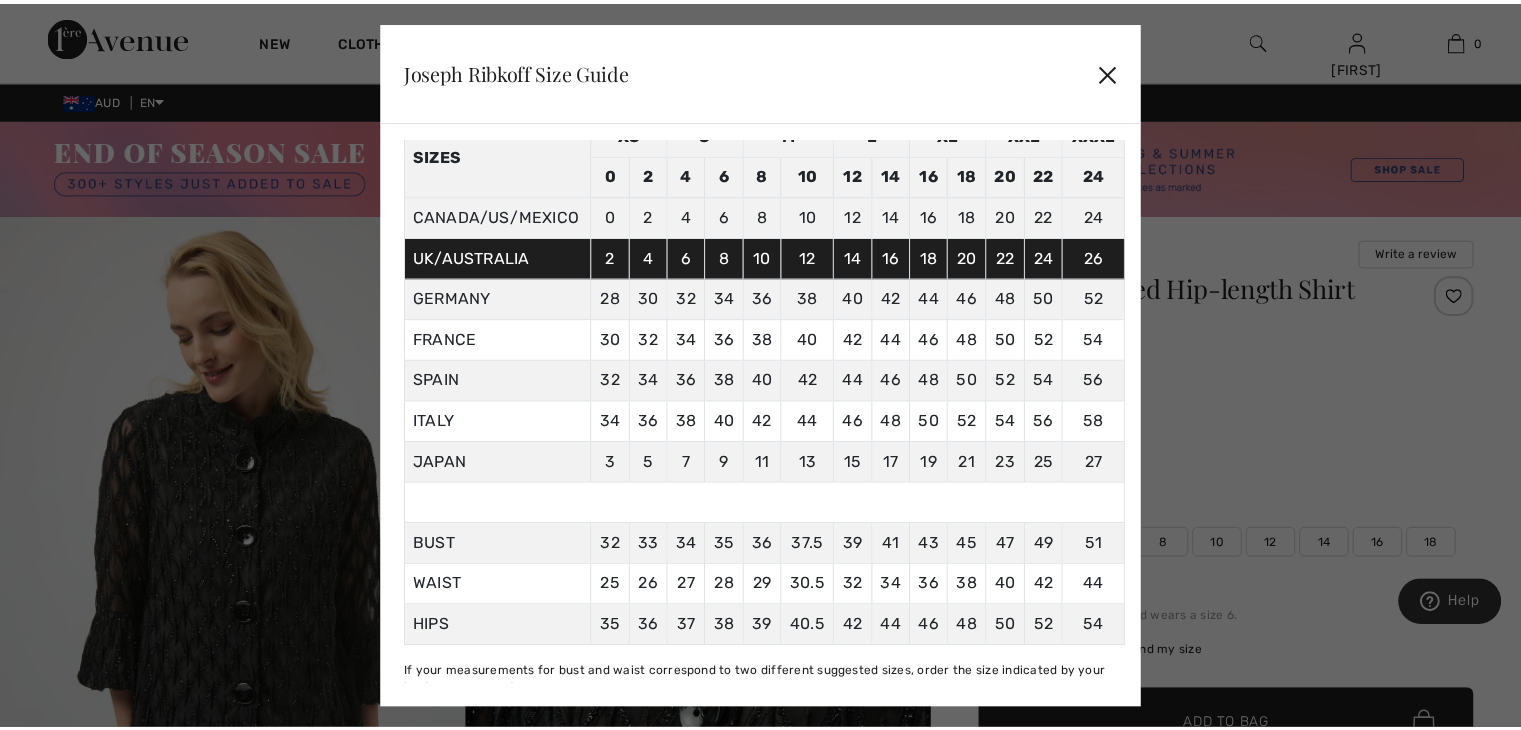 scroll, scrollTop: 112, scrollLeft: 0, axis: vertical 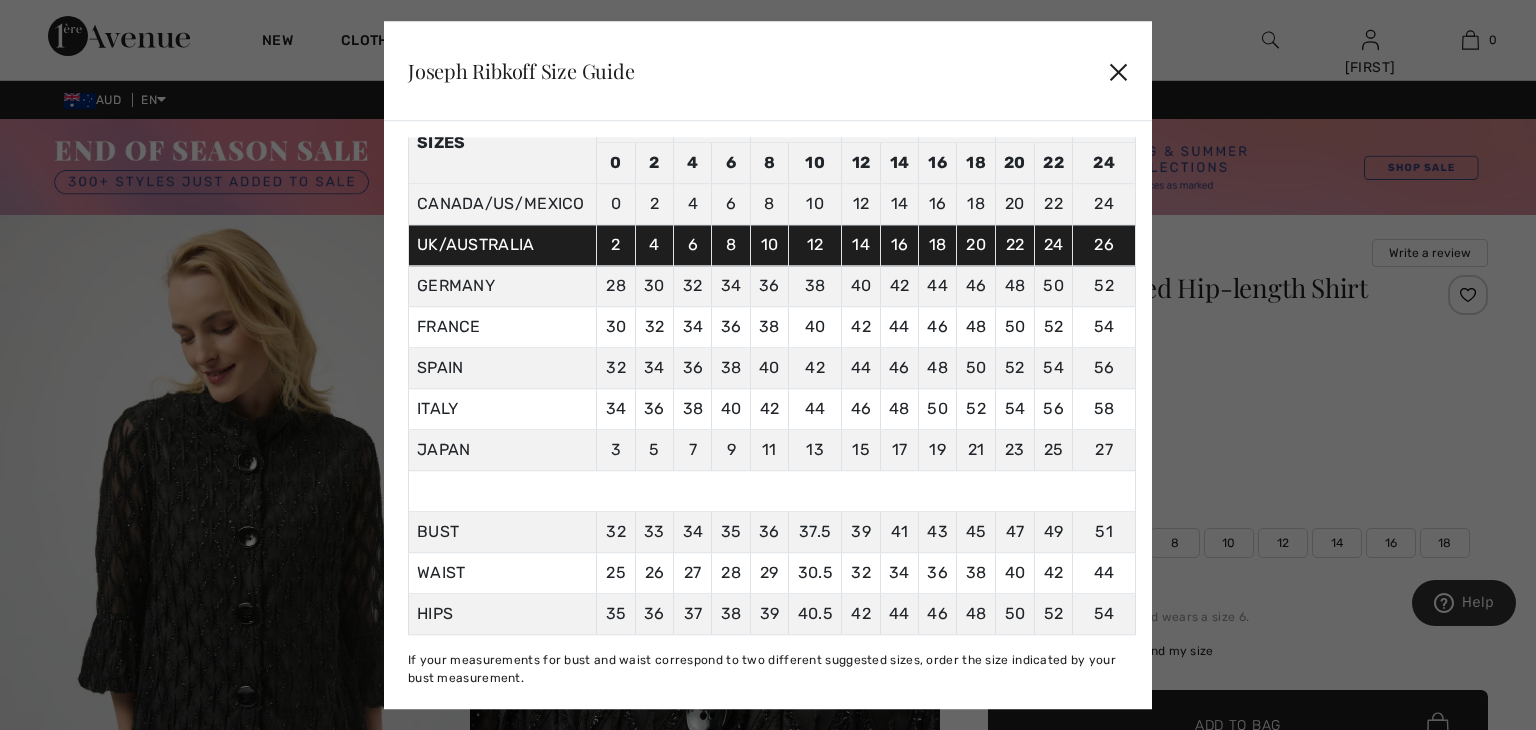 click on "✕" at bounding box center [1118, 71] 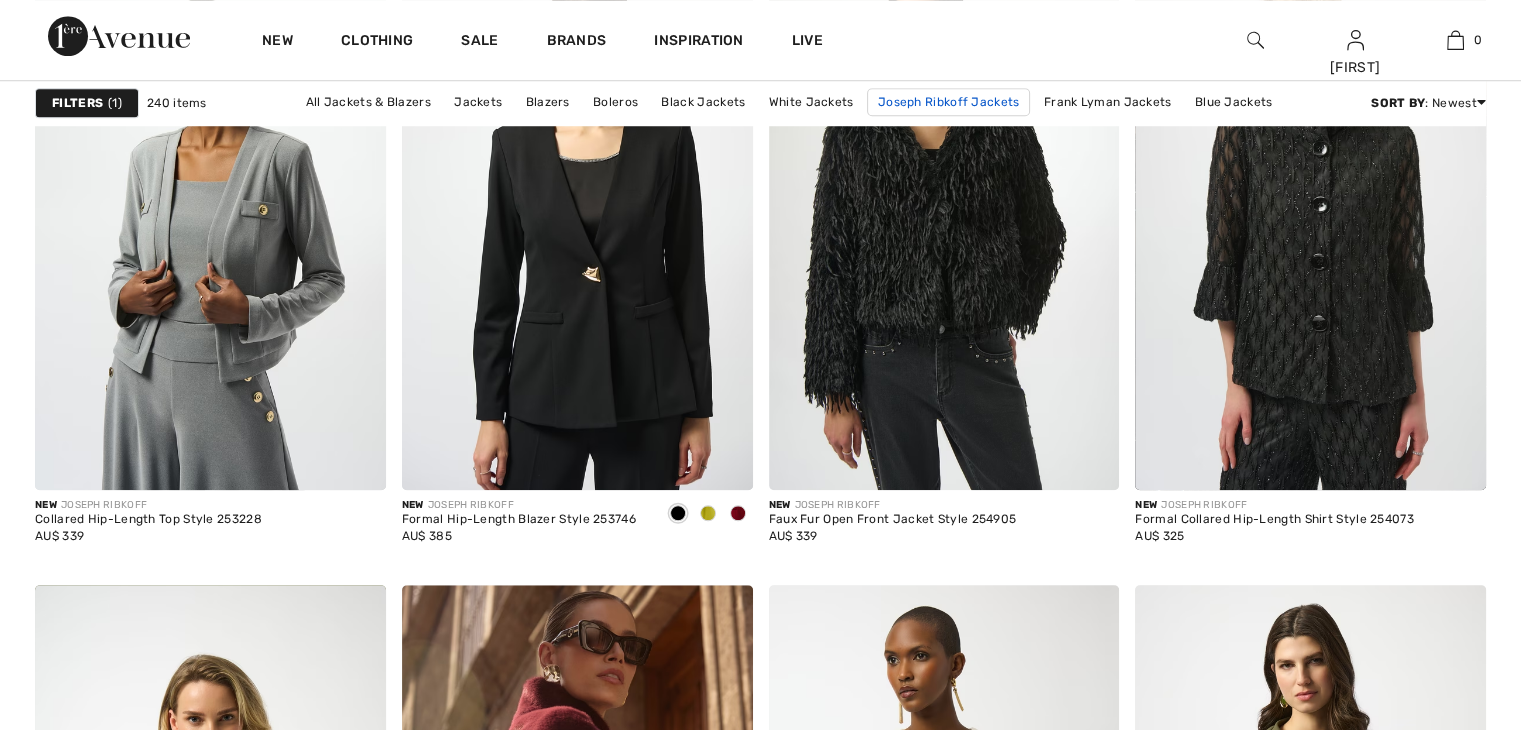 scroll, scrollTop: 1668, scrollLeft: 0, axis: vertical 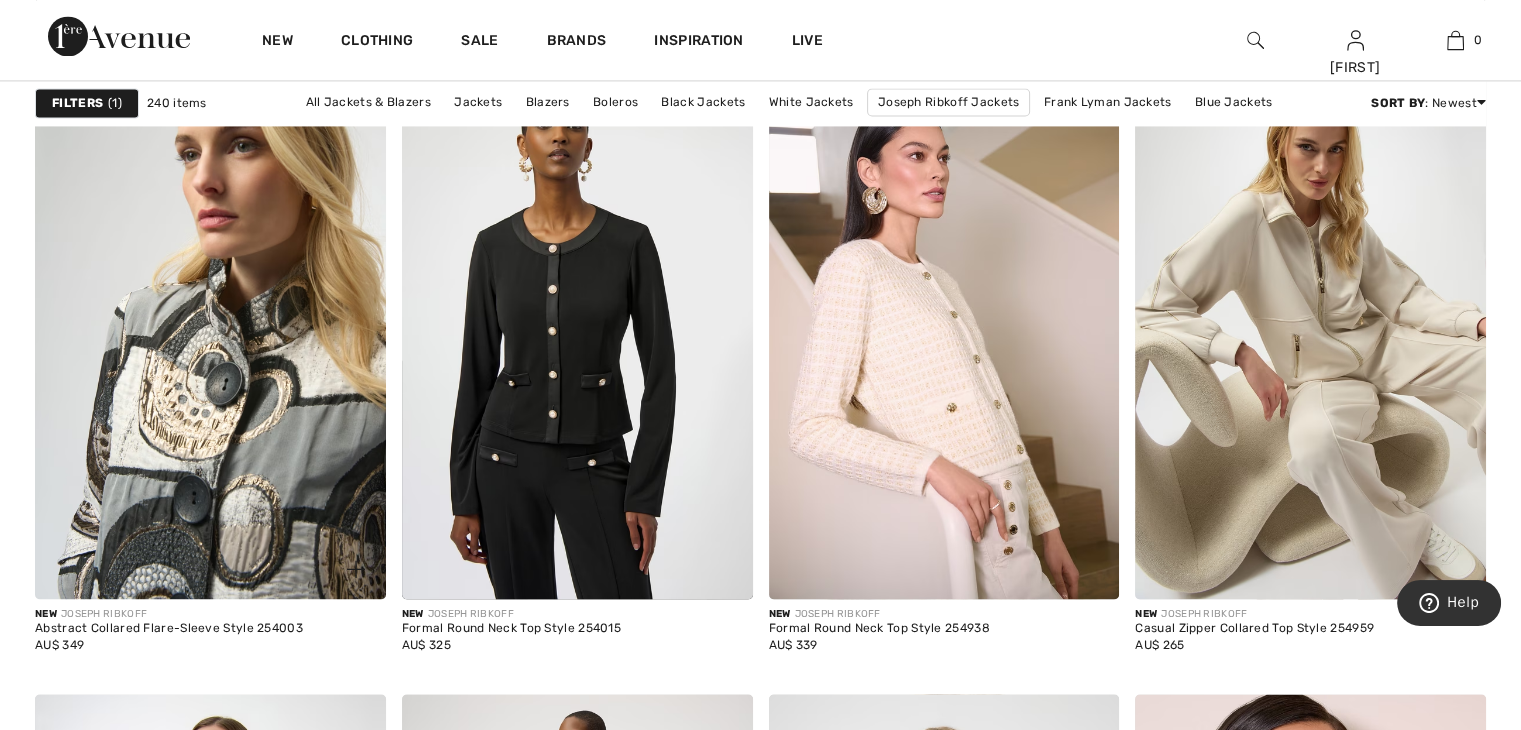 click at bounding box center [210, 336] 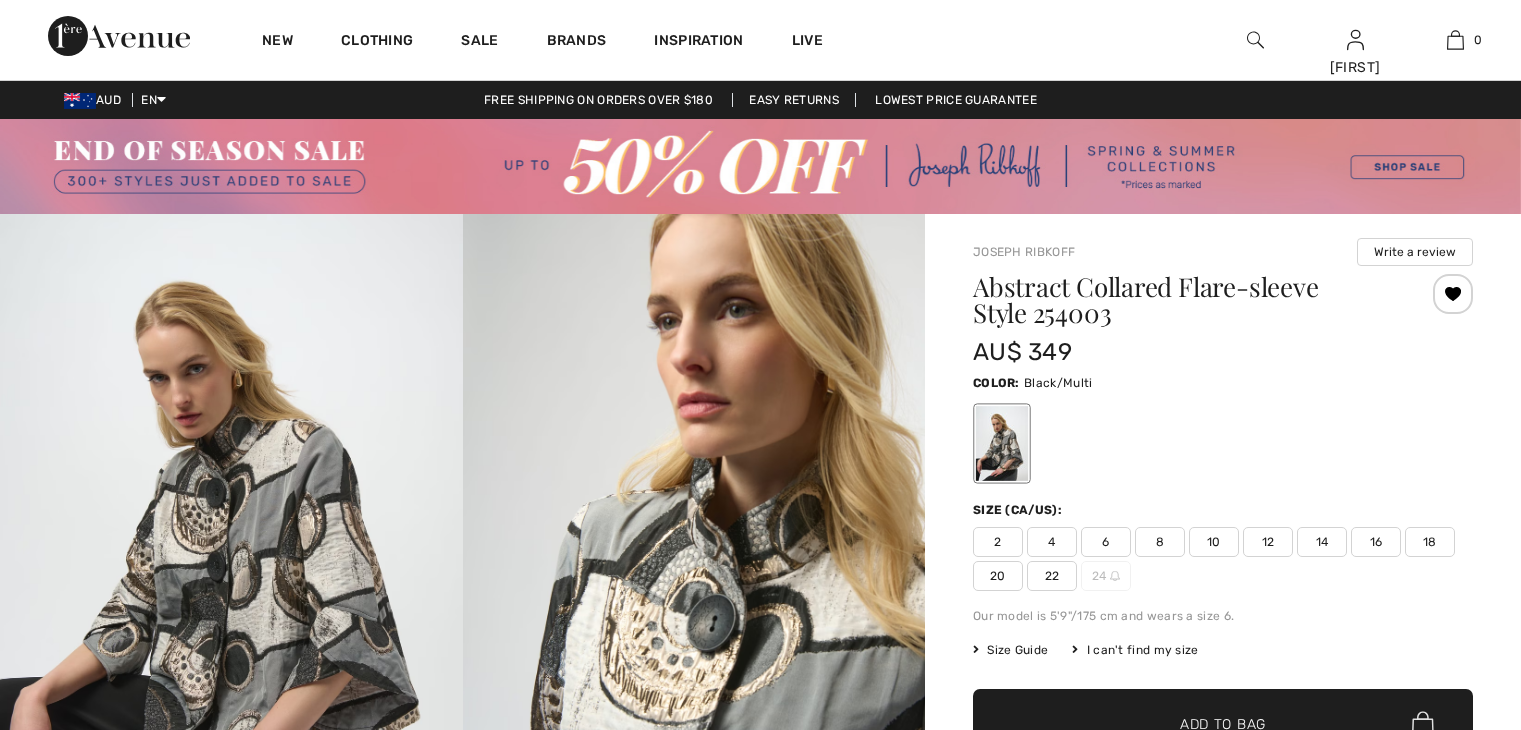scroll, scrollTop: 0, scrollLeft: 0, axis: both 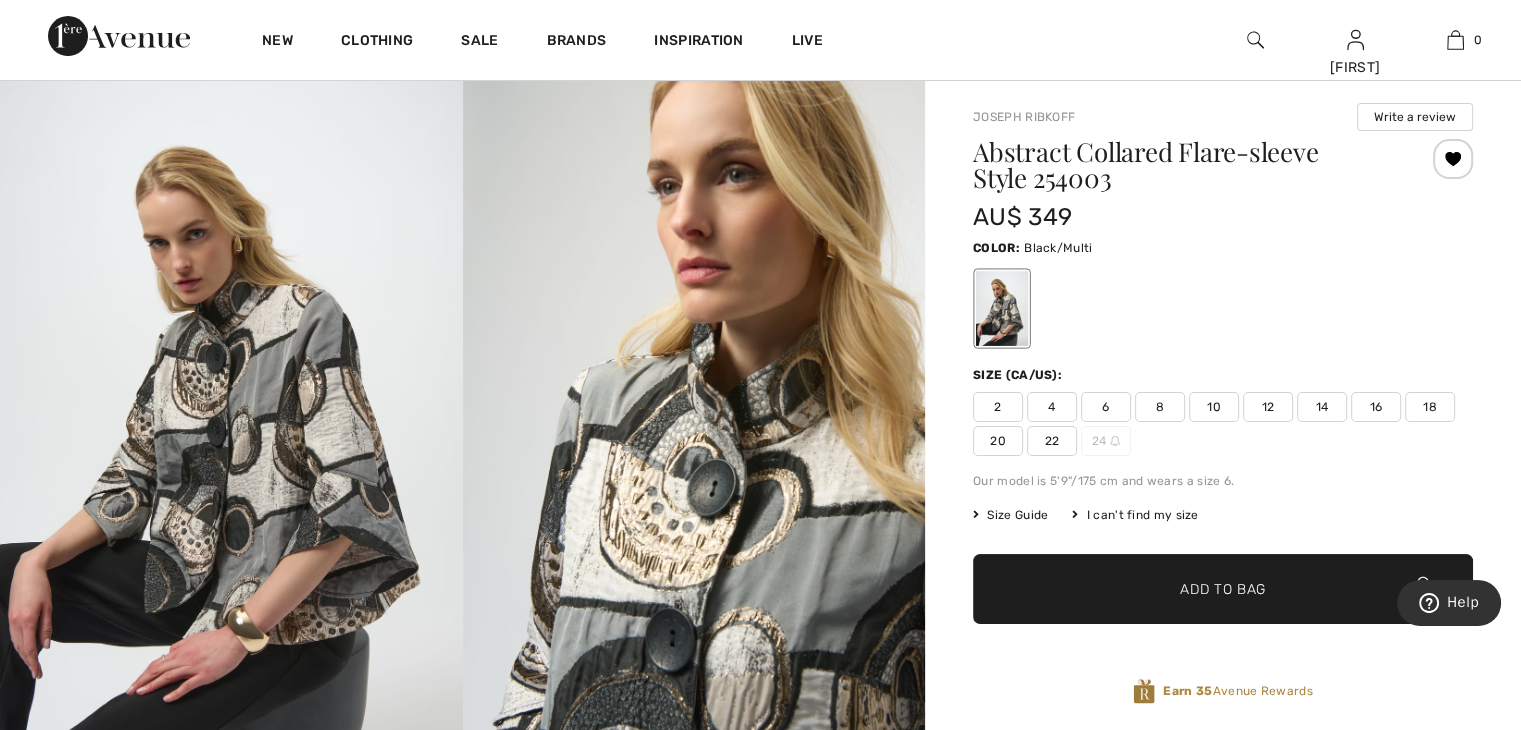 click on "14" at bounding box center (1322, 407) 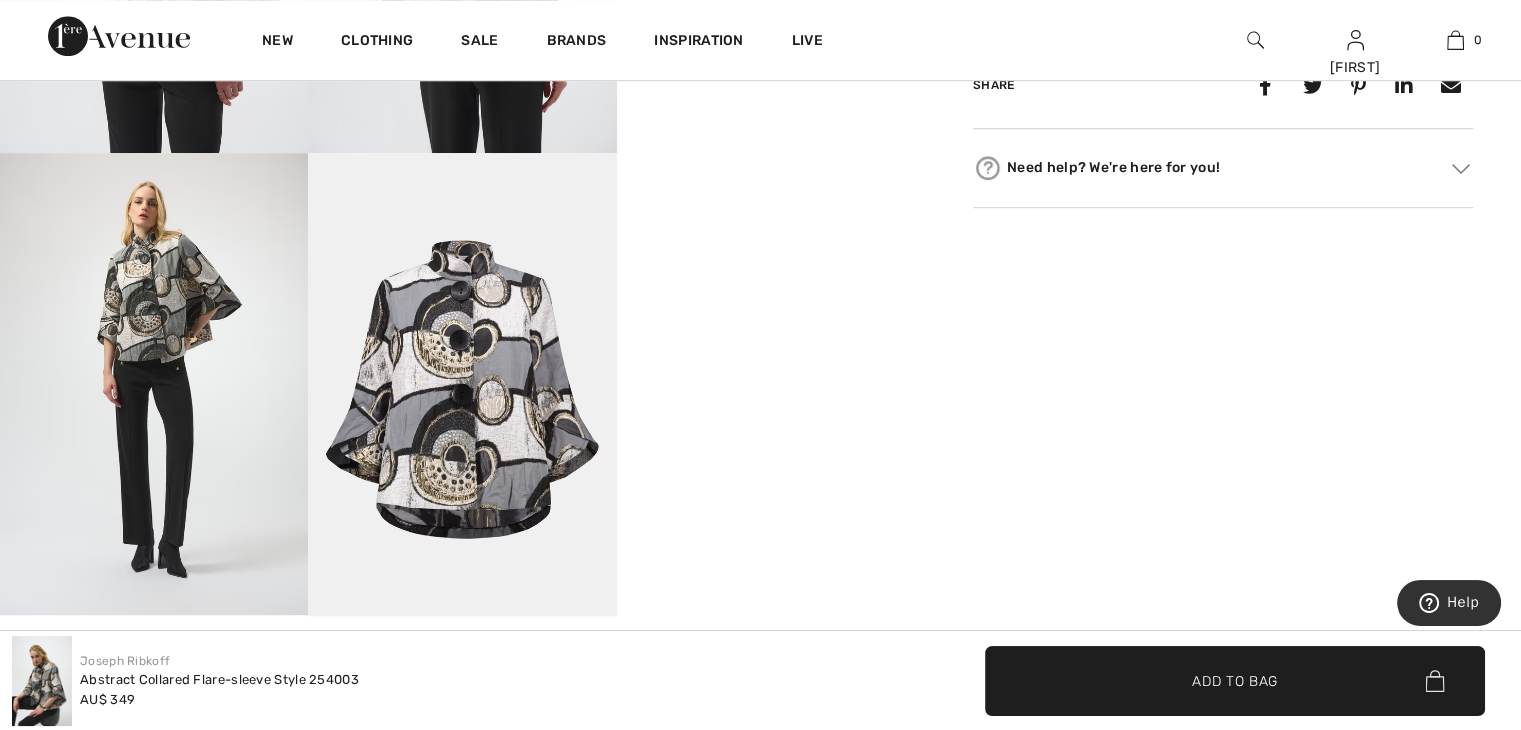 scroll, scrollTop: 1116, scrollLeft: 0, axis: vertical 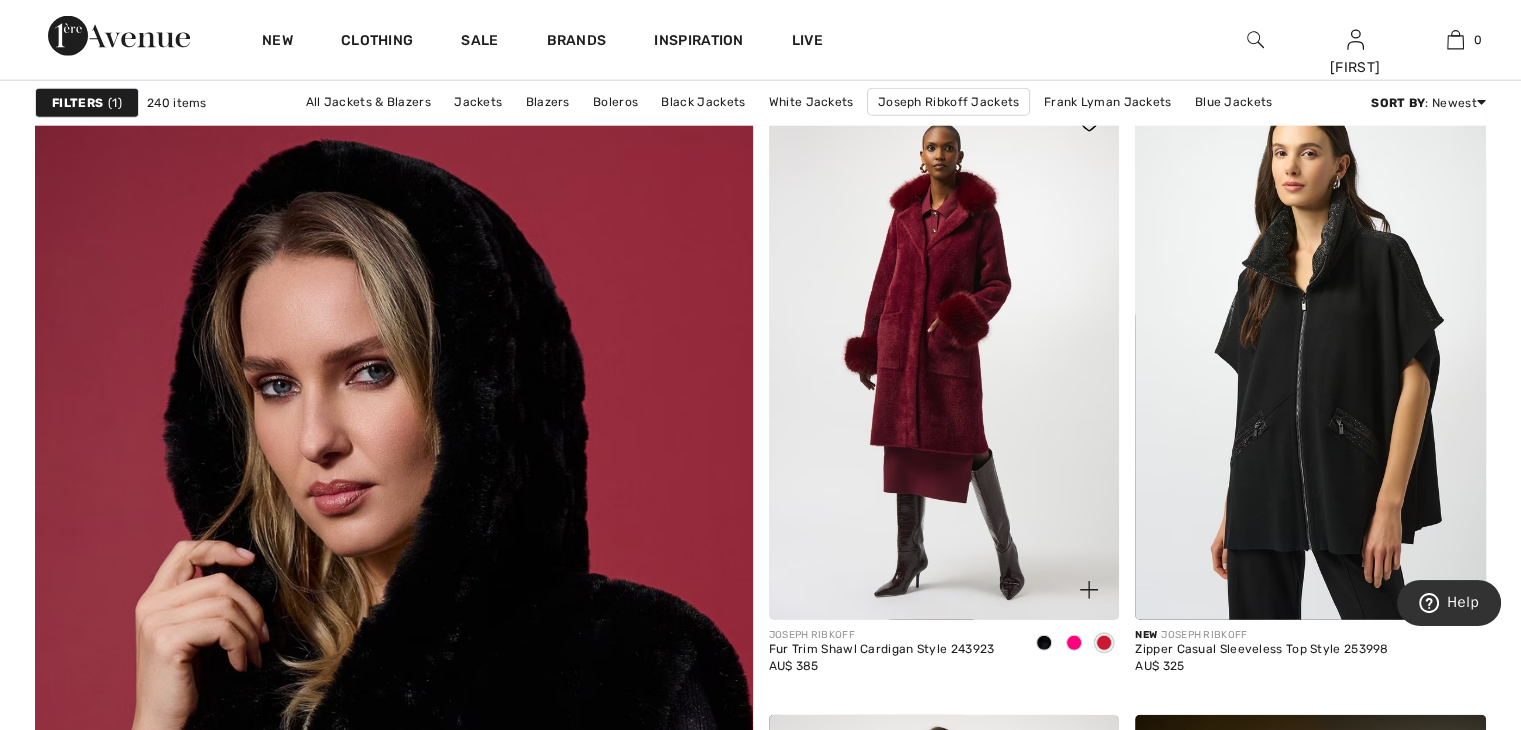 click at bounding box center [1074, 643] 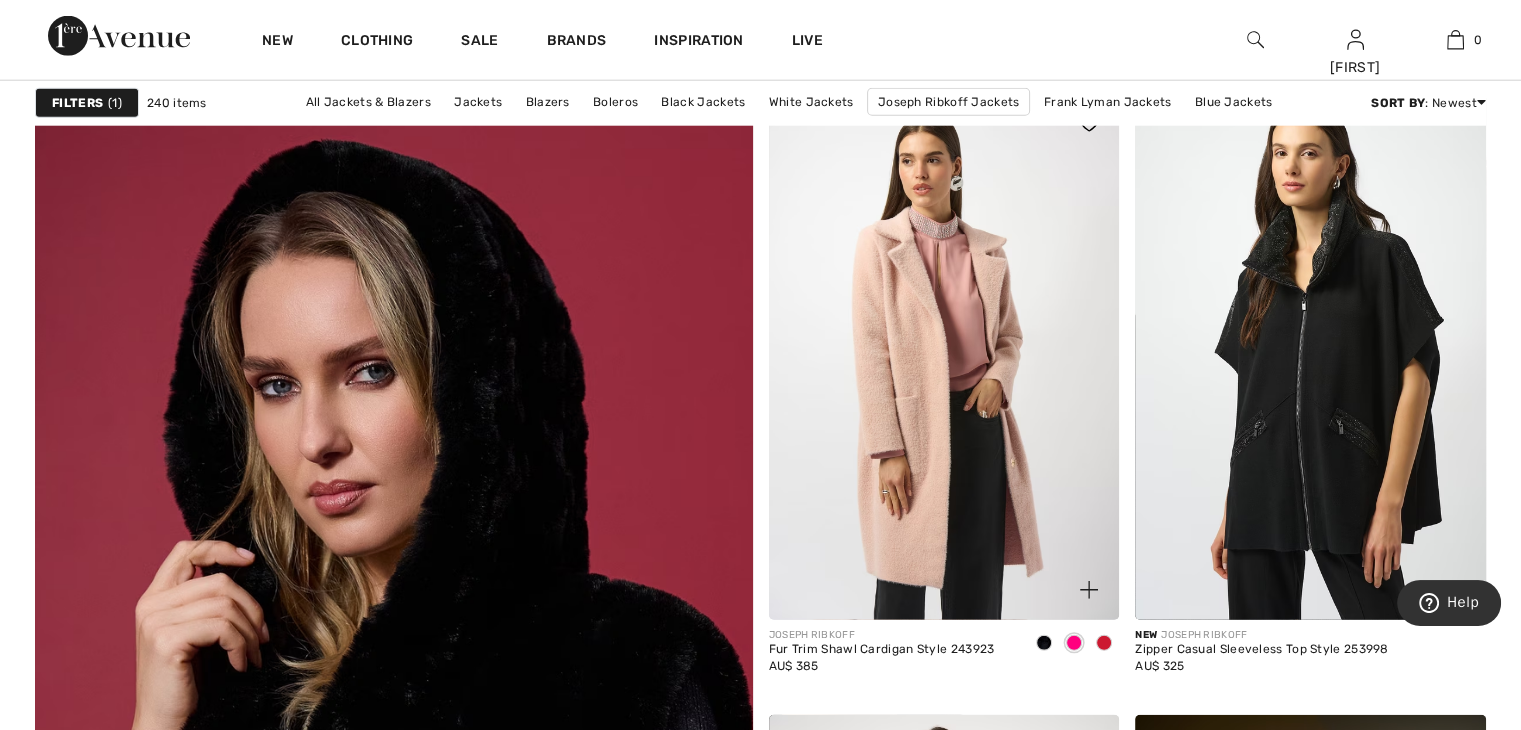 click at bounding box center [1104, 643] 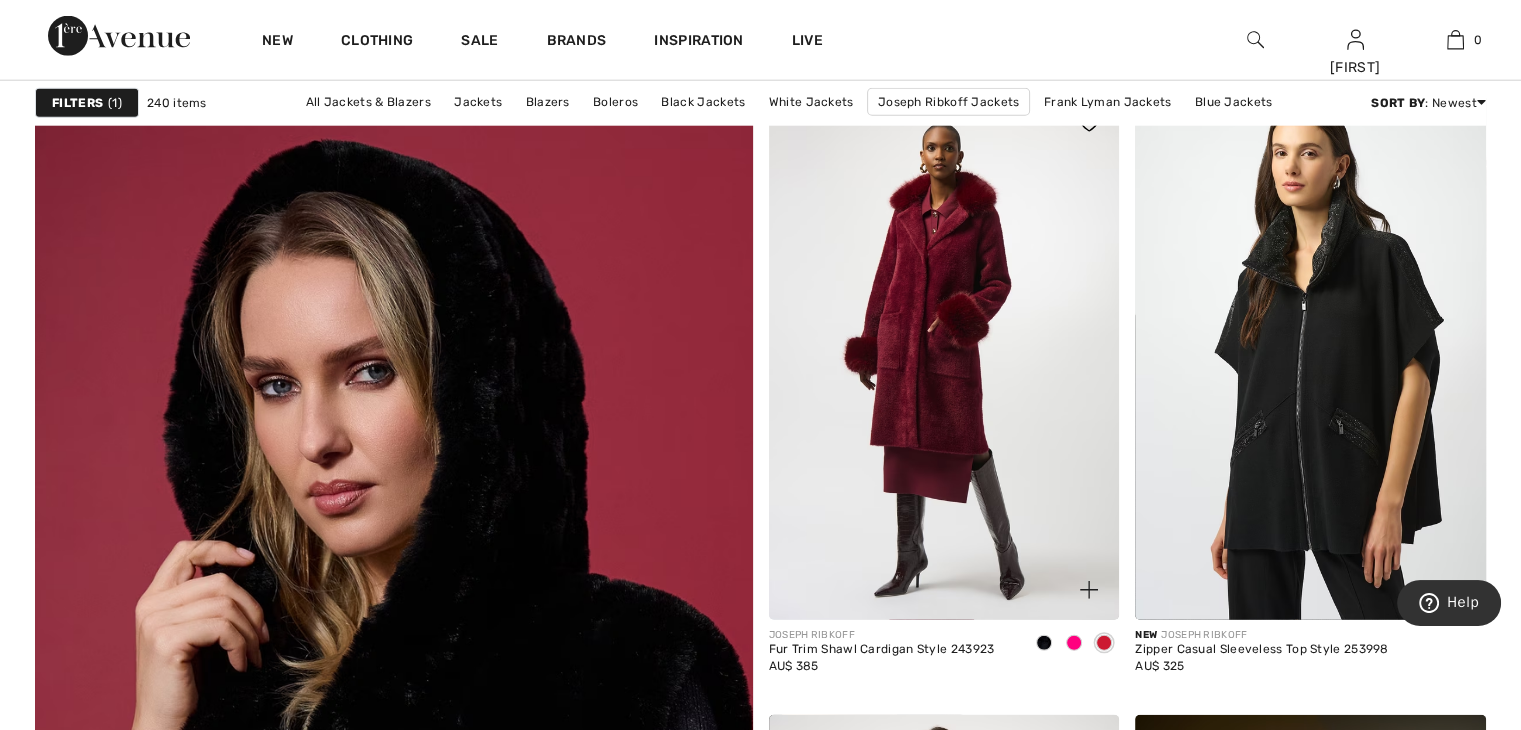 click at bounding box center (1044, 643) 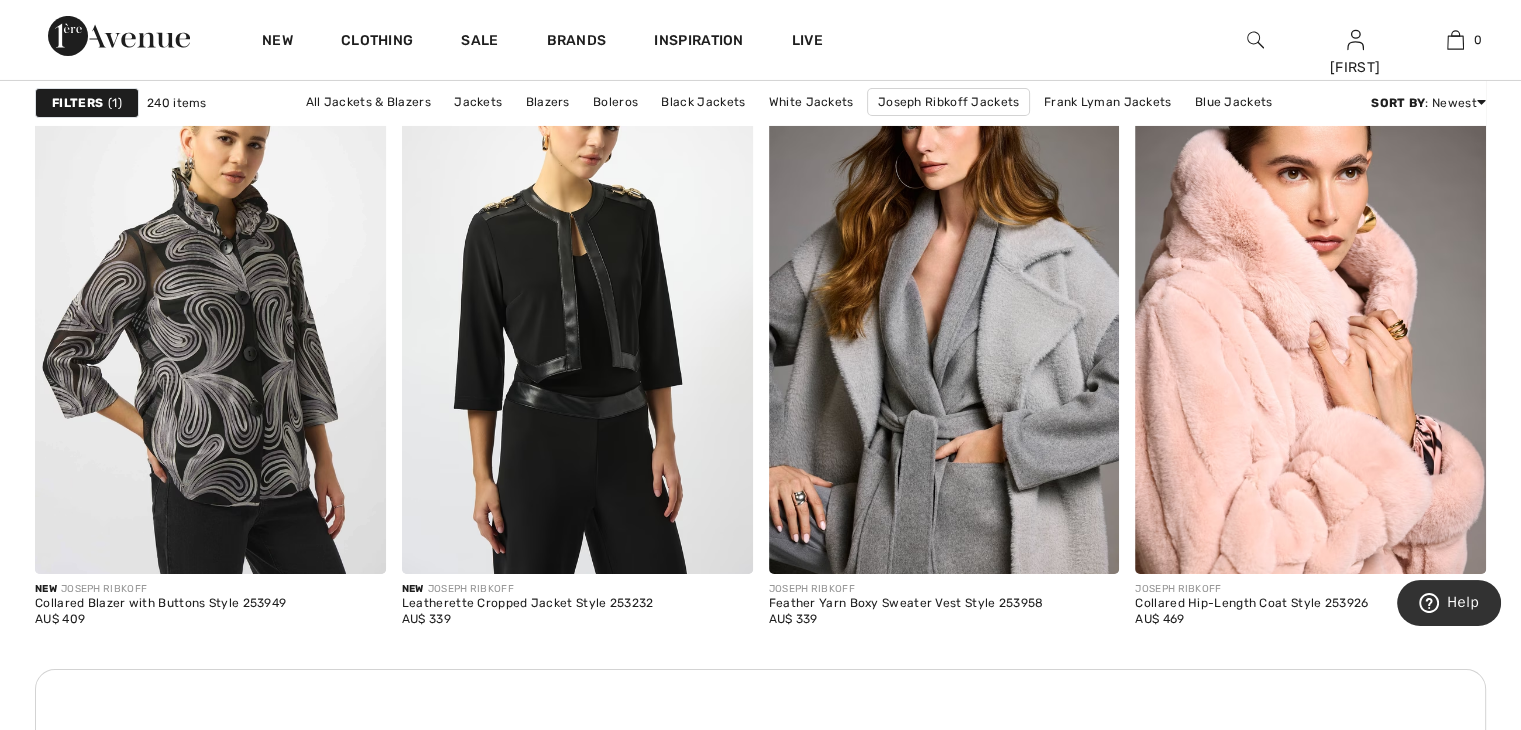 scroll, scrollTop: 7057, scrollLeft: 0, axis: vertical 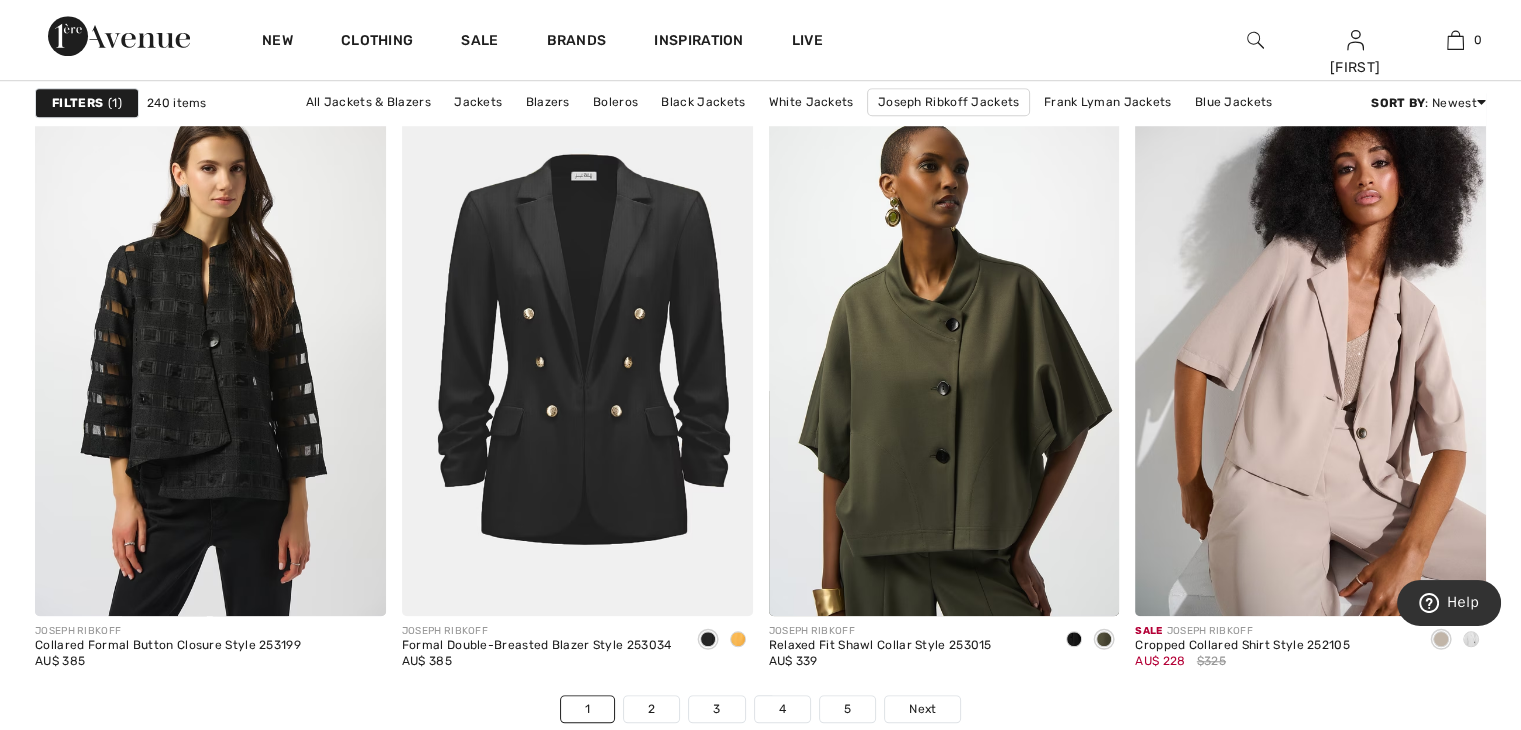 drag, startPoint x: 1529, startPoint y: 485, endPoint x: 83, endPoint y: 41, distance: 1512.6309 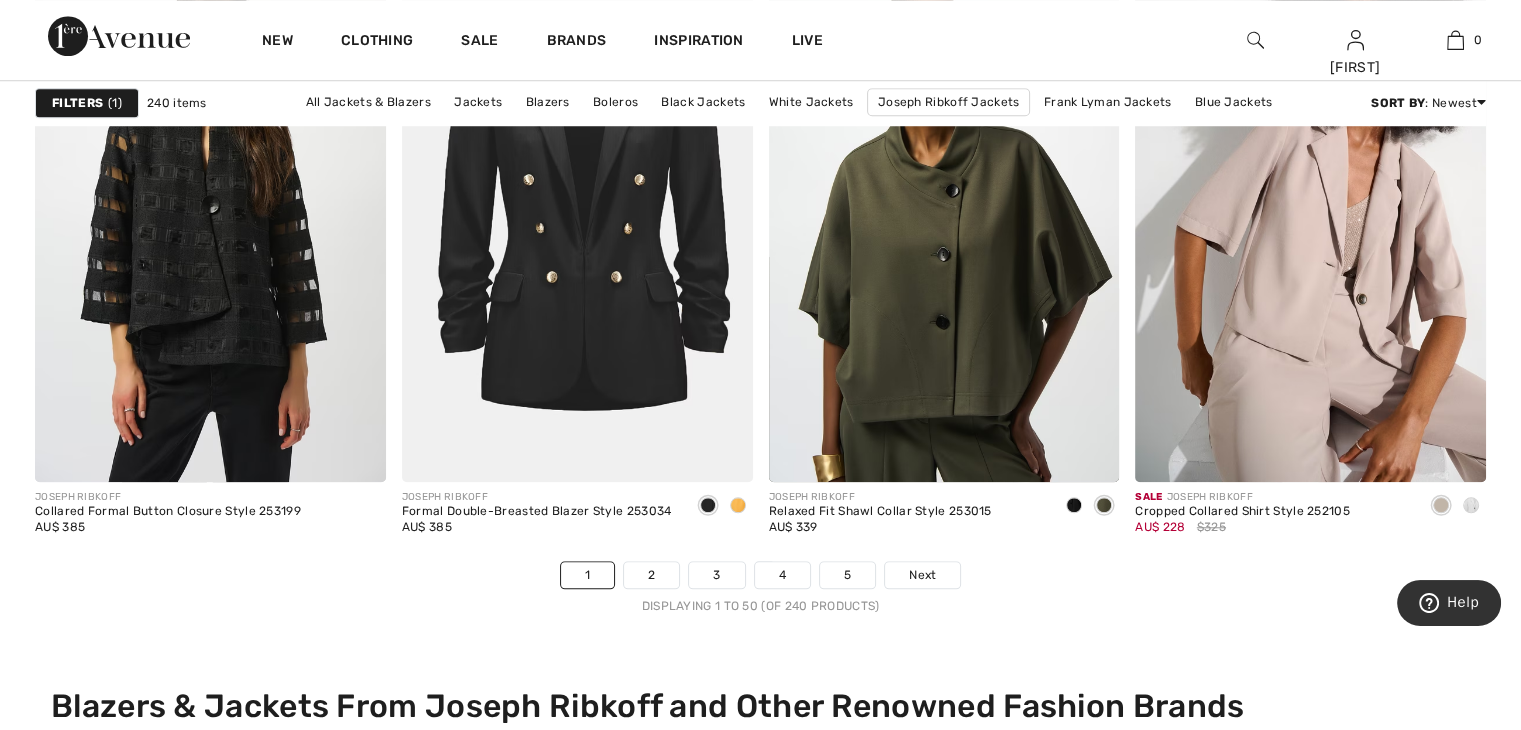 scroll, scrollTop: 9326, scrollLeft: 0, axis: vertical 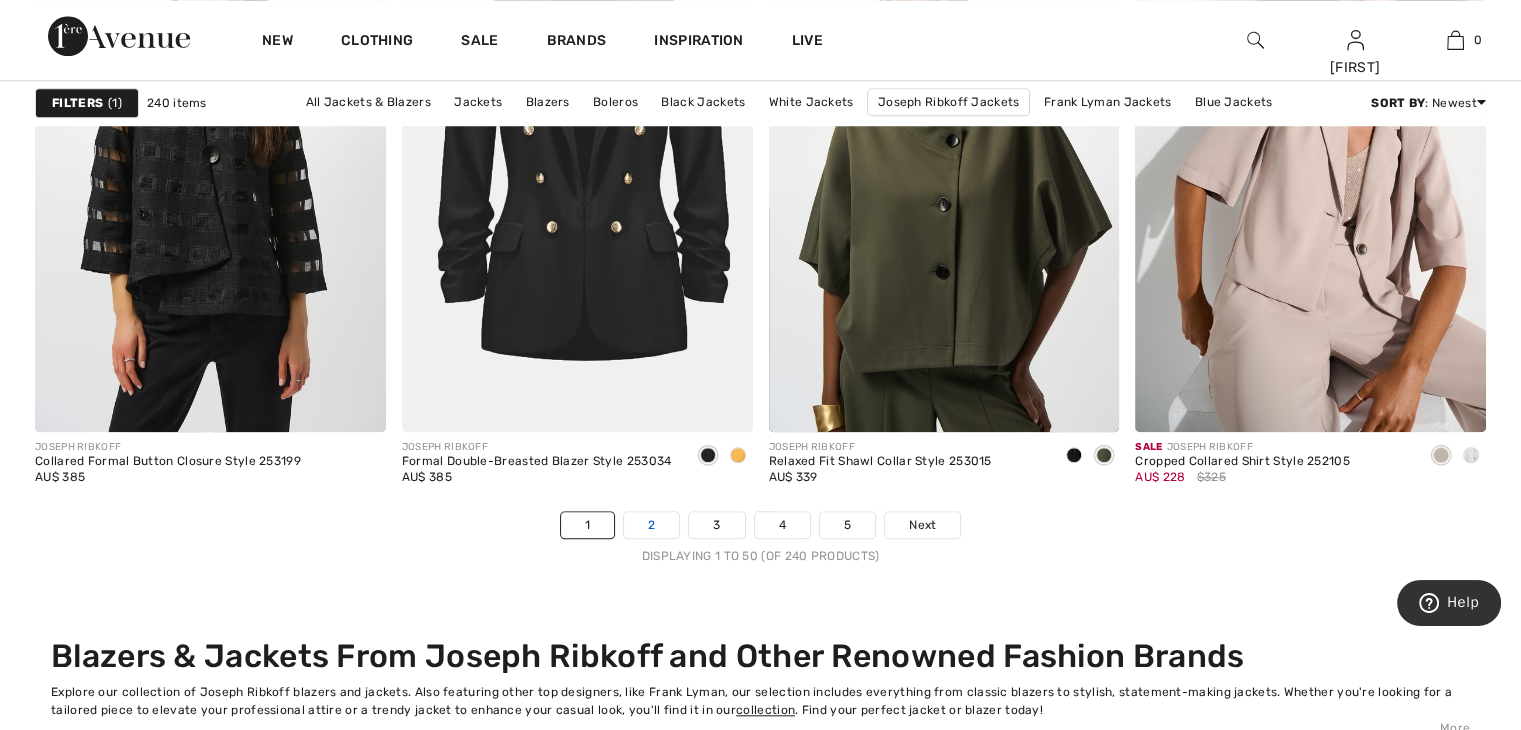 click on "2" at bounding box center (651, 525) 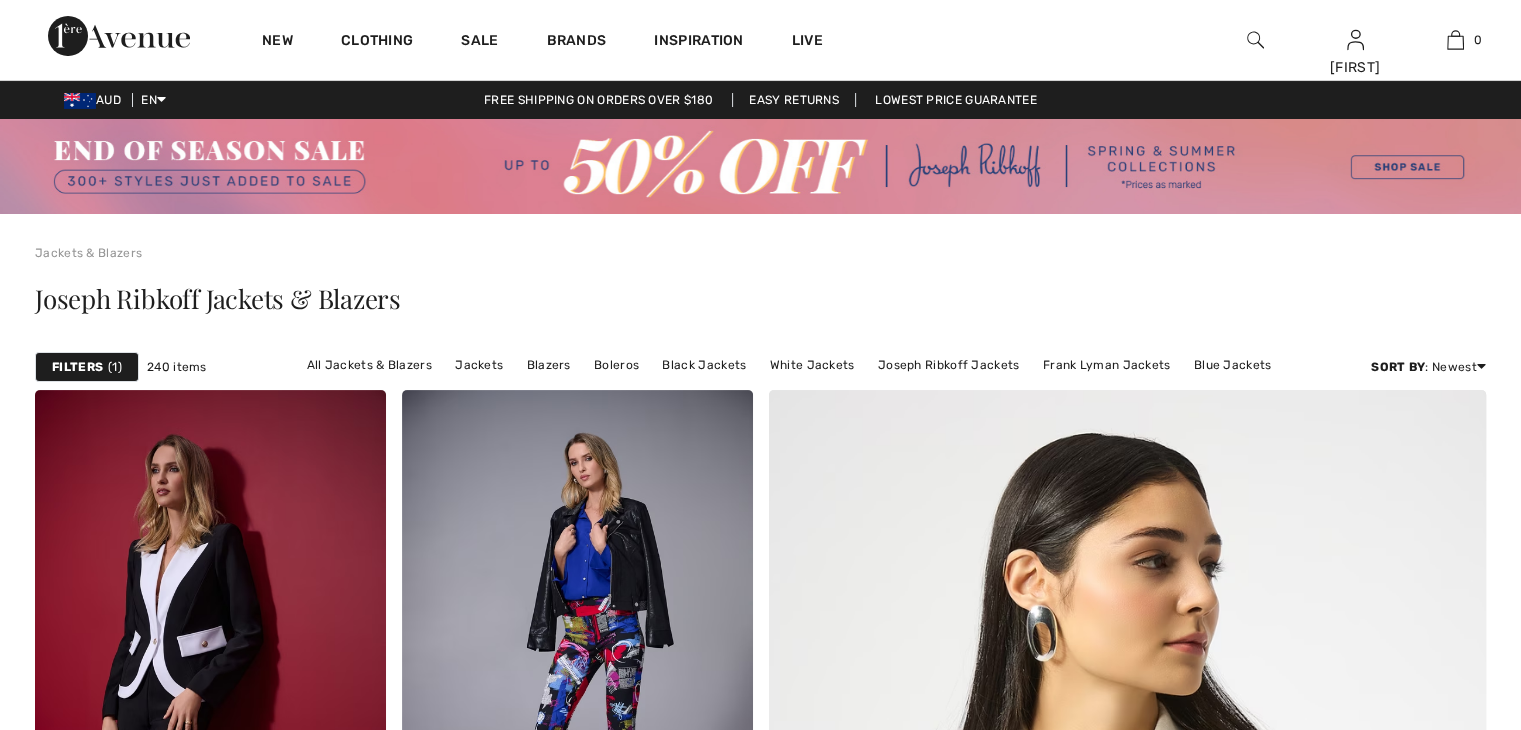 scroll, scrollTop: 359, scrollLeft: 0, axis: vertical 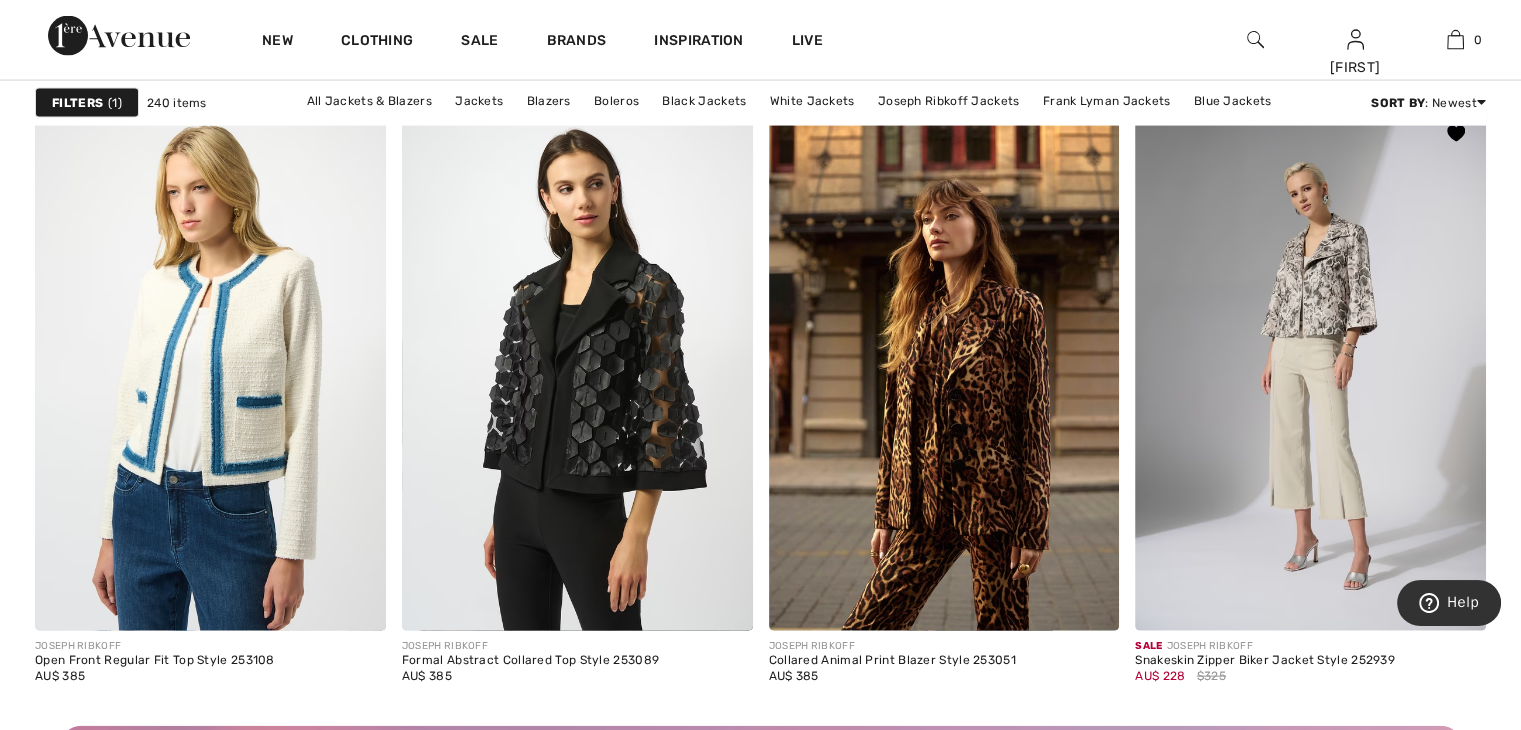 click at bounding box center [1310, 367] 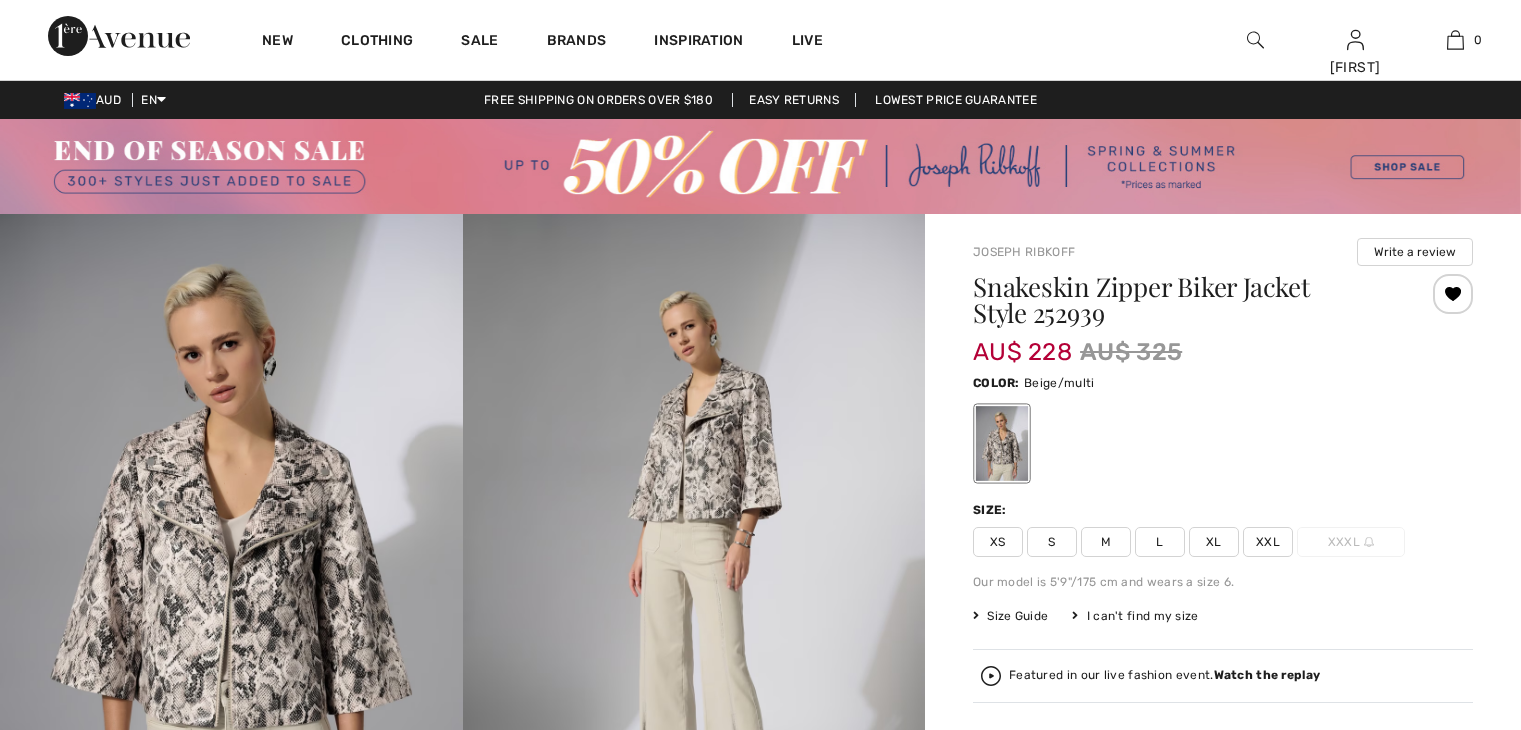 scroll, scrollTop: 0, scrollLeft: 0, axis: both 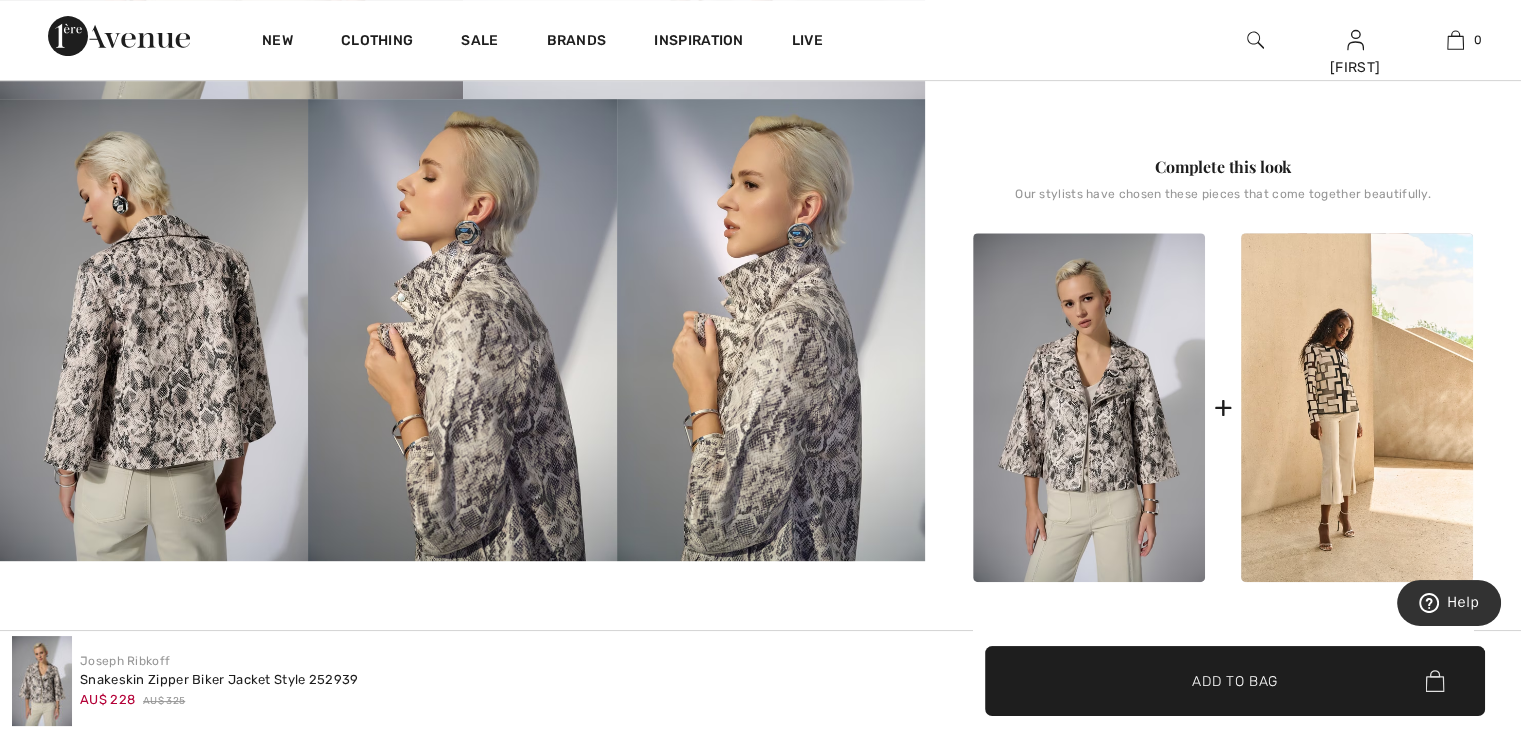 click at bounding box center [1089, 407] 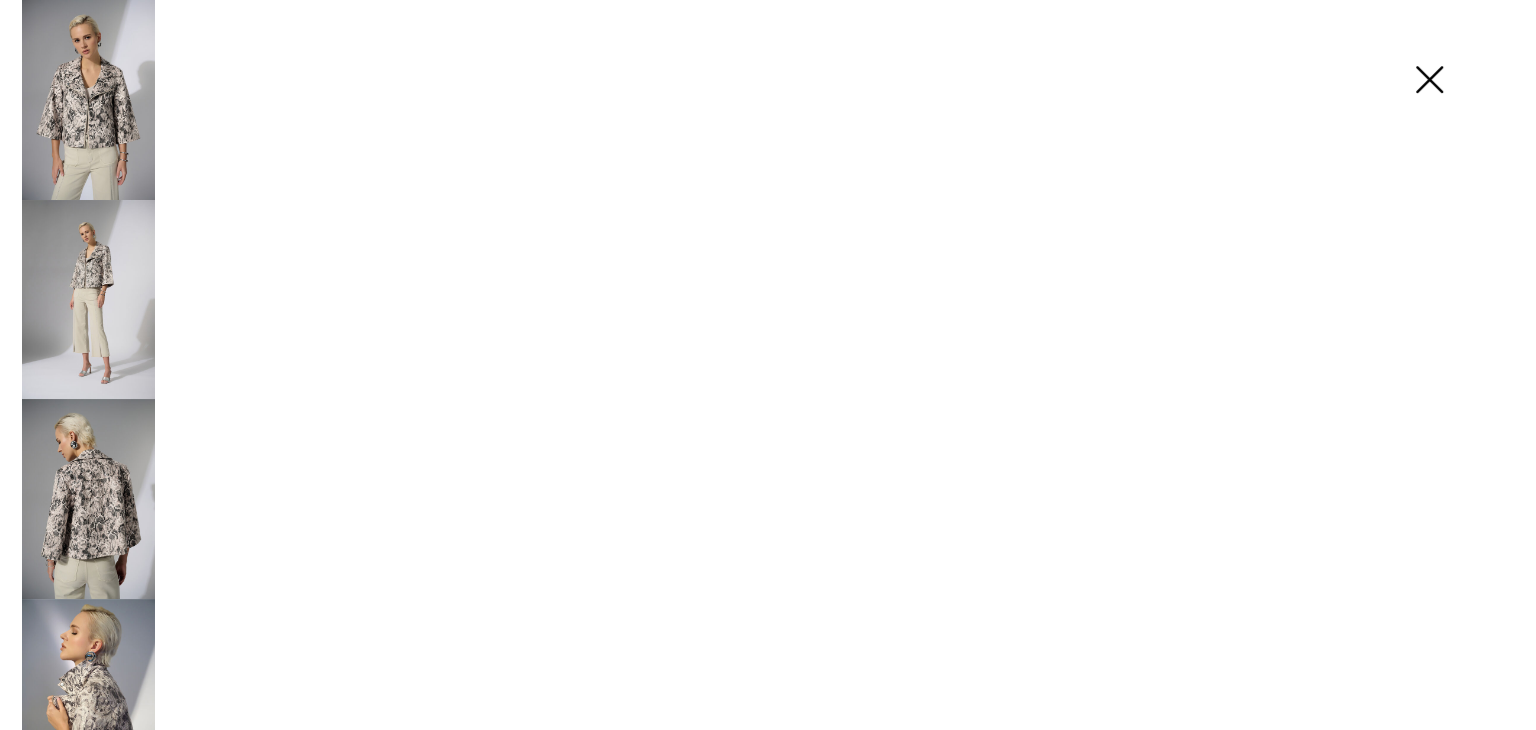 scroll, scrollTop: 811, scrollLeft: 0, axis: vertical 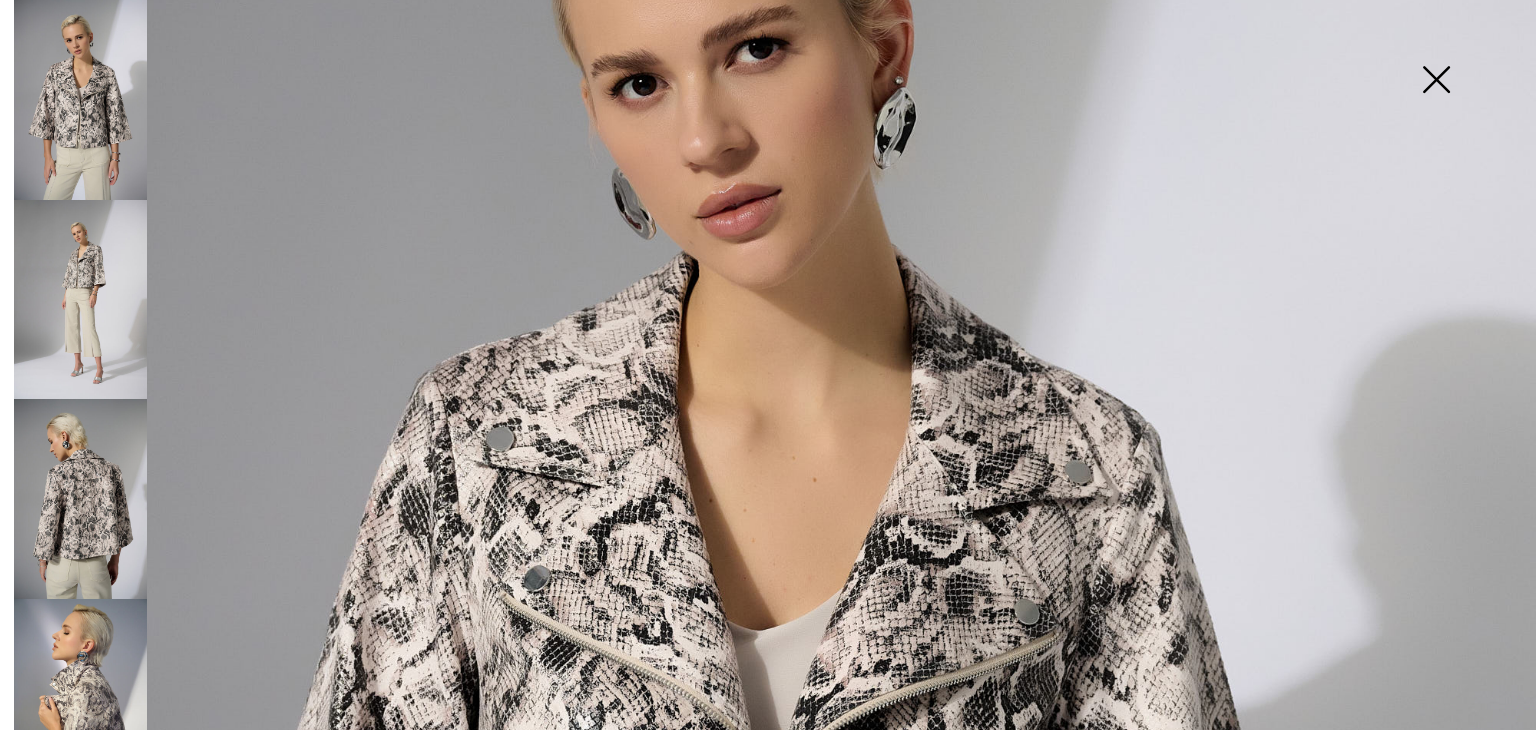 click at bounding box center [80, 499] 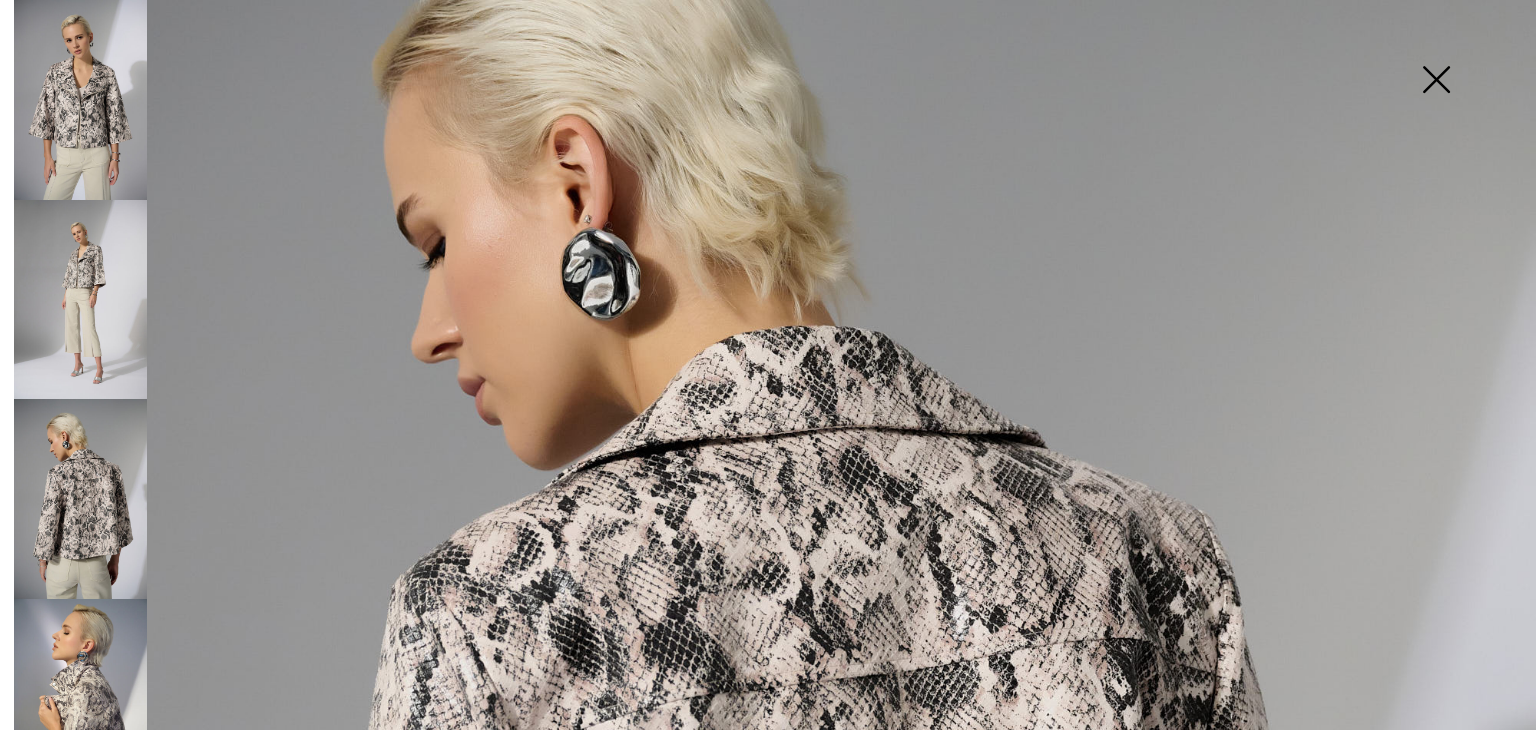 scroll, scrollTop: 246, scrollLeft: 0, axis: vertical 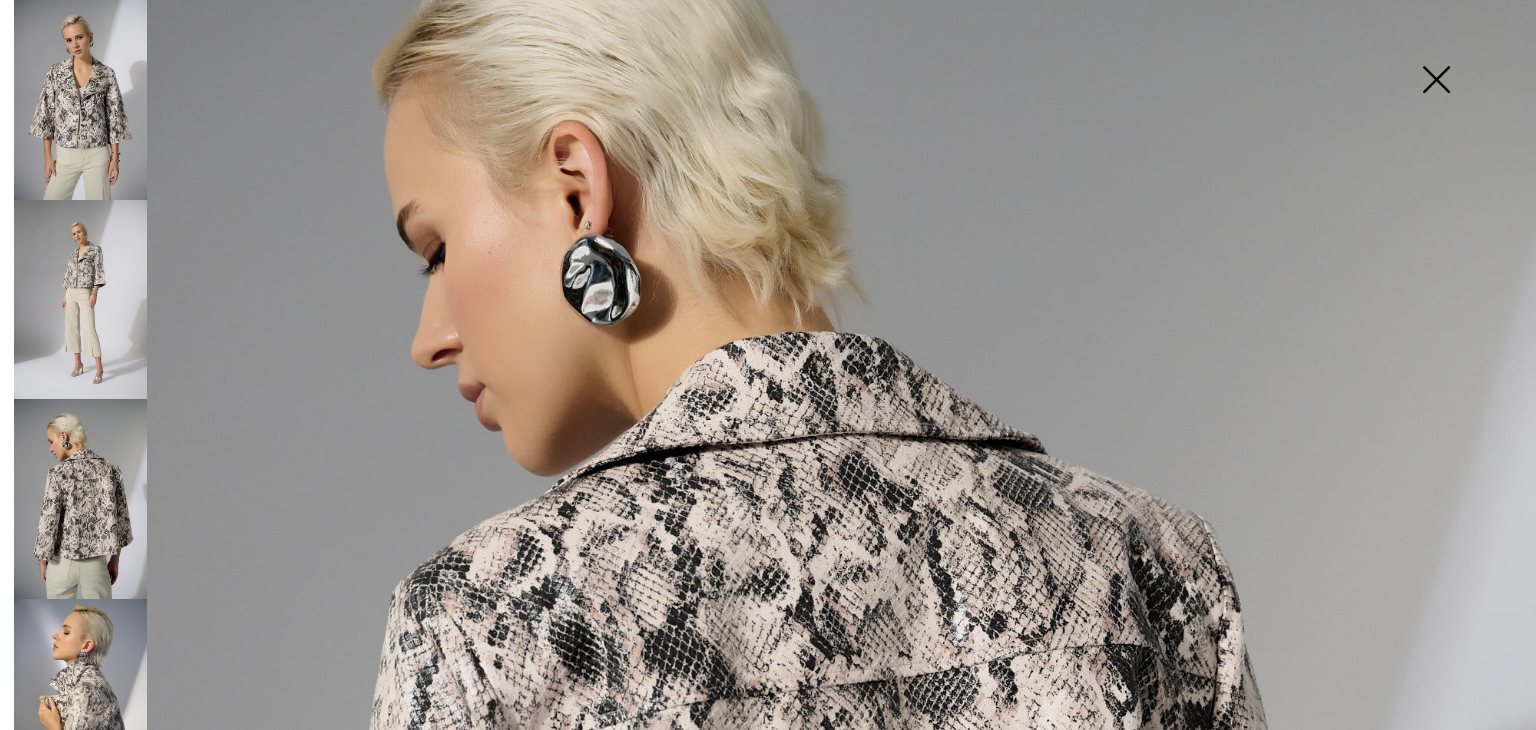 click at bounding box center [80, 300] 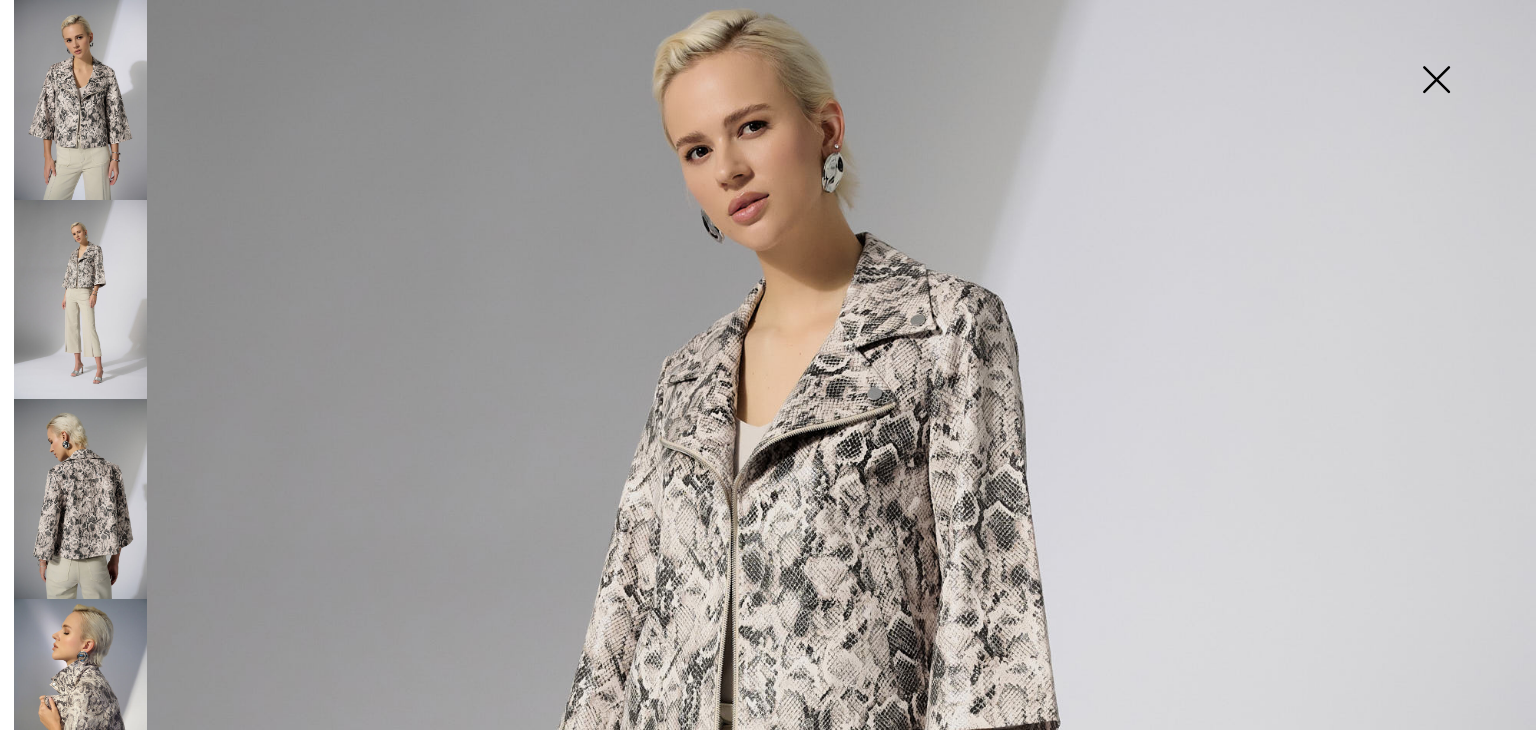 click at bounding box center [1436, 81] 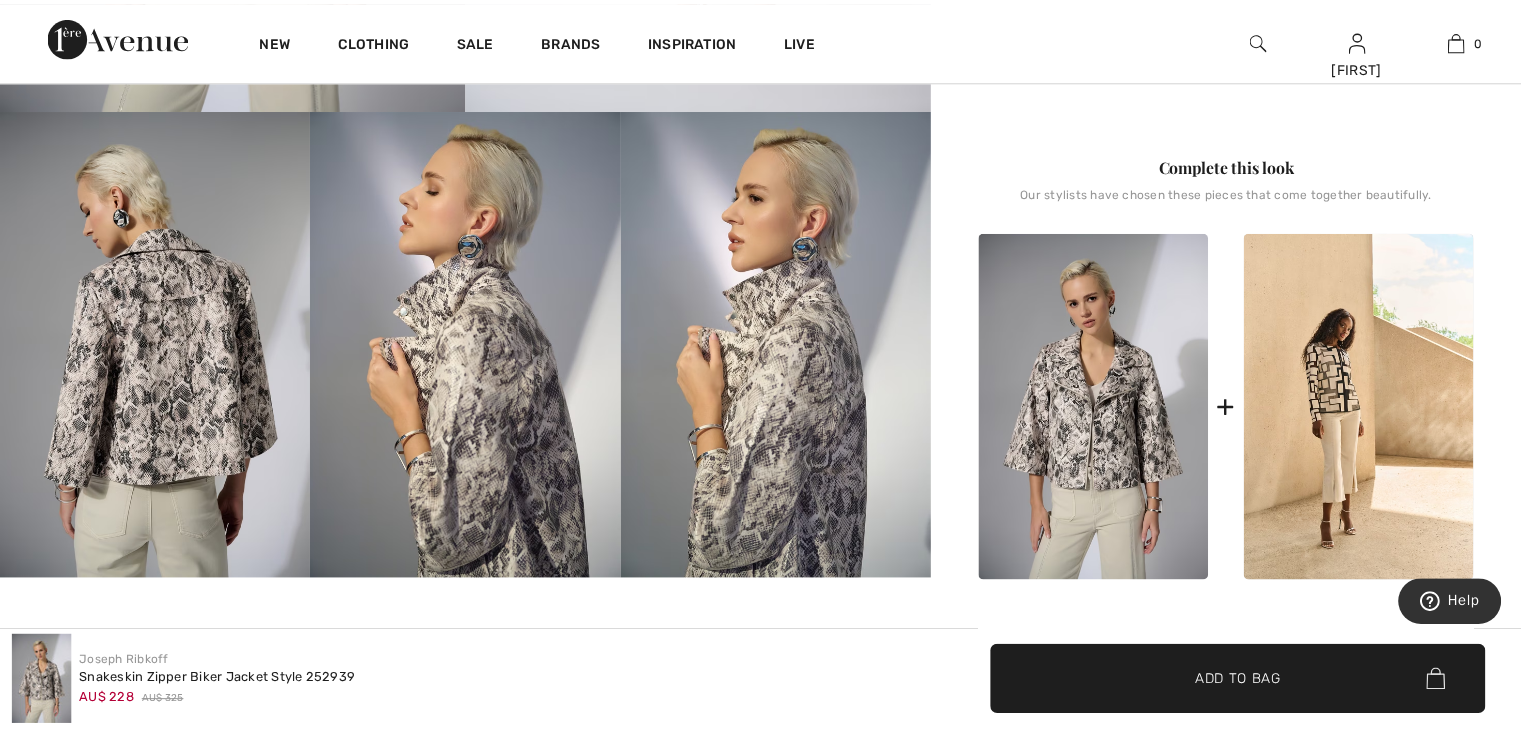 scroll, scrollTop: 809, scrollLeft: 0, axis: vertical 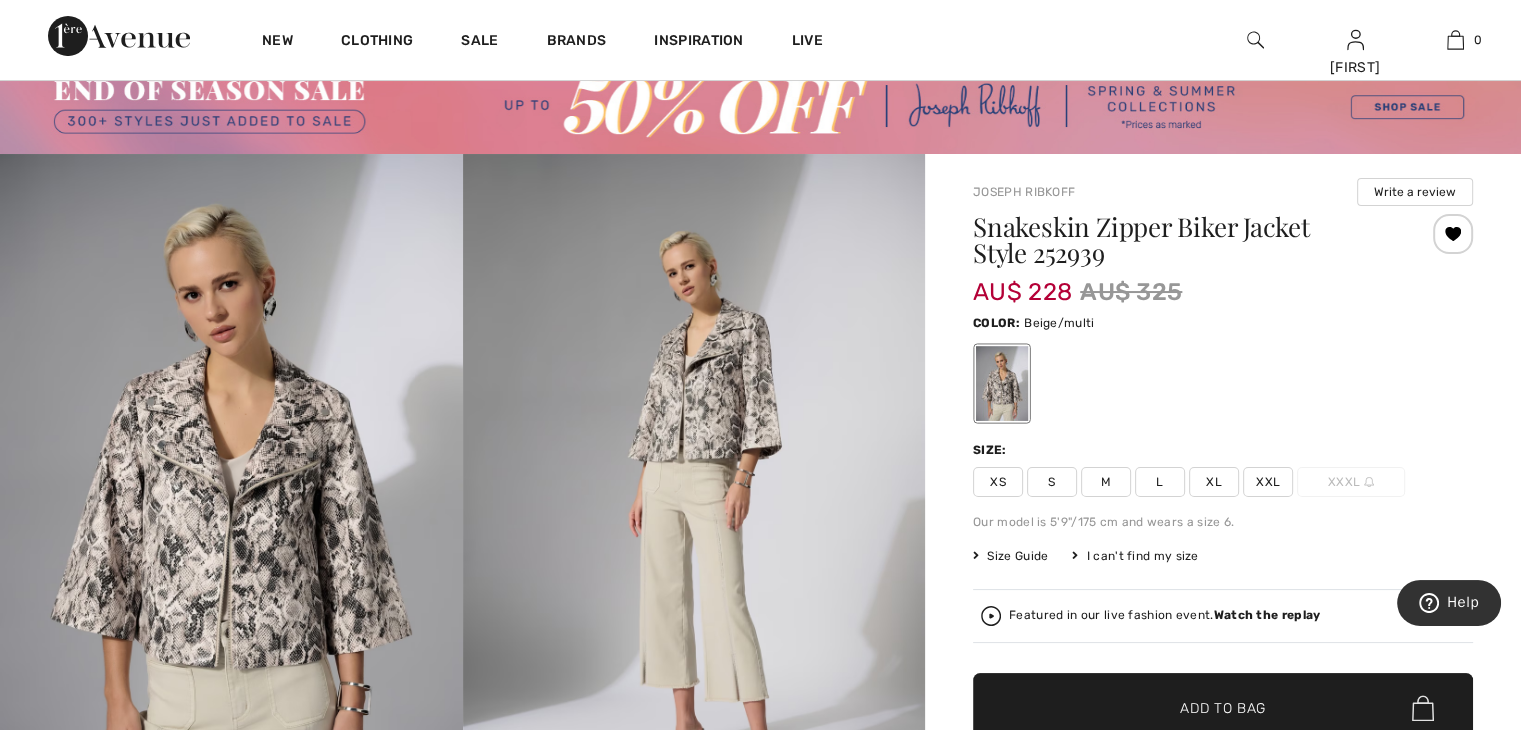 click on "Size Guide" at bounding box center (1010, 556) 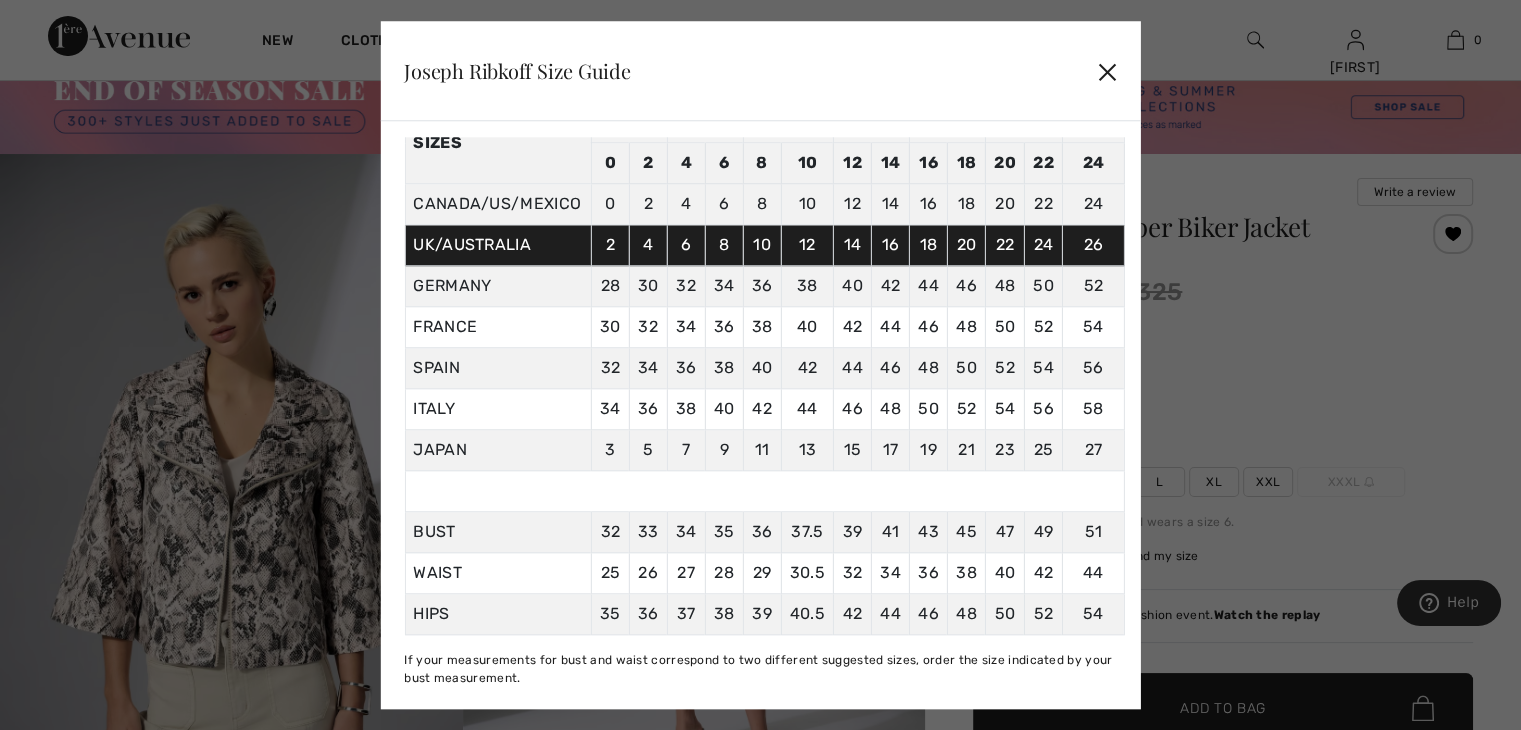 scroll, scrollTop: 0, scrollLeft: 0, axis: both 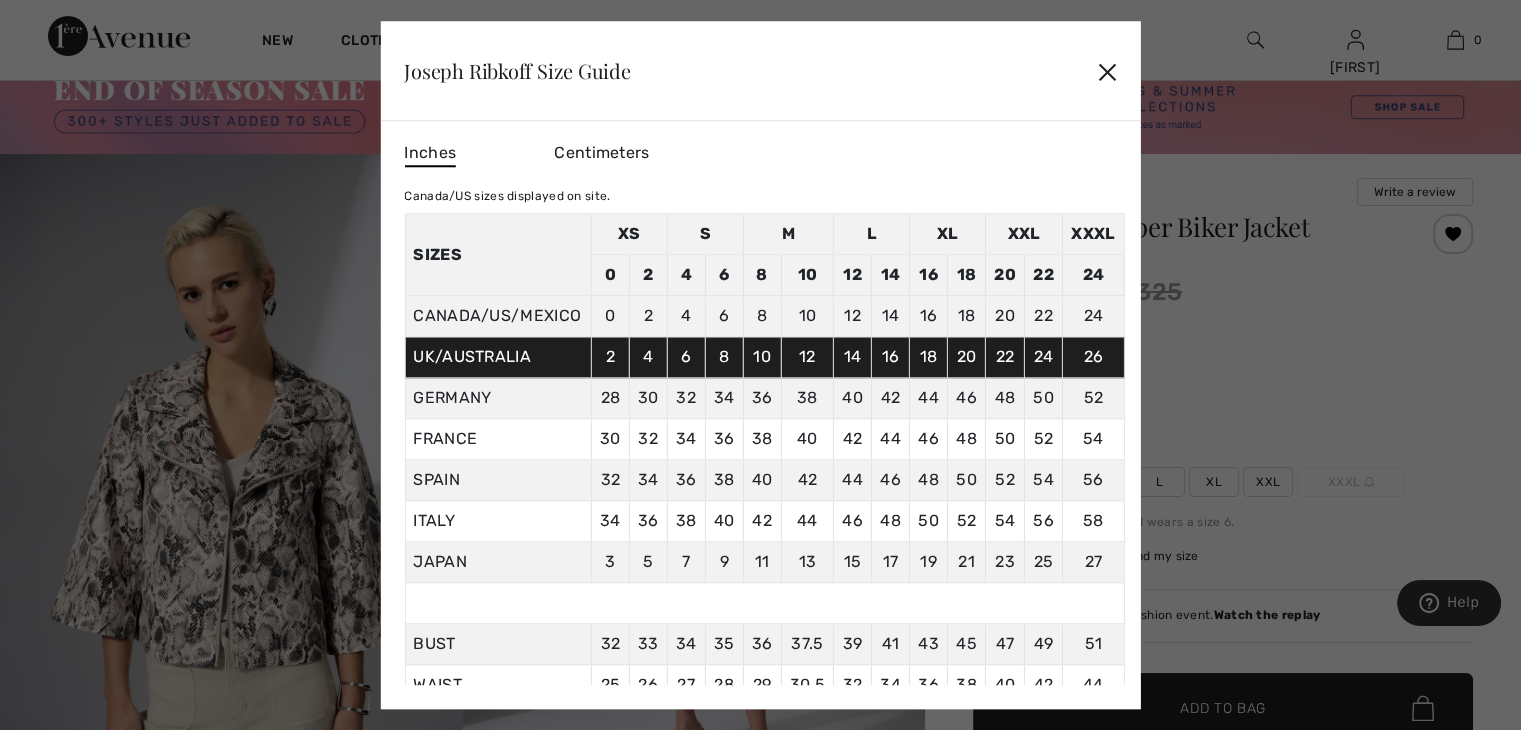 click on "✕" at bounding box center [1106, 71] 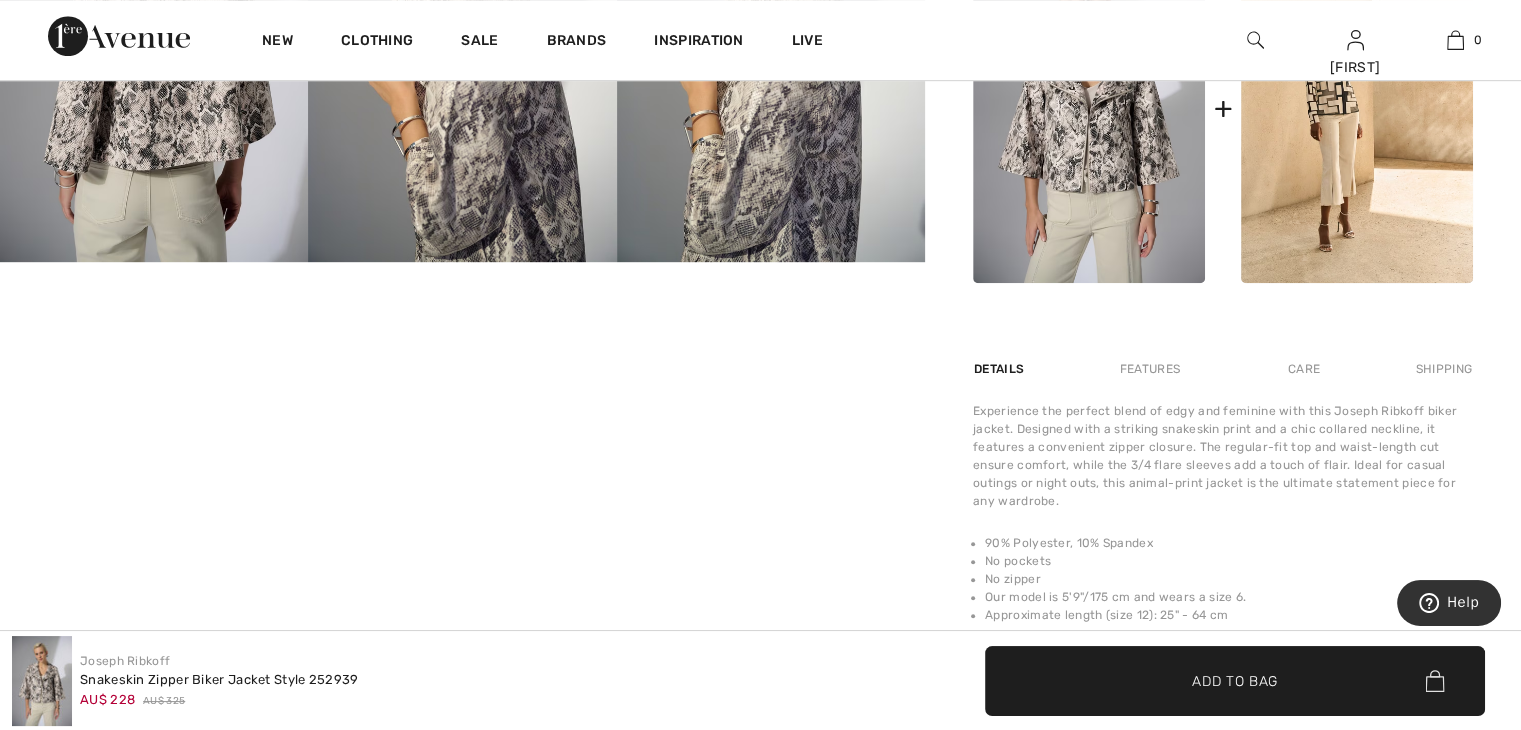 scroll, scrollTop: 1144, scrollLeft: 0, axis: vertical 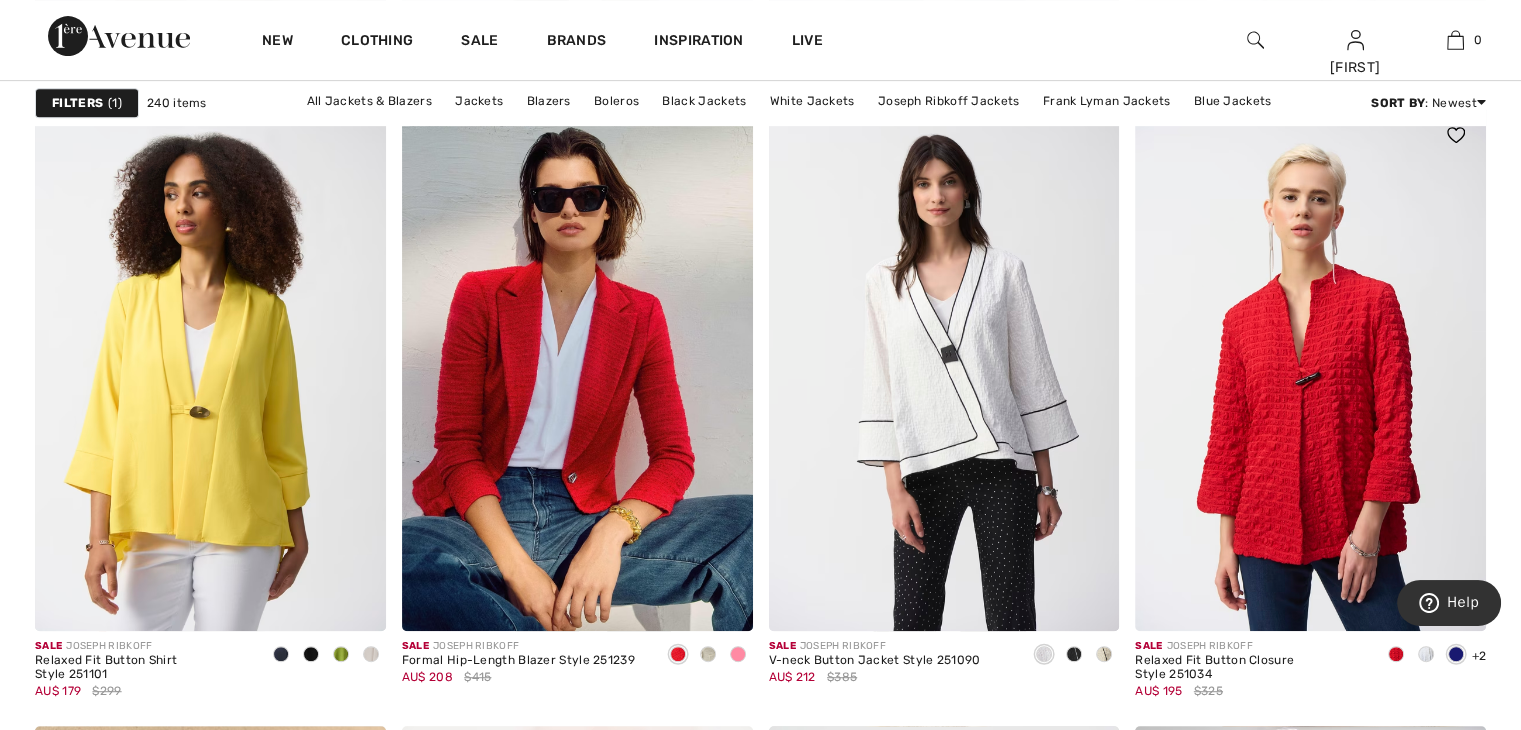 click at bounding box center (1310, 368) 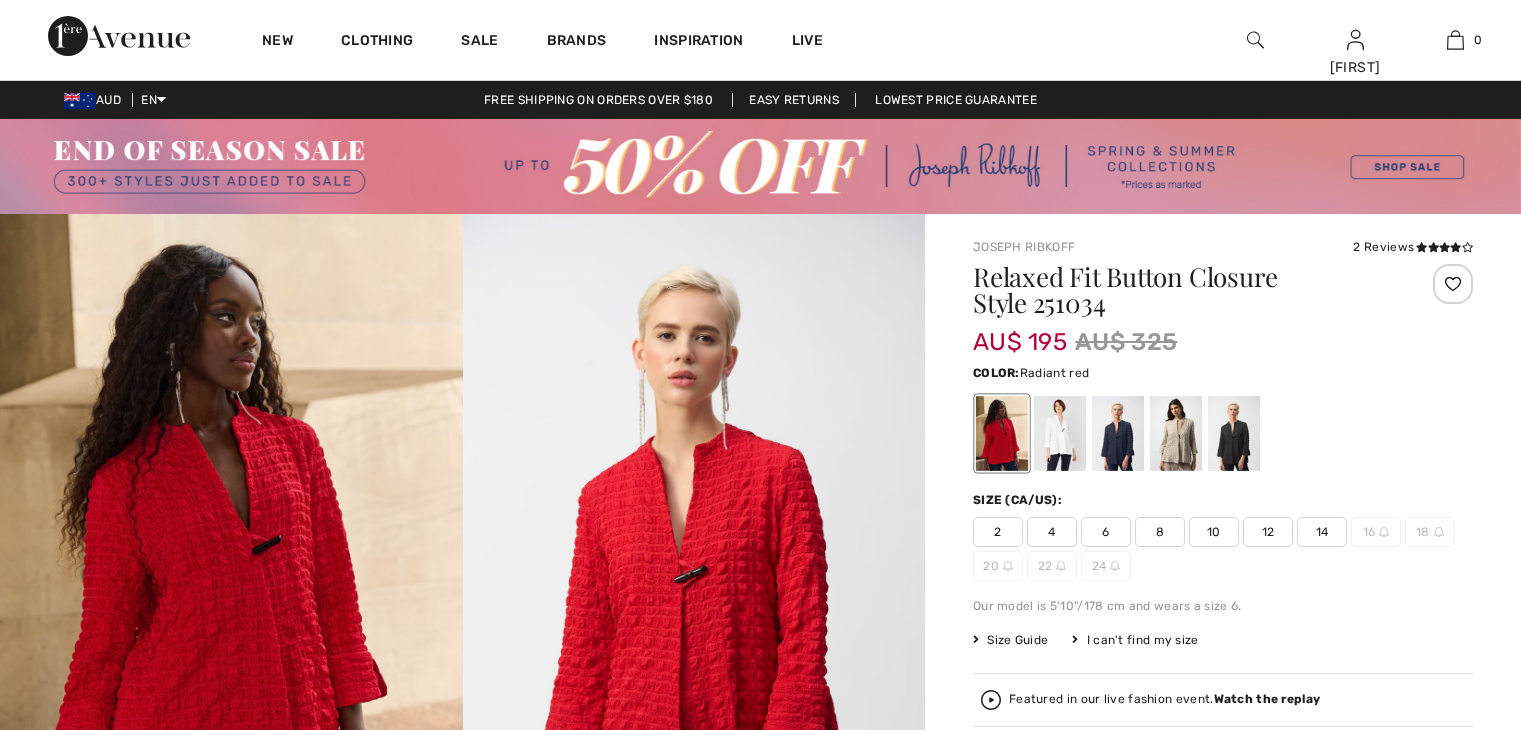 scroll, scrollTop: 0, scrollLeft: 0, axis: both 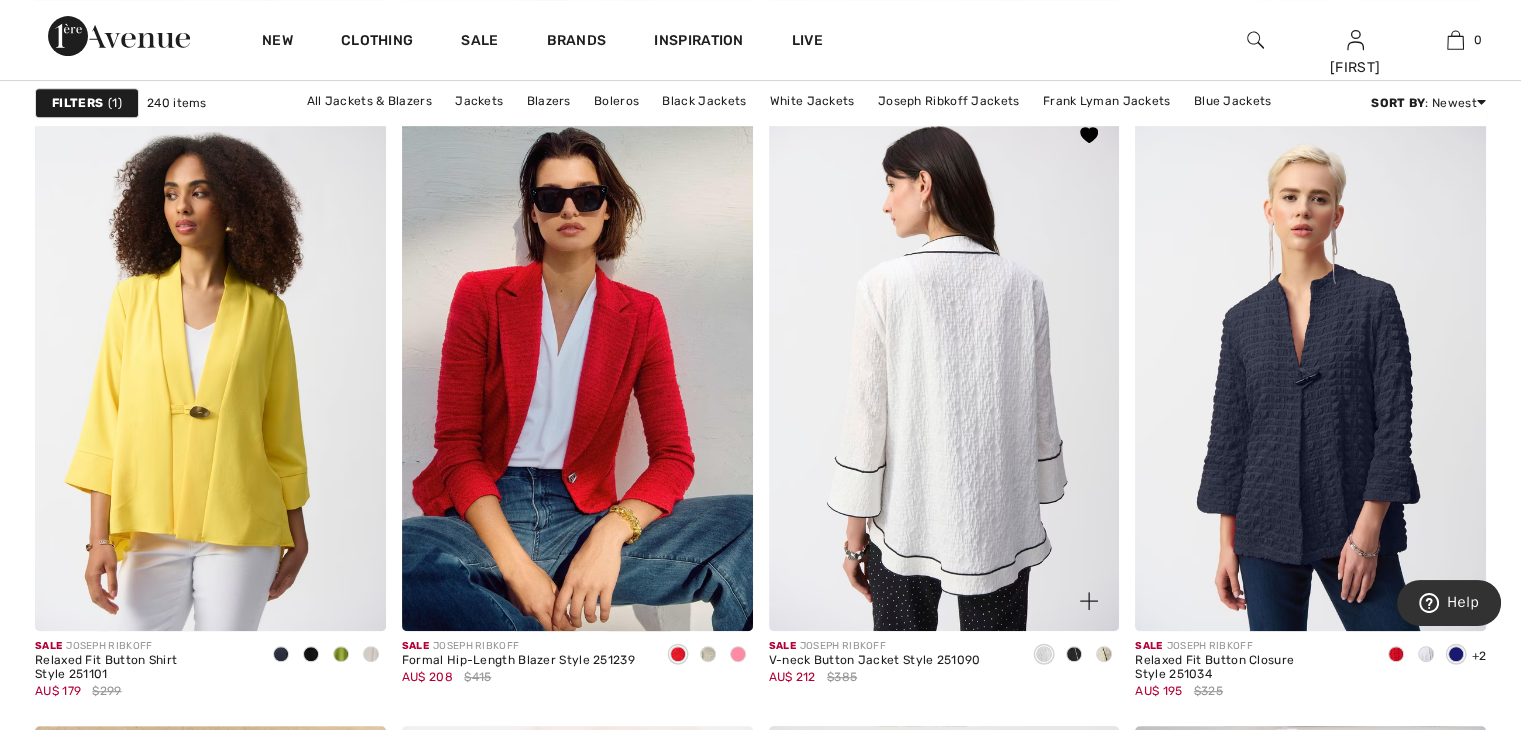 click at bounding box center [944, 368] 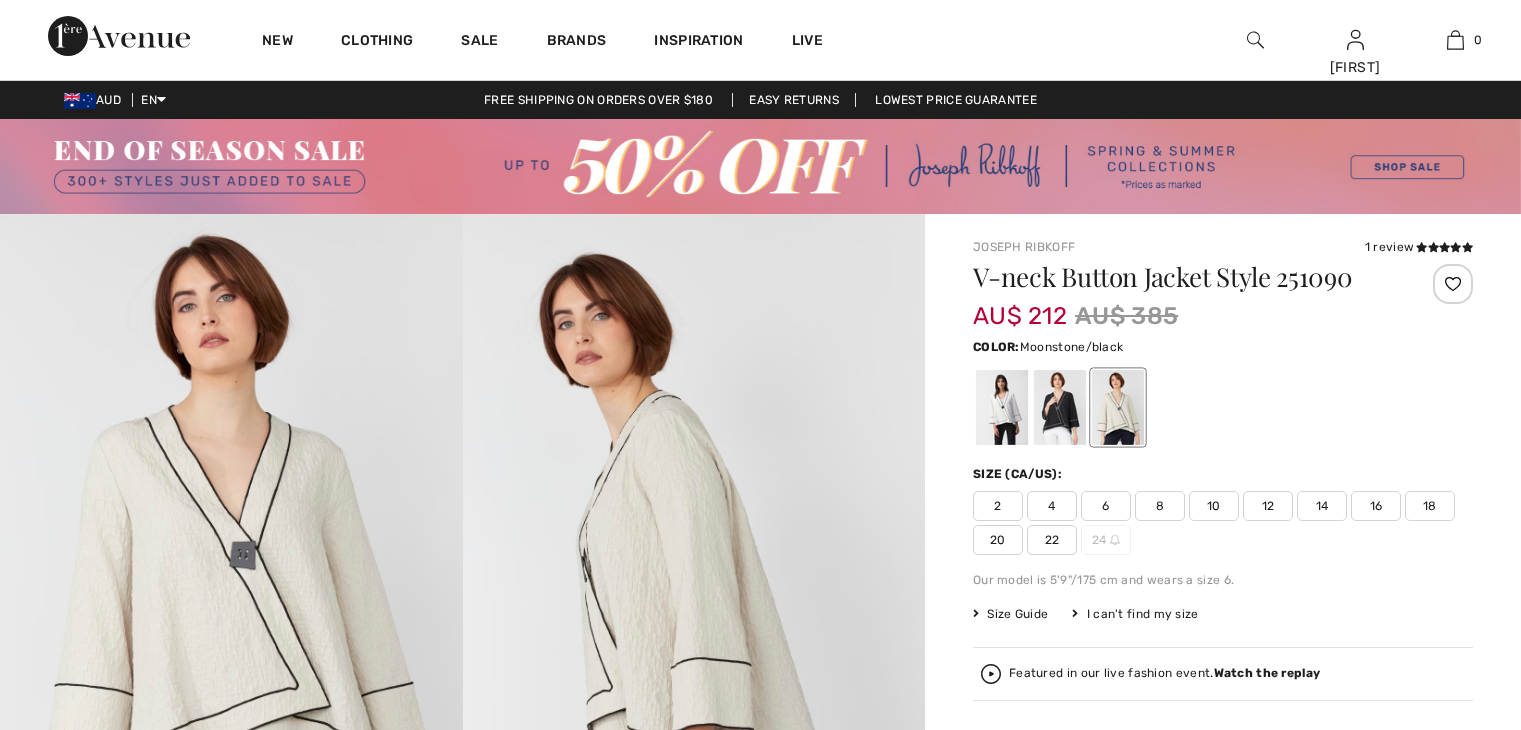 scroll, scrollTop: 0, scrollLeft: 0, axis: both 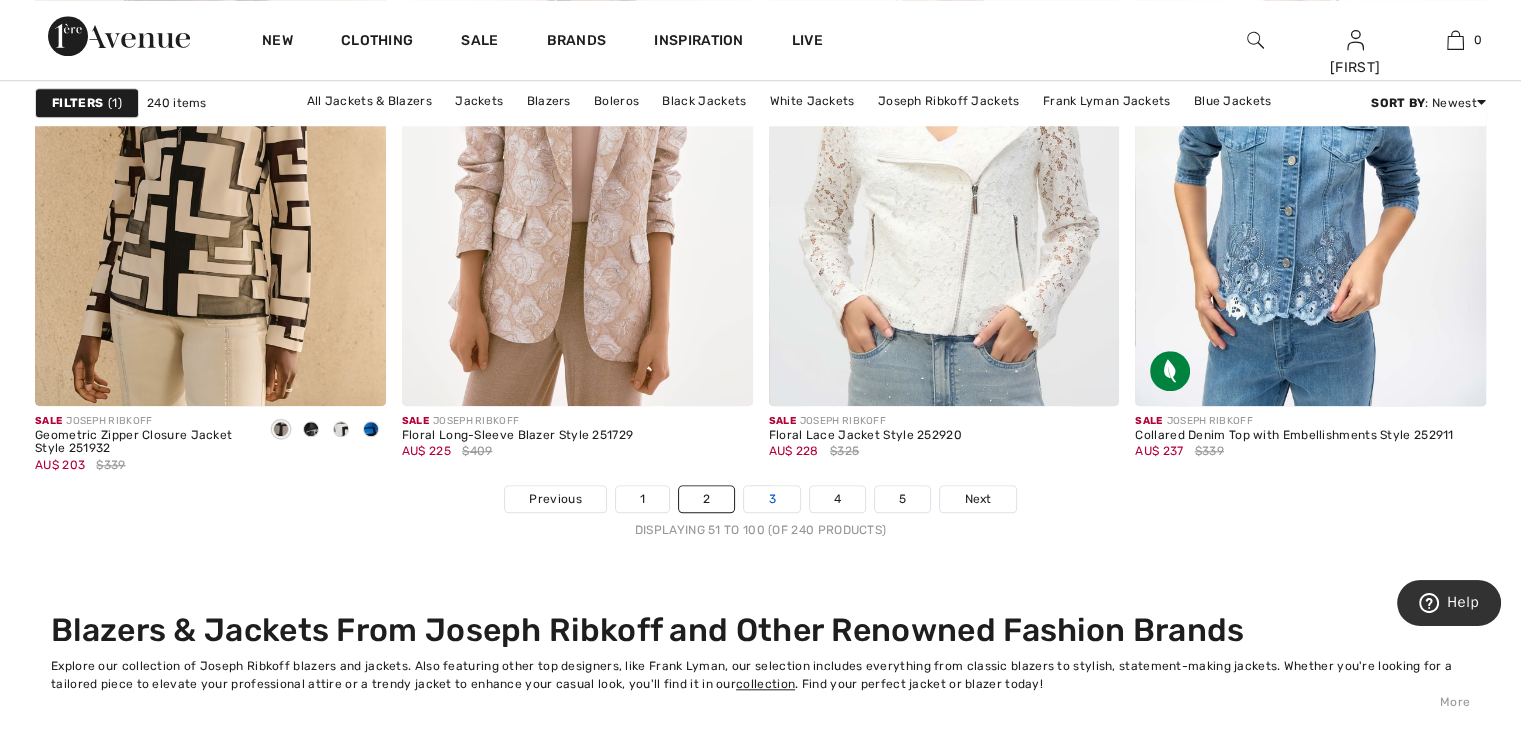 click on "3" at bounding box center [771, 499] 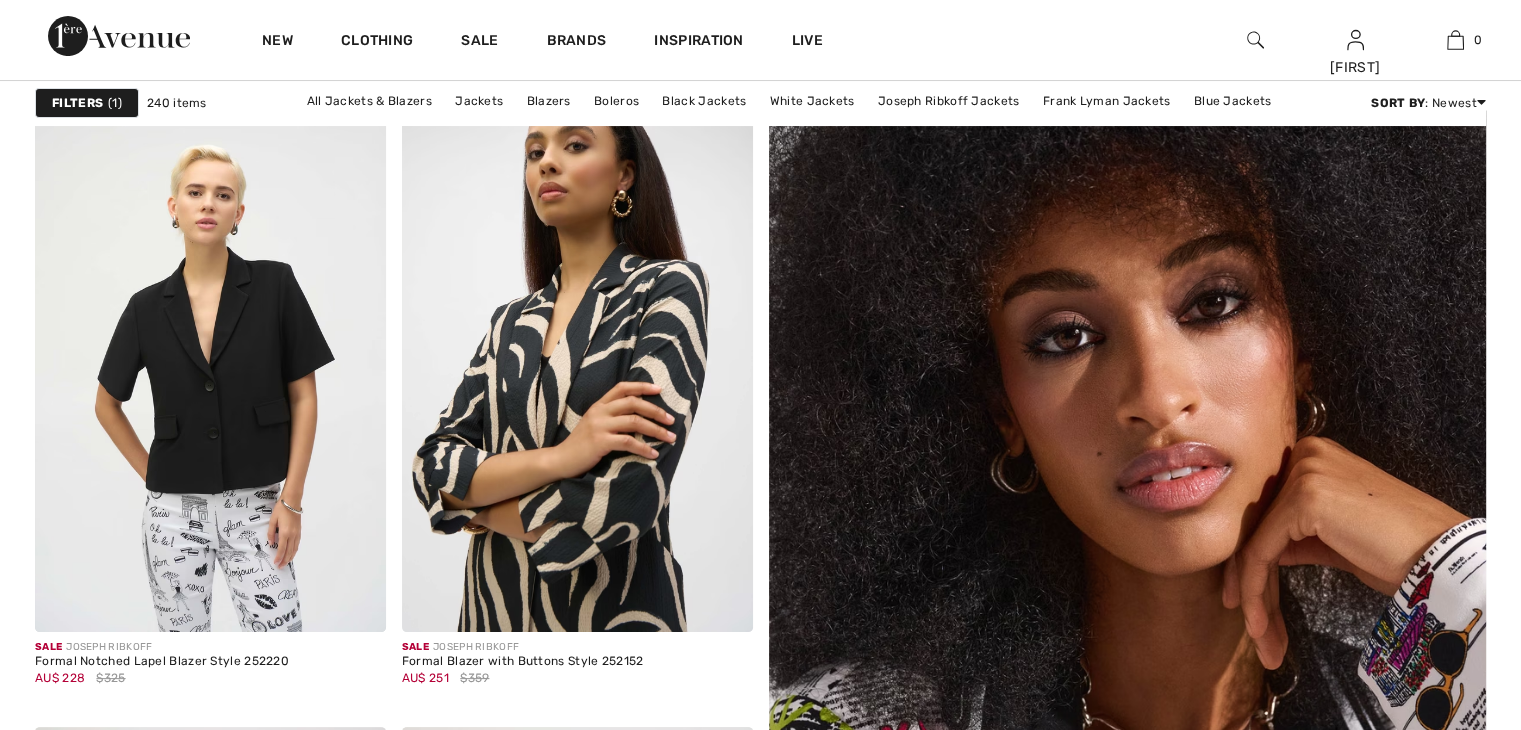 scroll, scrollTop: 334, scrollLeft: 0, axis: vertical 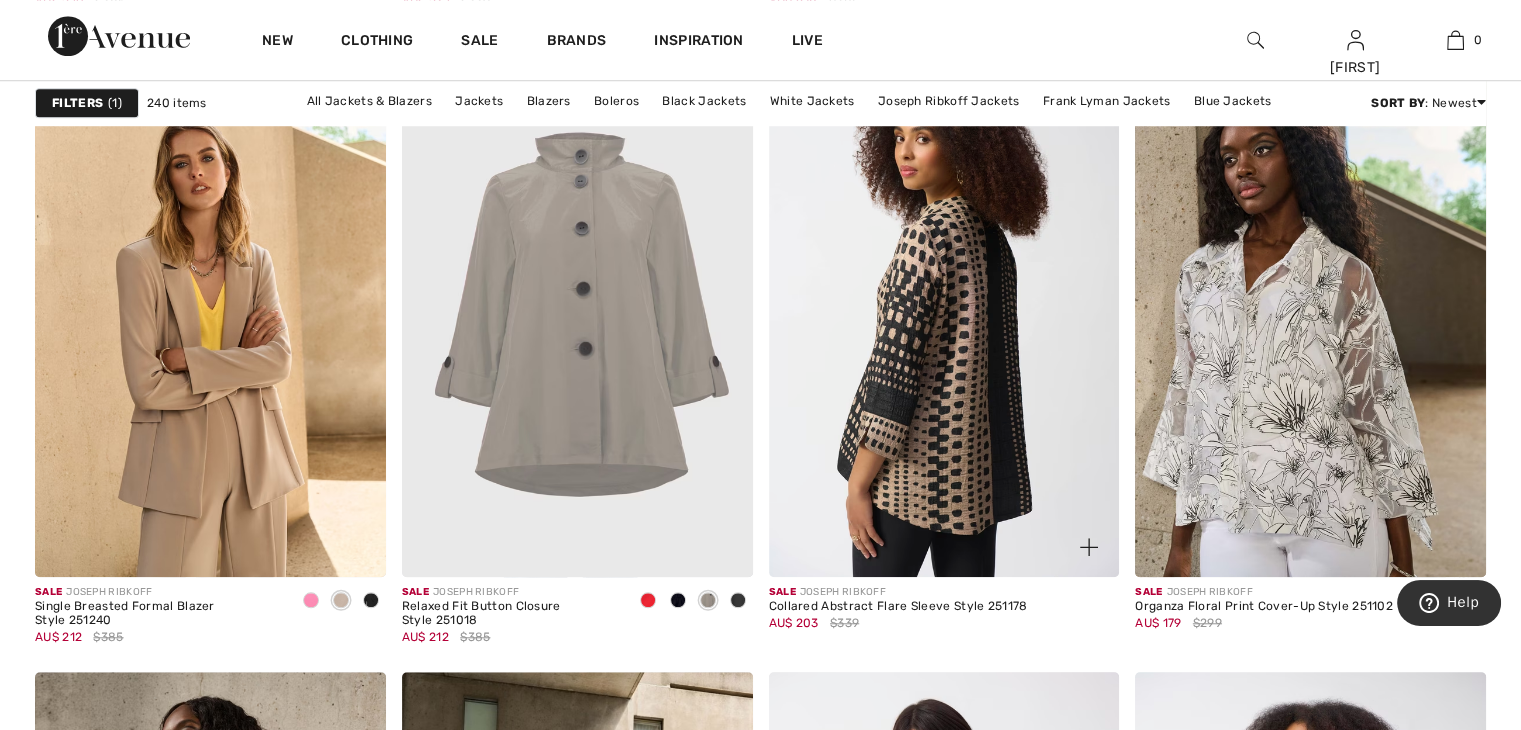 click at bounding box center (944, 314) 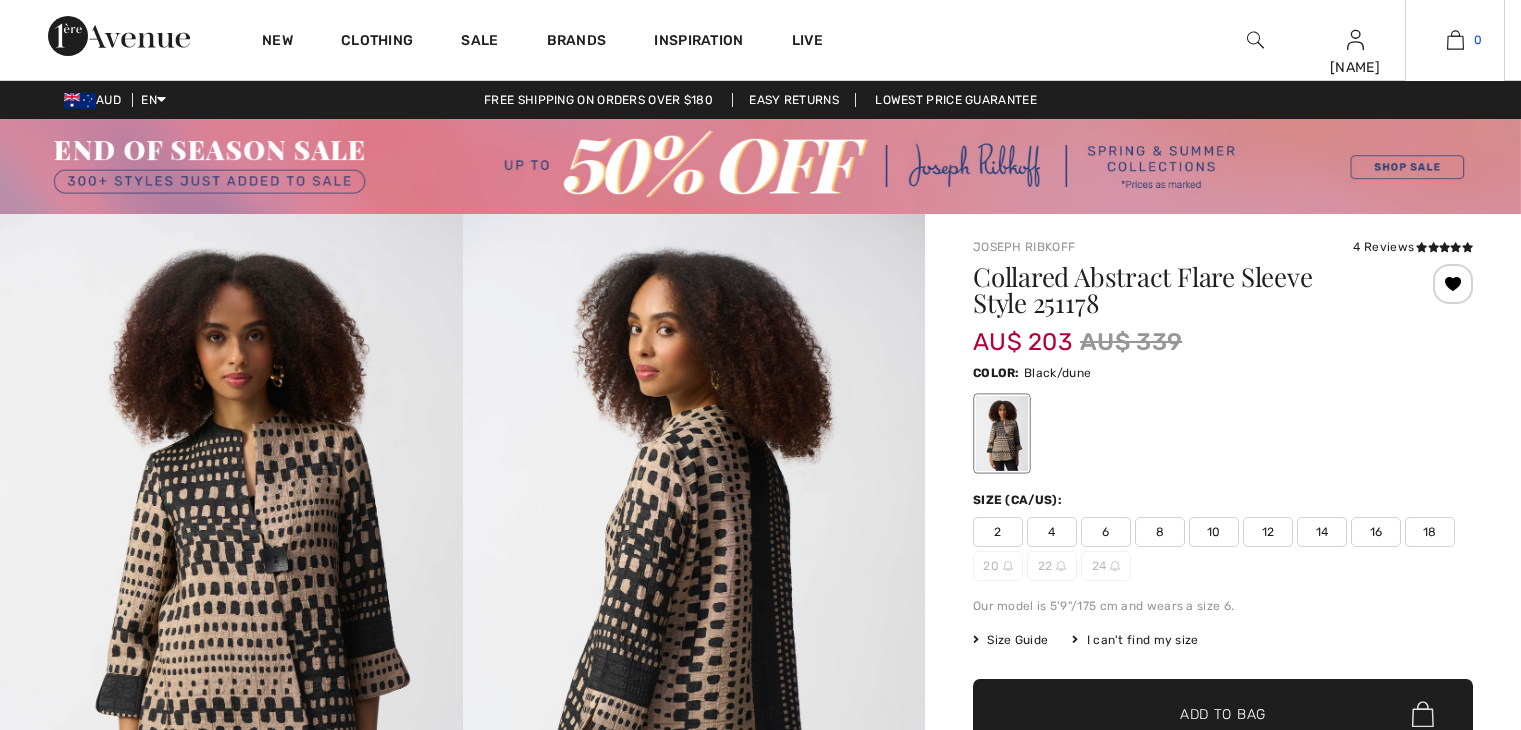scroll, scrollTop: 0, scrollLeft: 0, axis: both 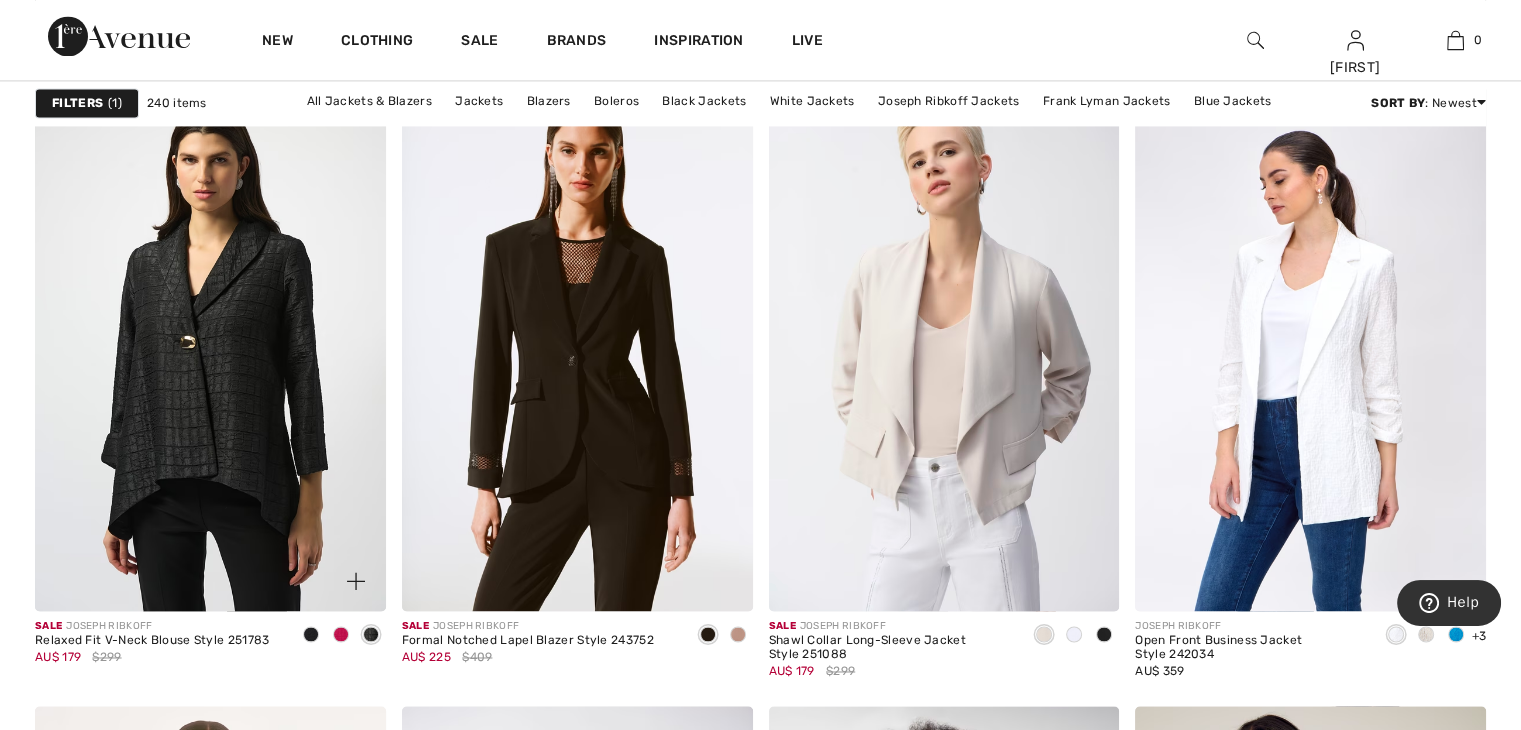 click at bounding box center (341, 634) 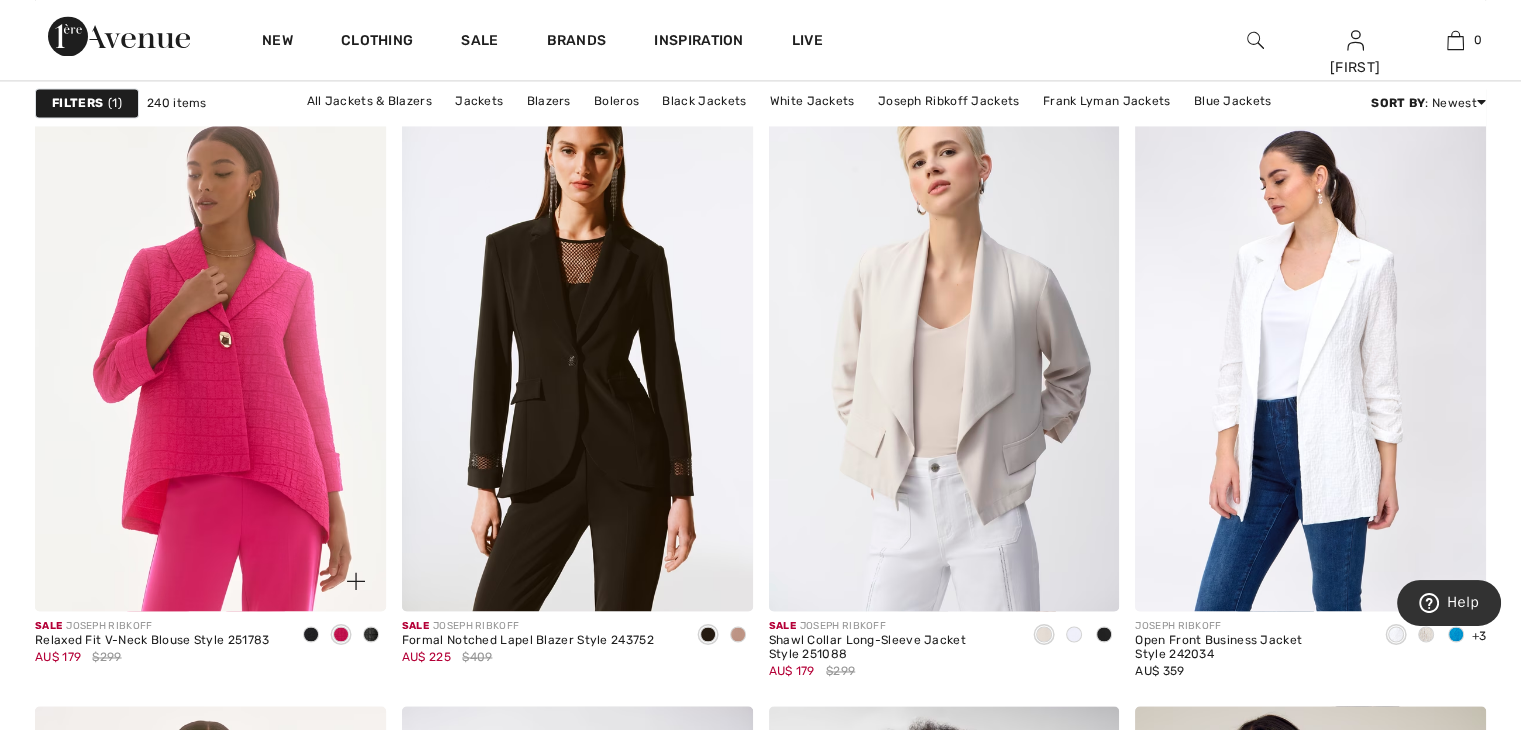 click at bounding box center [311, 634] 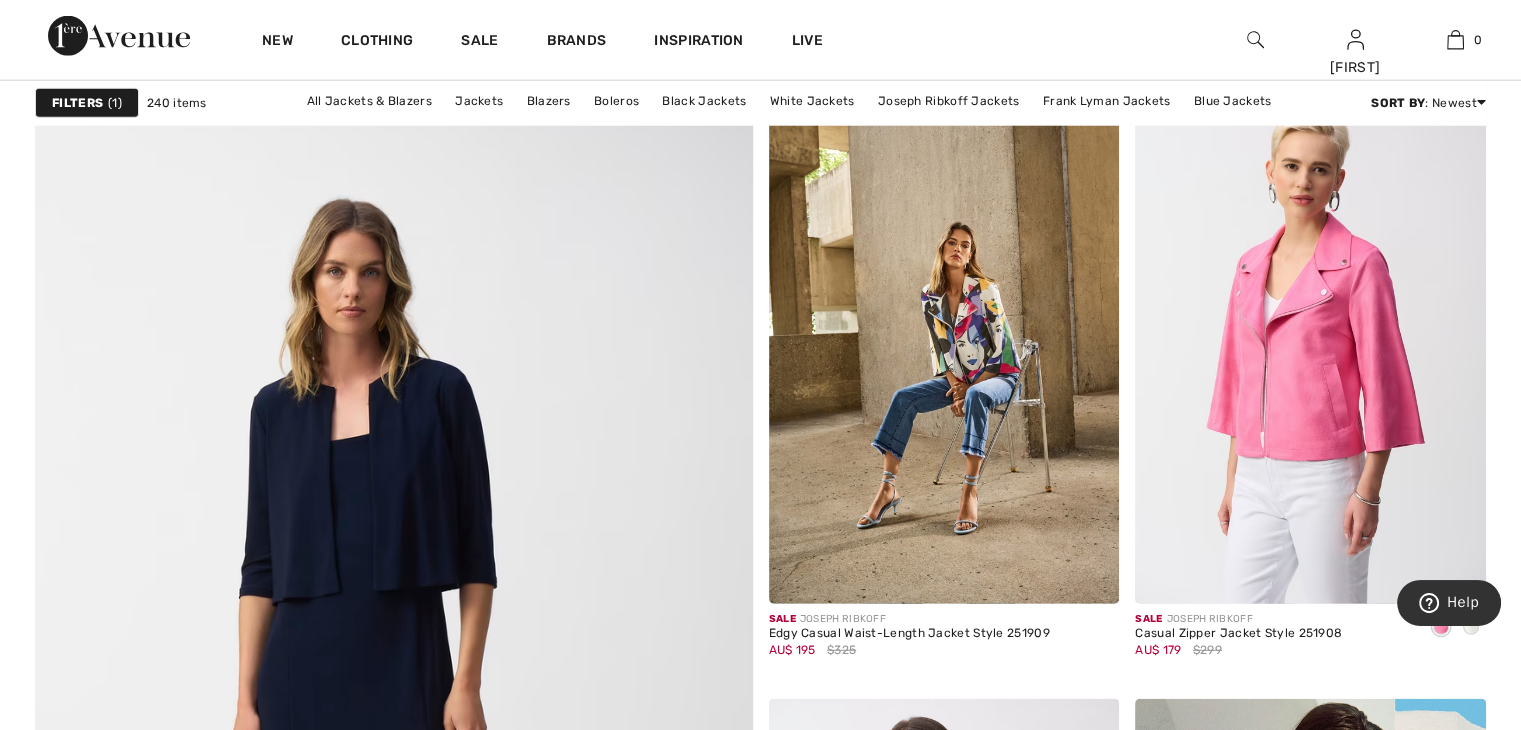 scroll, scrollTop: 5201, scrollLeft: 0, axis: vertical 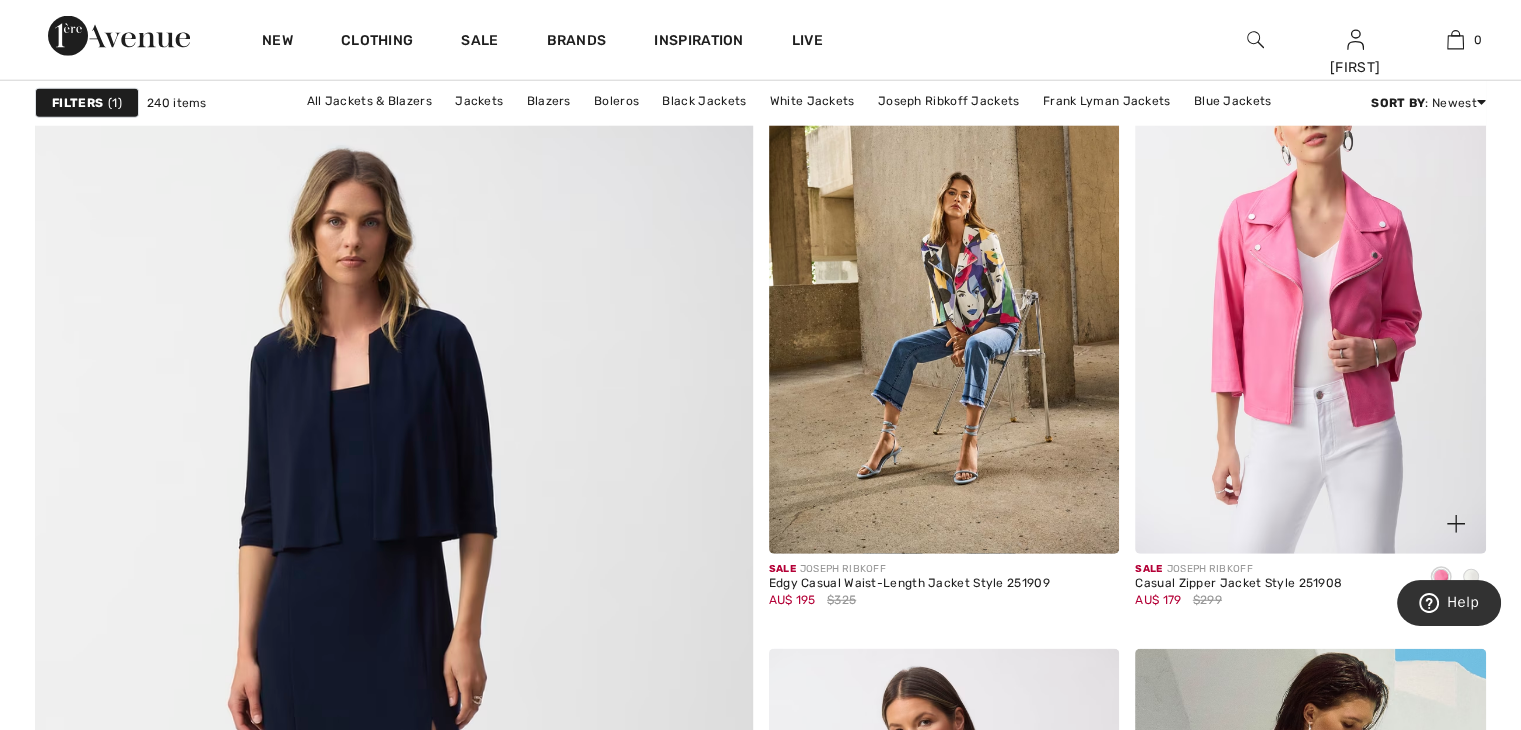 click at bounding box center (1310, 291) 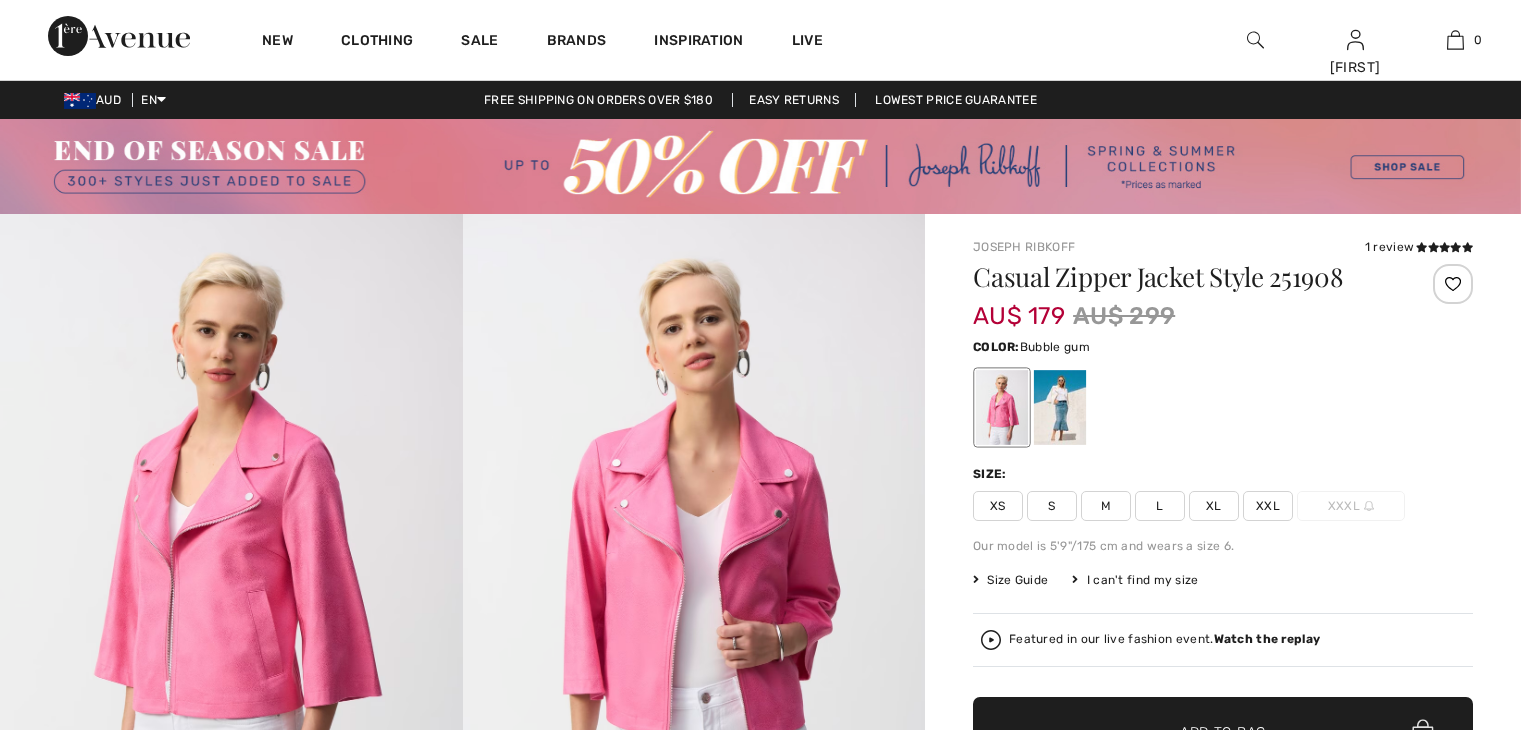 scroll, scrollTop: 0, scrollLeft: 0, axis: both 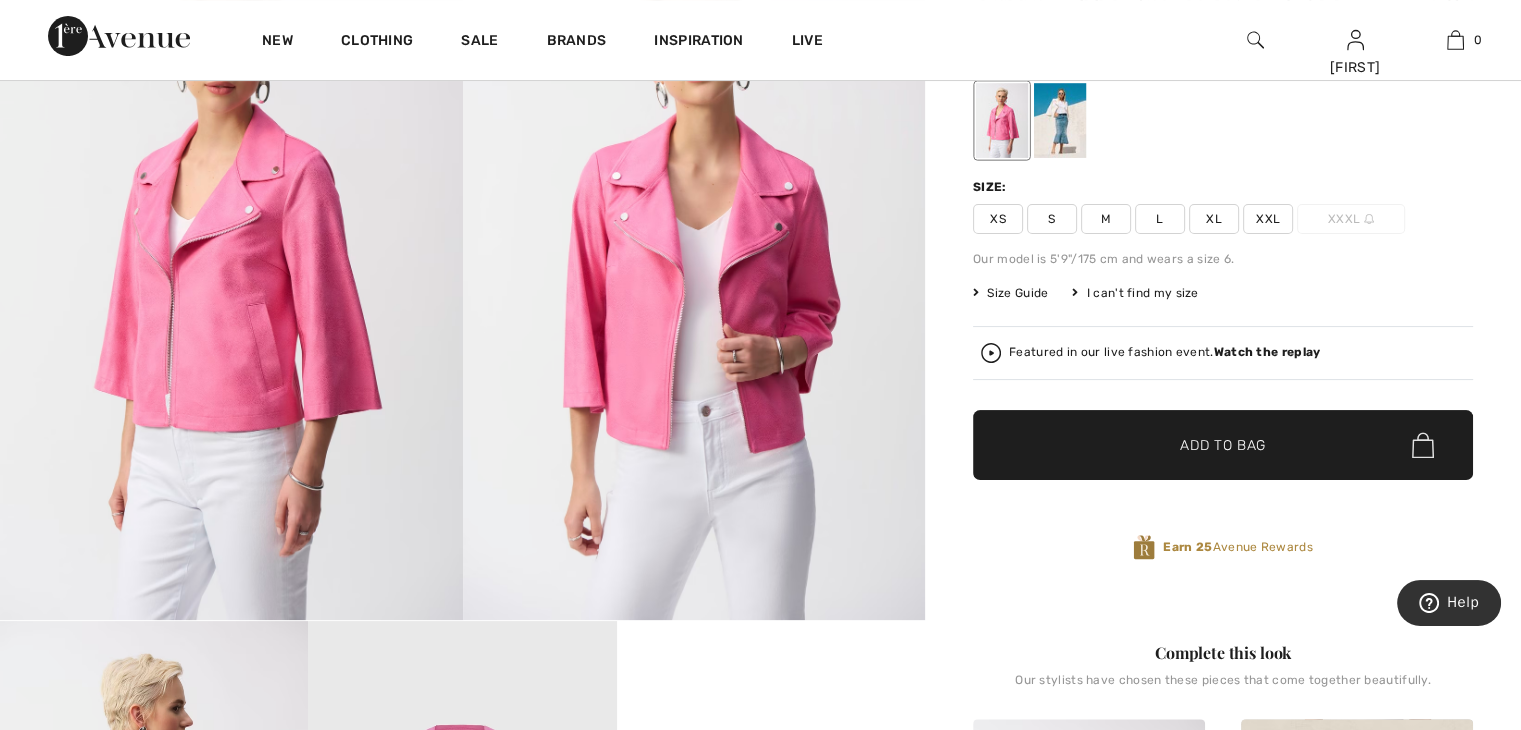 click on "L" at bounding box center [1160, 219] 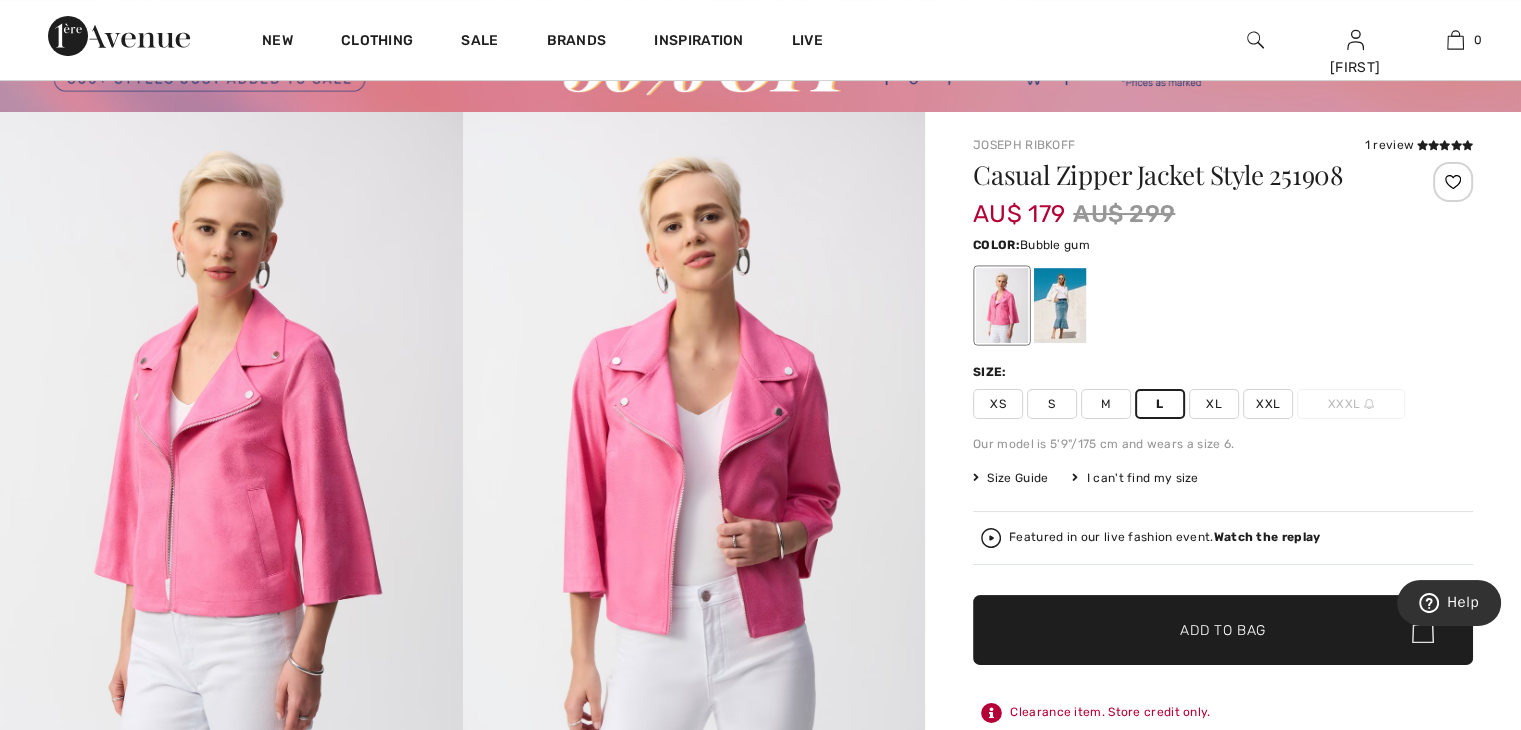 scroll, scrollTop: 84, scrollLeft: 0, axis: vertical 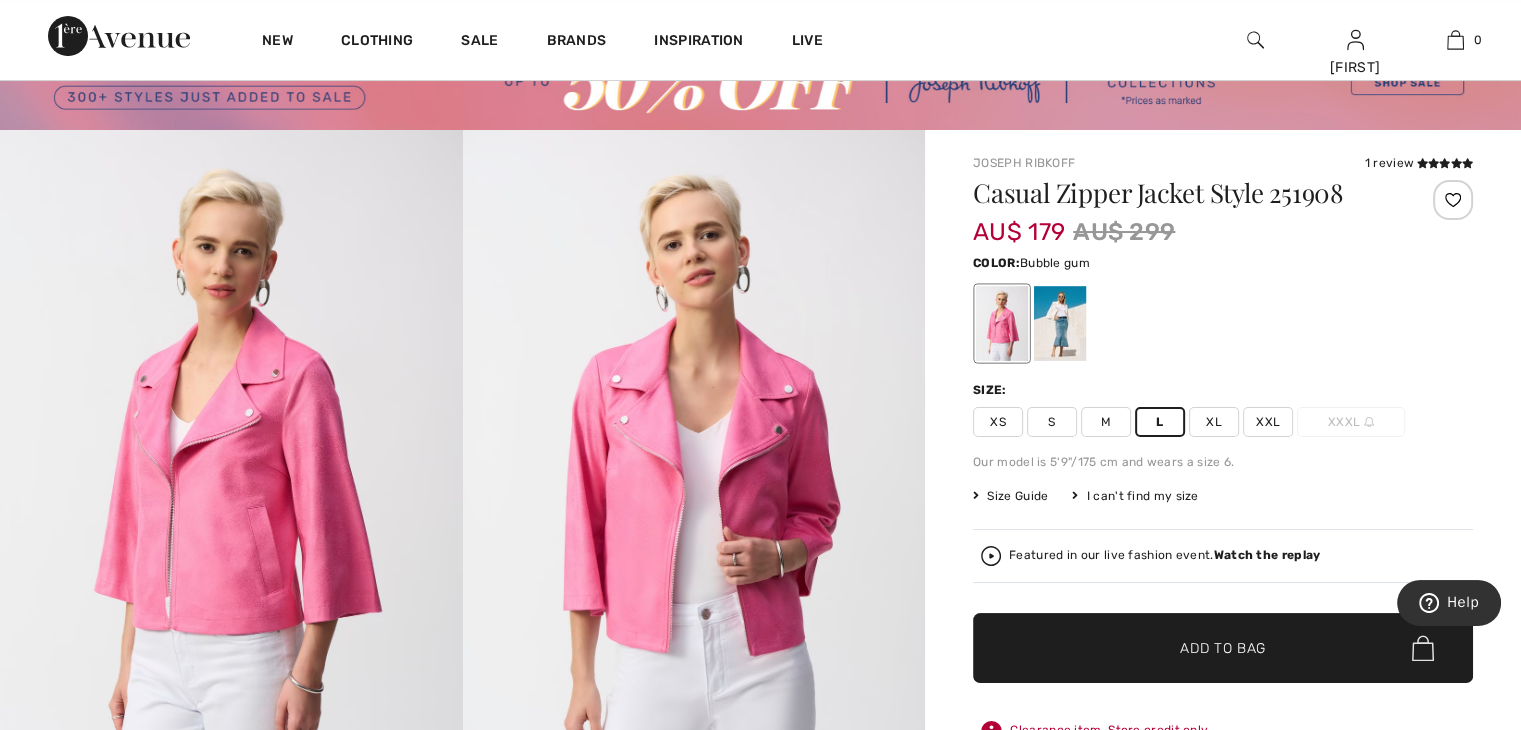click at bounding box center [1453, 200] 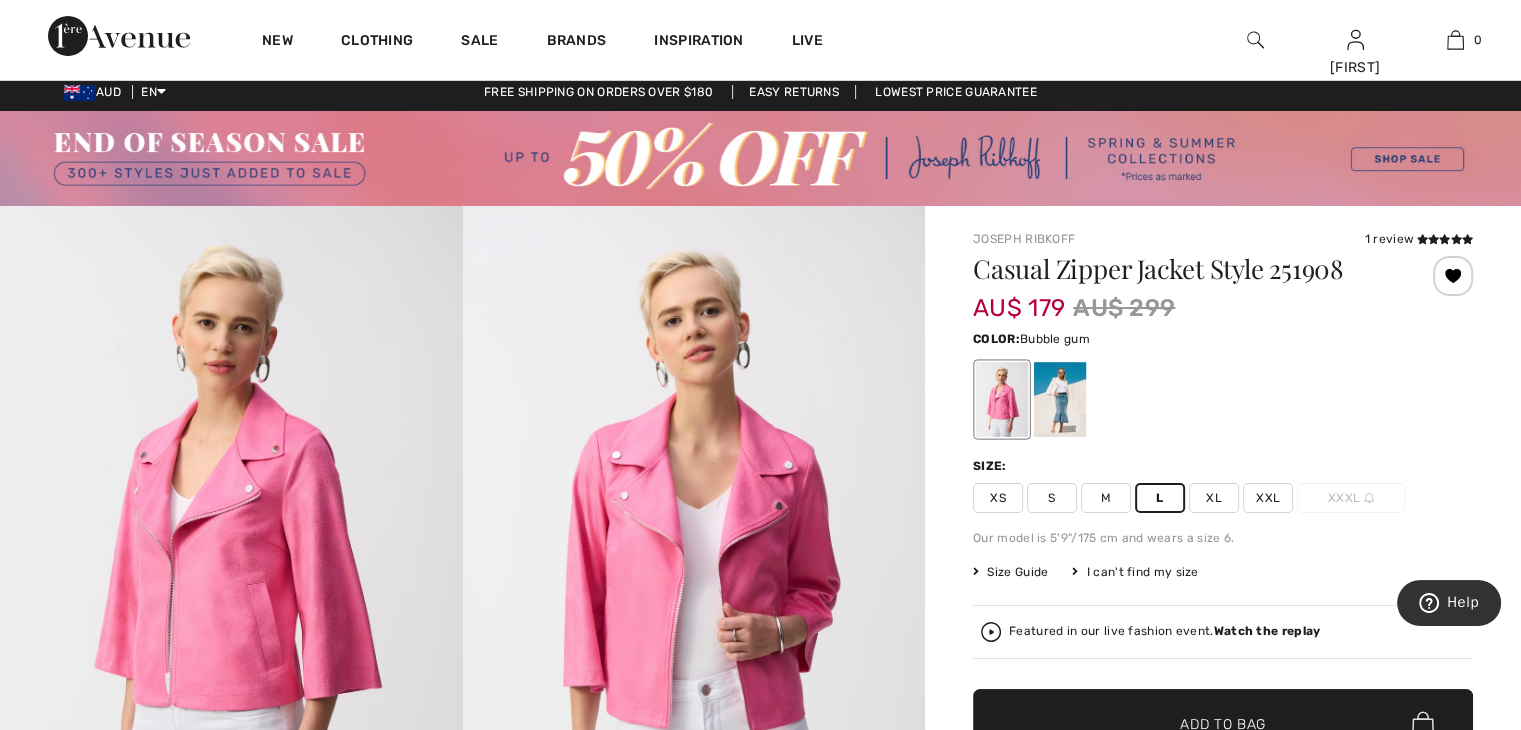 scroll, scrollTop: 0, scrollLeft: 0, axis: both 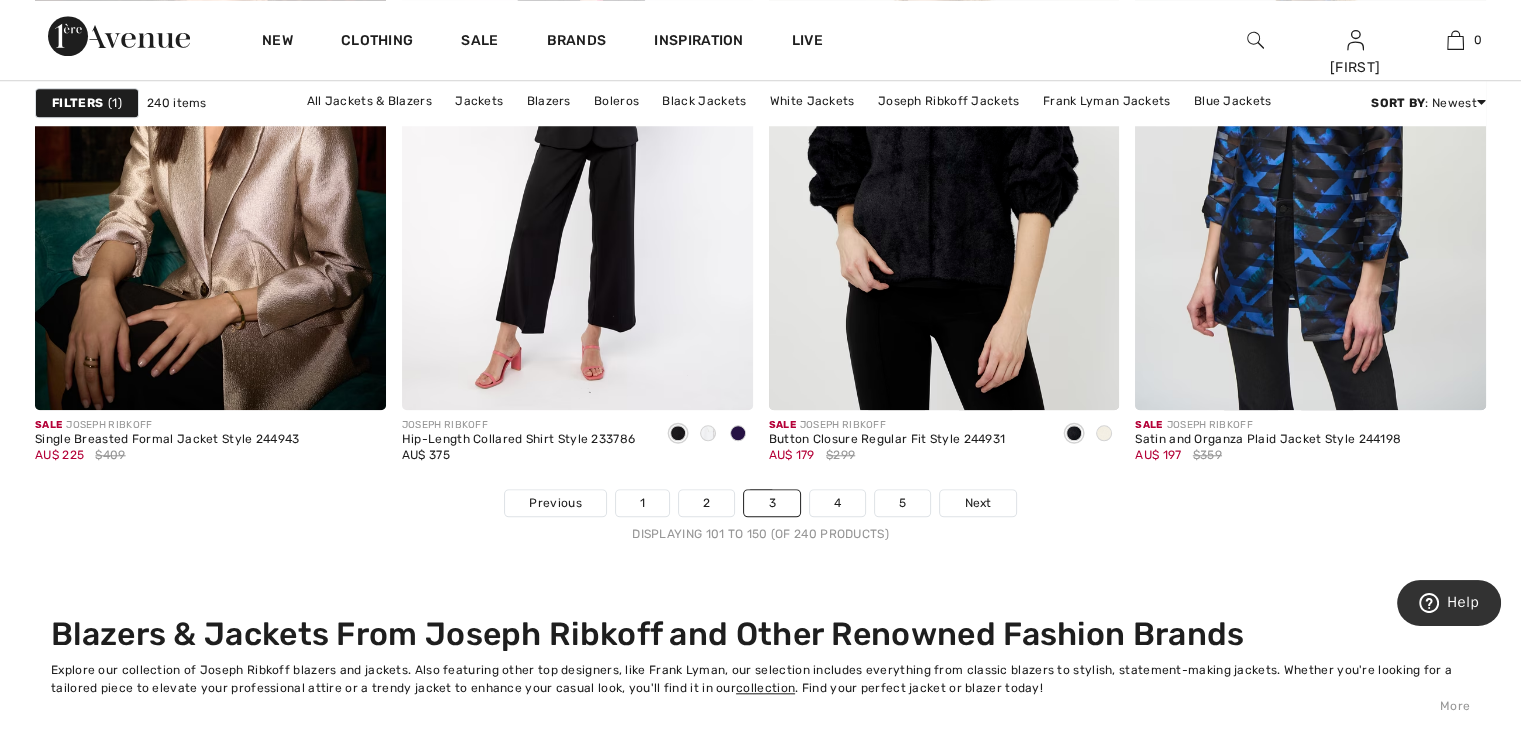 drag, startPoint x: 0, startPoint y: 0, endPoint x: 89, endPoint y: 48, distance: 101.118744 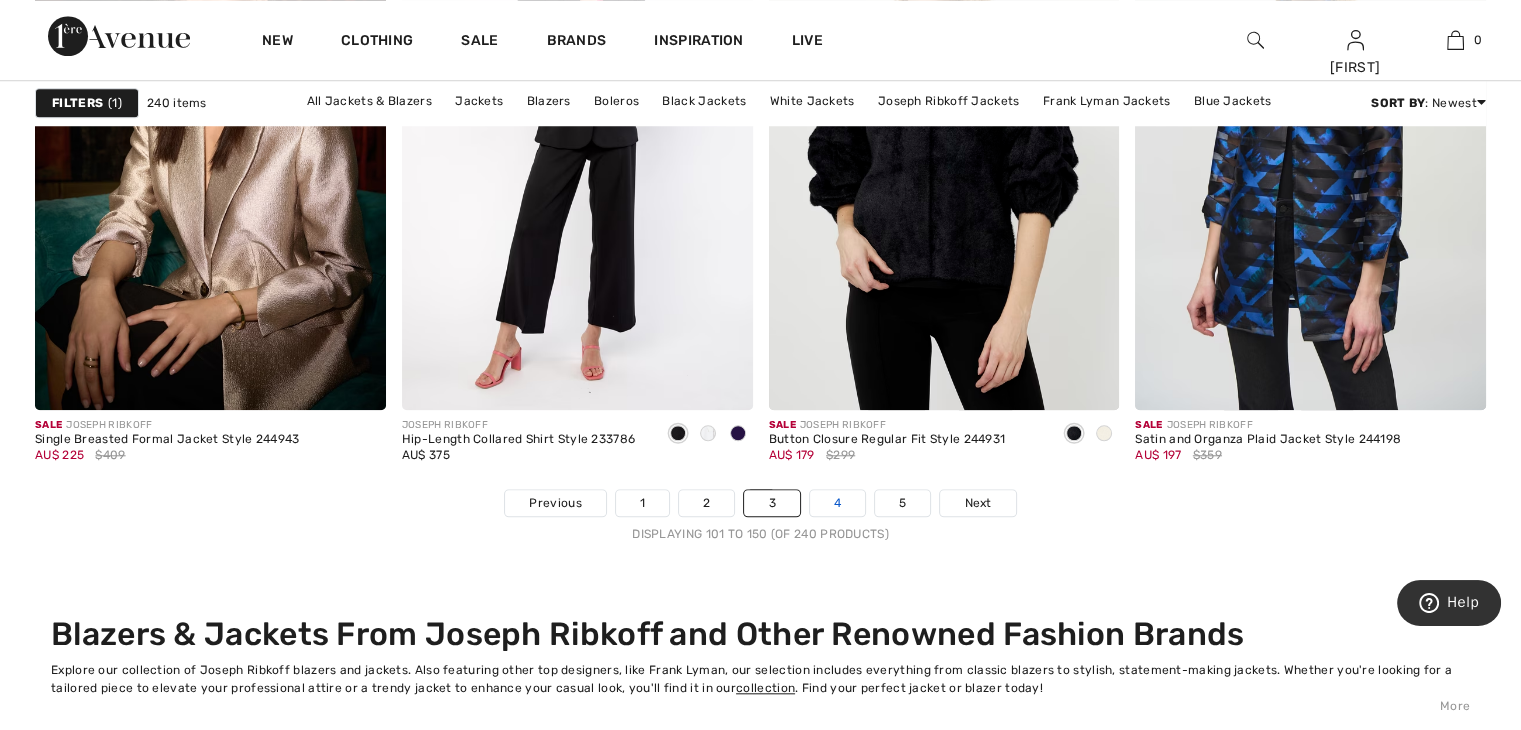 click on "4" at bounding box center (837, 503) 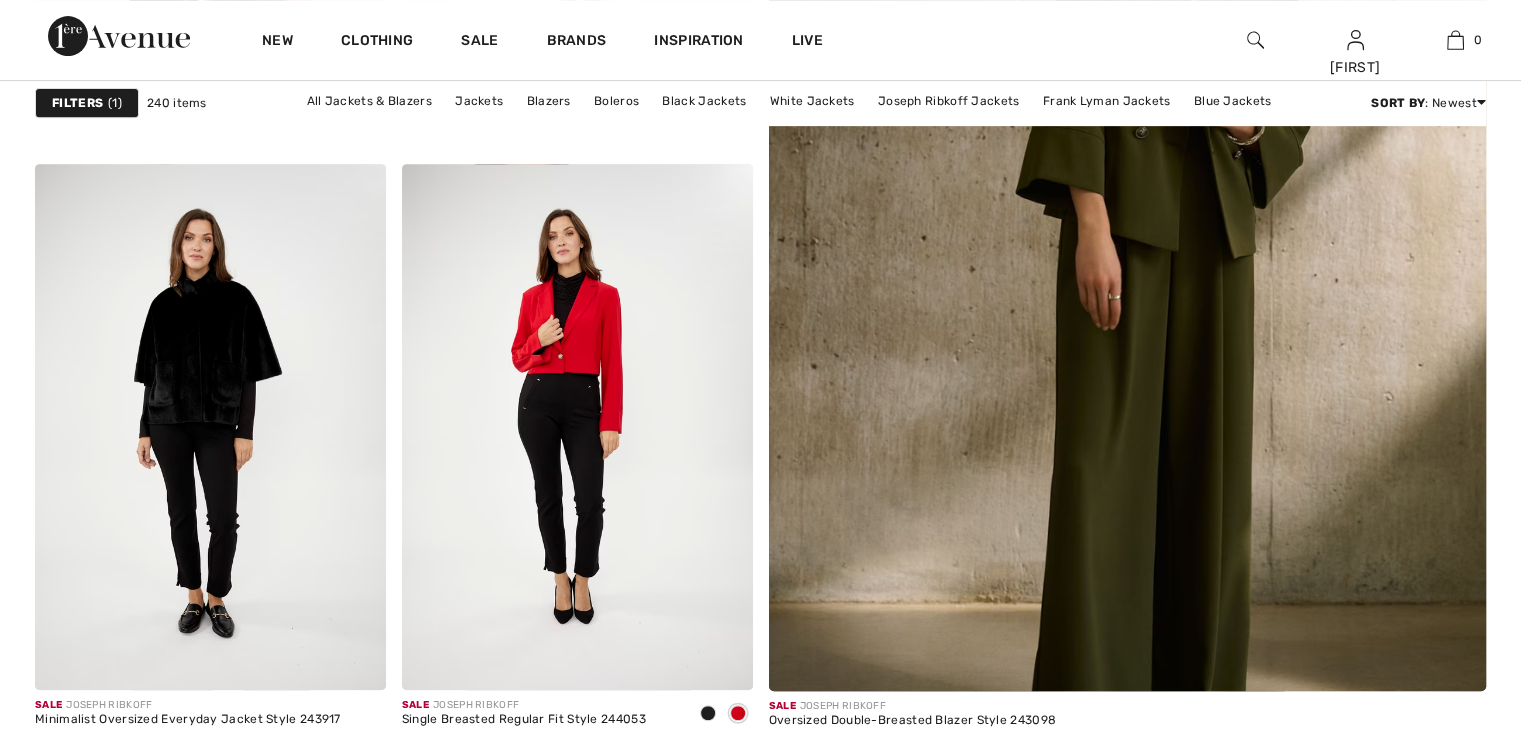 scroll, scrollTop: 0, scrollLeft: 0, axis: both 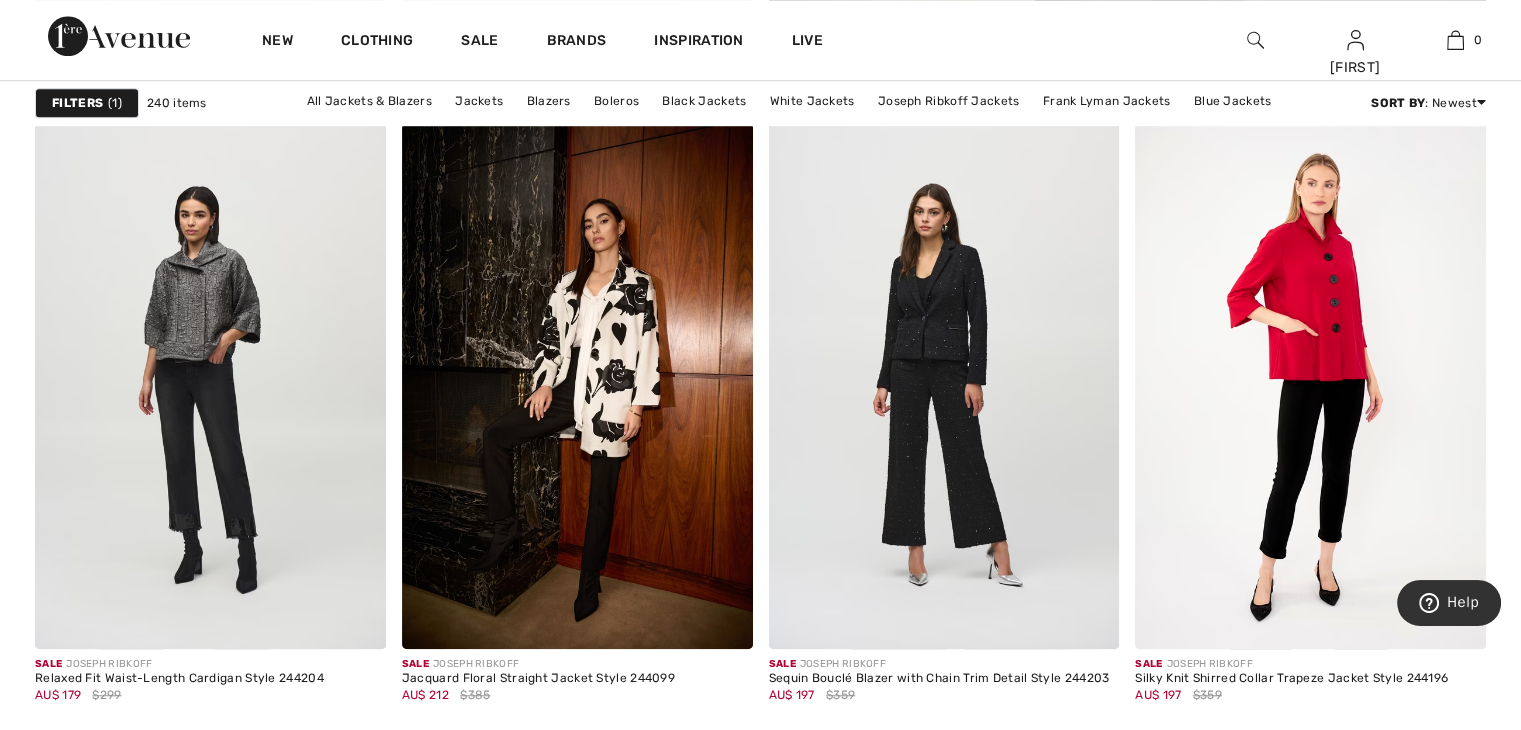 click on "We value your privacy We use cookies to enhance your browsing experience, serve personalized ads or content, and analyze our traffic. By clicking "Accept All", you consent to our use of cookies.   Privacy Policy Customize    Accept All   Customize Consent Preferences   We use cookies to help you navigate efficiently and perform certain functions. You will find detailed information about all cookies under each consent category below. The cookies that are categorized as "Necessary" are stored on your browser as they are essential for enabling the basic functionalities of the site. ...  Show more Necessary Always Active Necessary cookies are required to enable the basic features of this site, such as providing secure log-in or adjusting your consent preferences. These cookies do not store any personally identifiable data. Cookie _bamls_usid Duration 1 year Description Description is currently not available. Cookie PHPSESSID Duration session Description Cookie __cfruid Duration session Description Cookie IDE" at bounding box center [760, -1144] 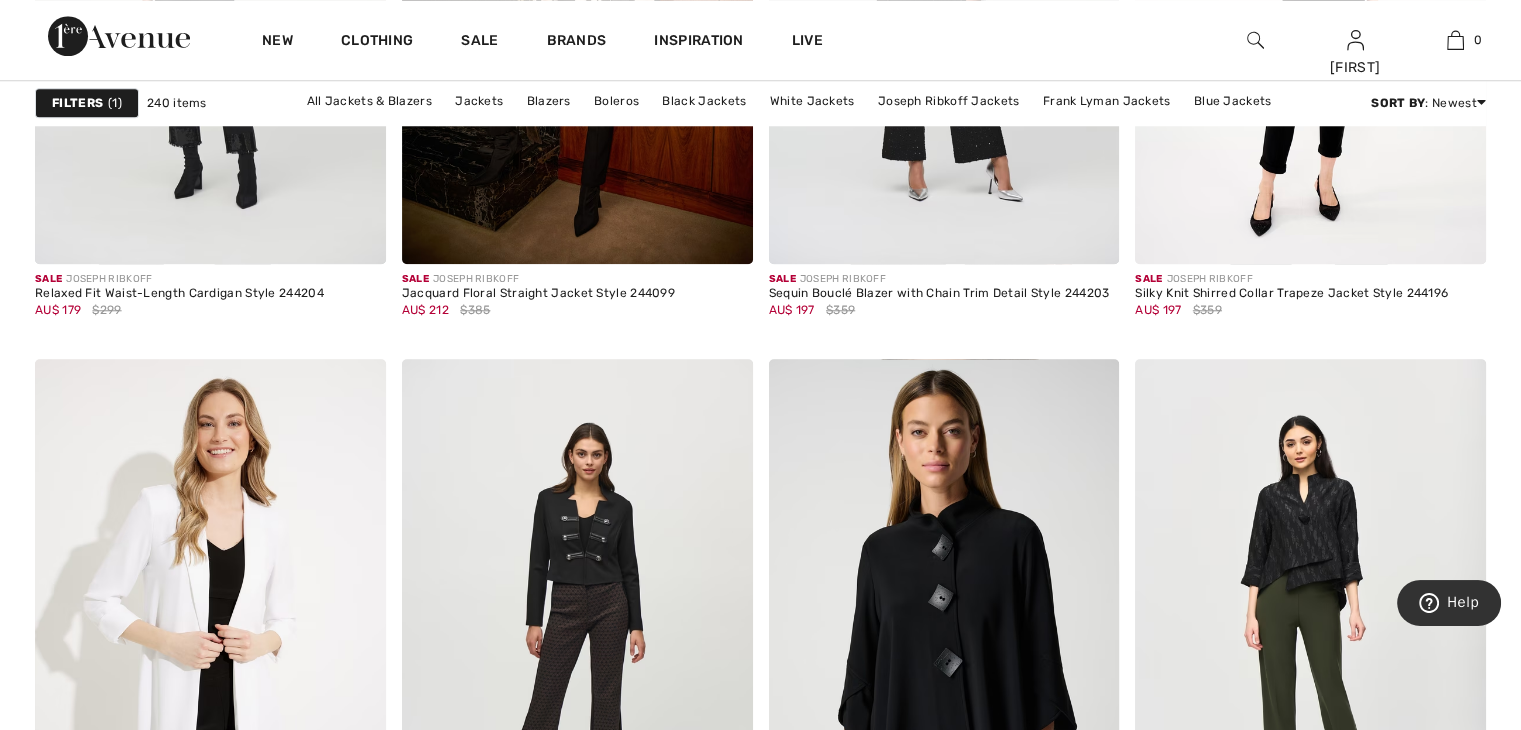 scroll, scrollTop: 1906, scrollLeft: 0, axis: vertical 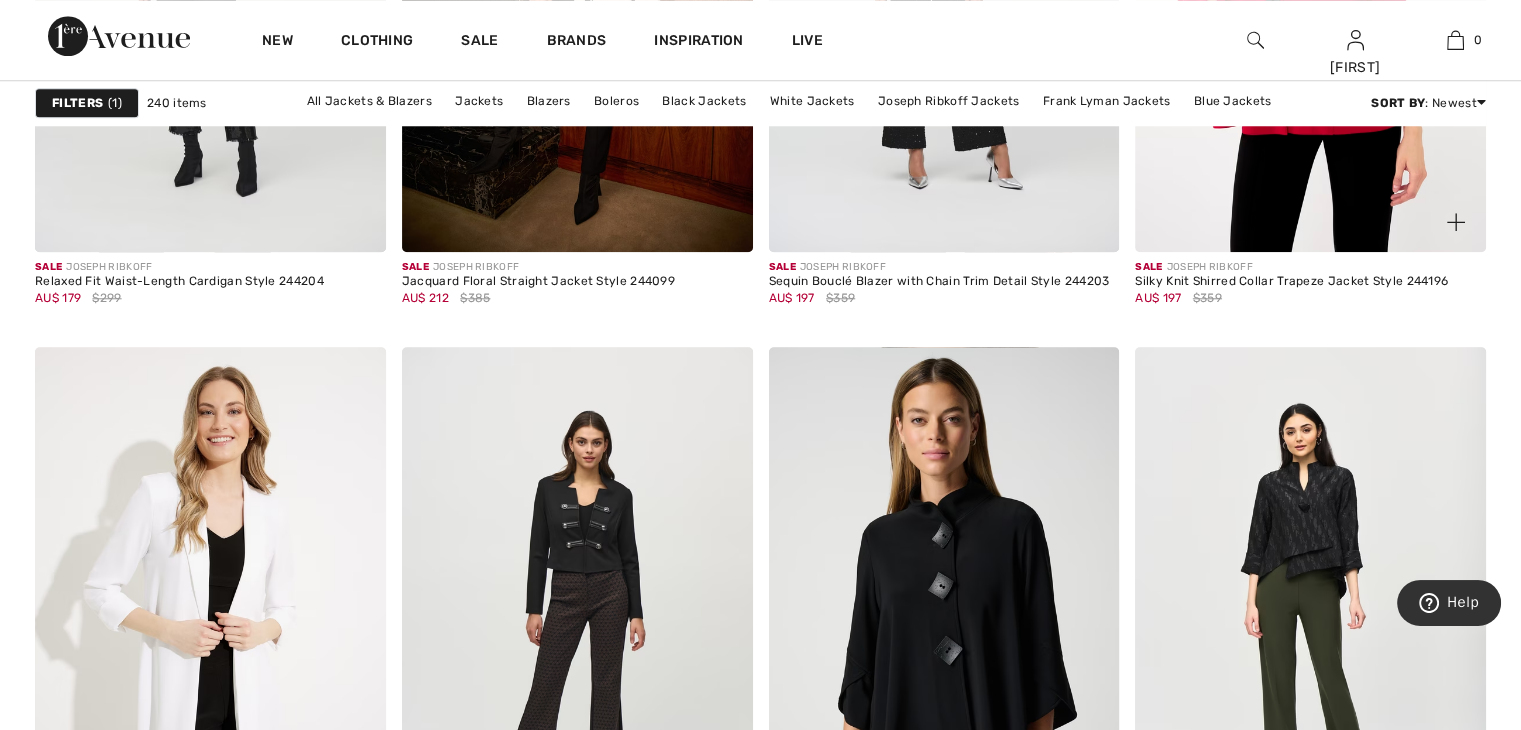 click at bounding box center [1310, -11] 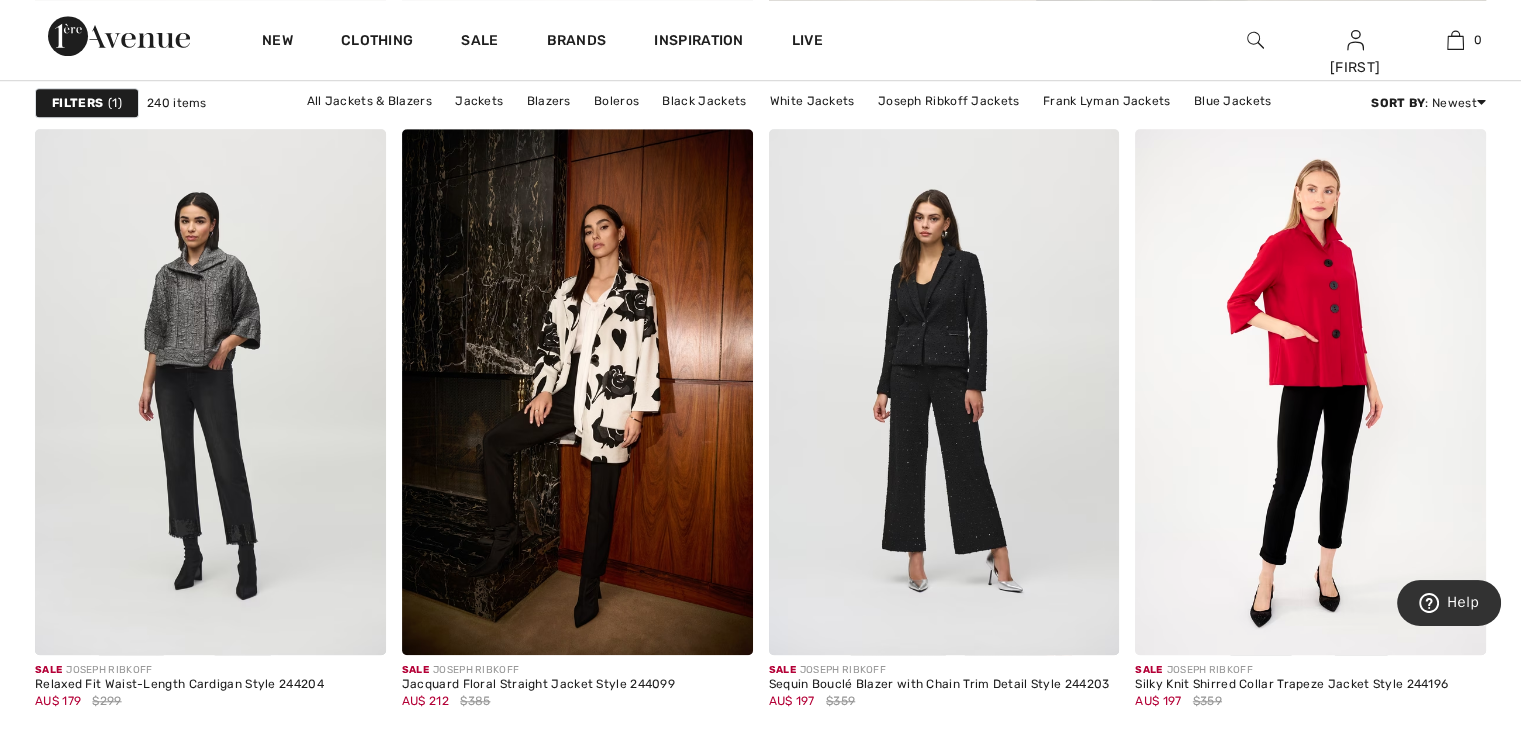 scroll, scrollTop: 1478, scrollLeft: 0, axis: vertical 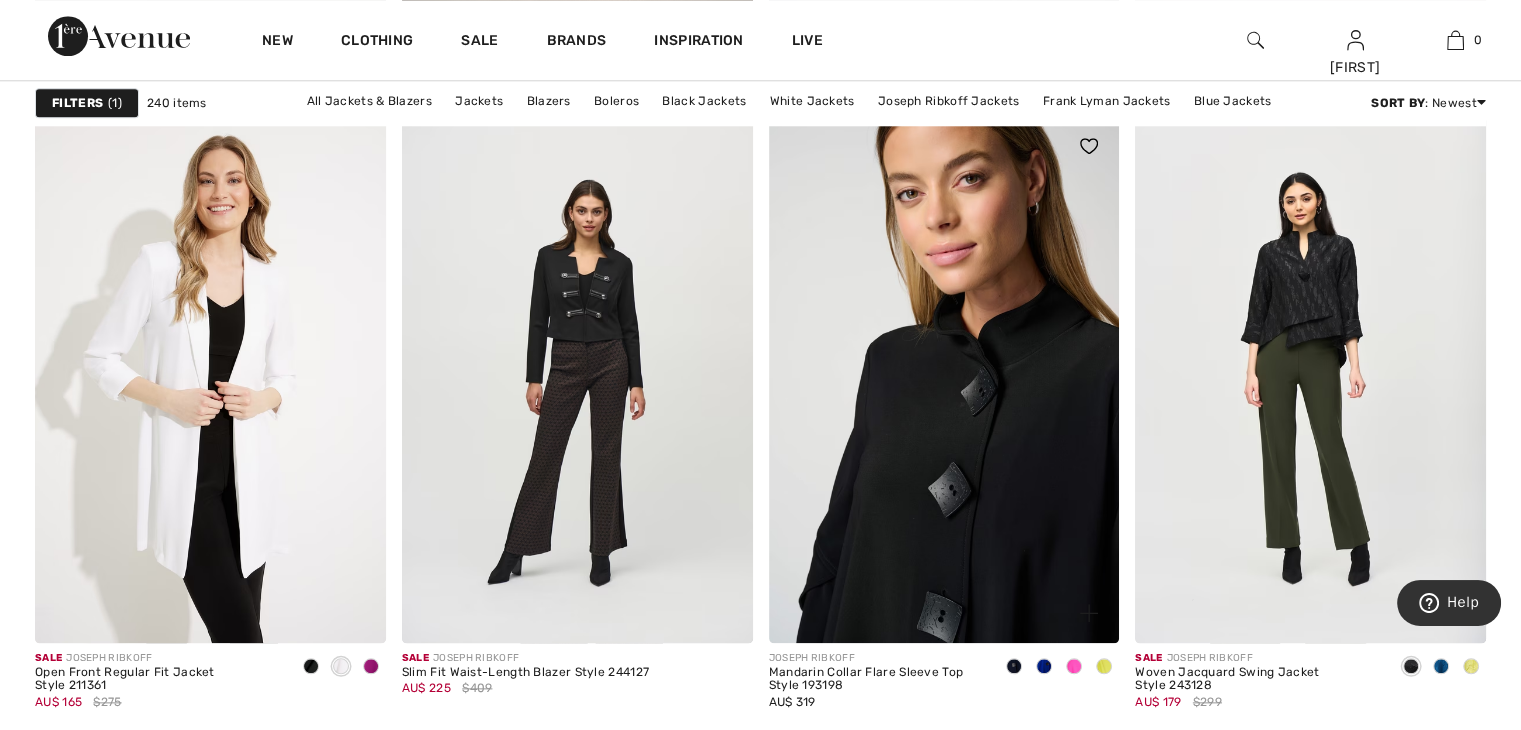 click at bounding box center [944, 379] 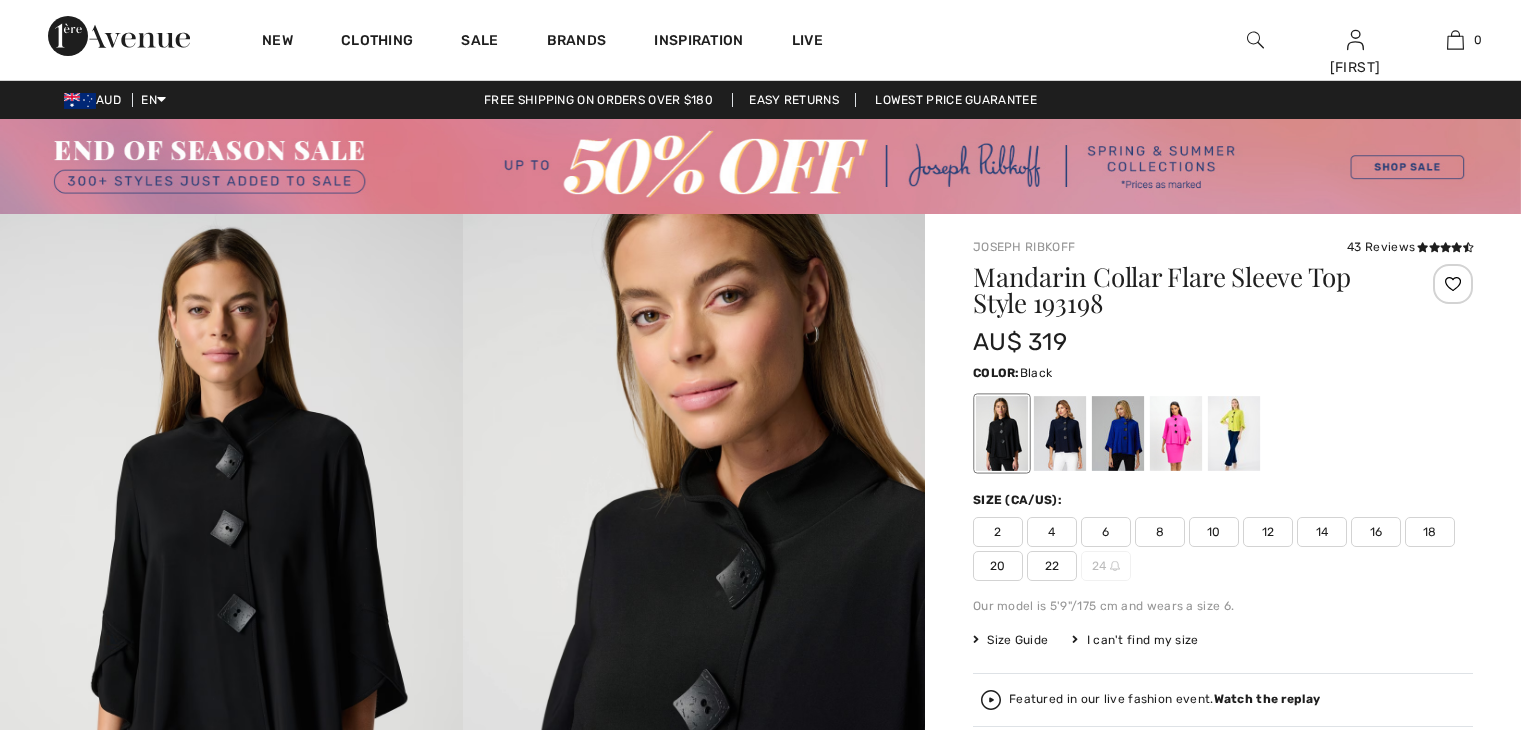 scroll, scrollTop: 0, scrollLeft: 0, axis: both 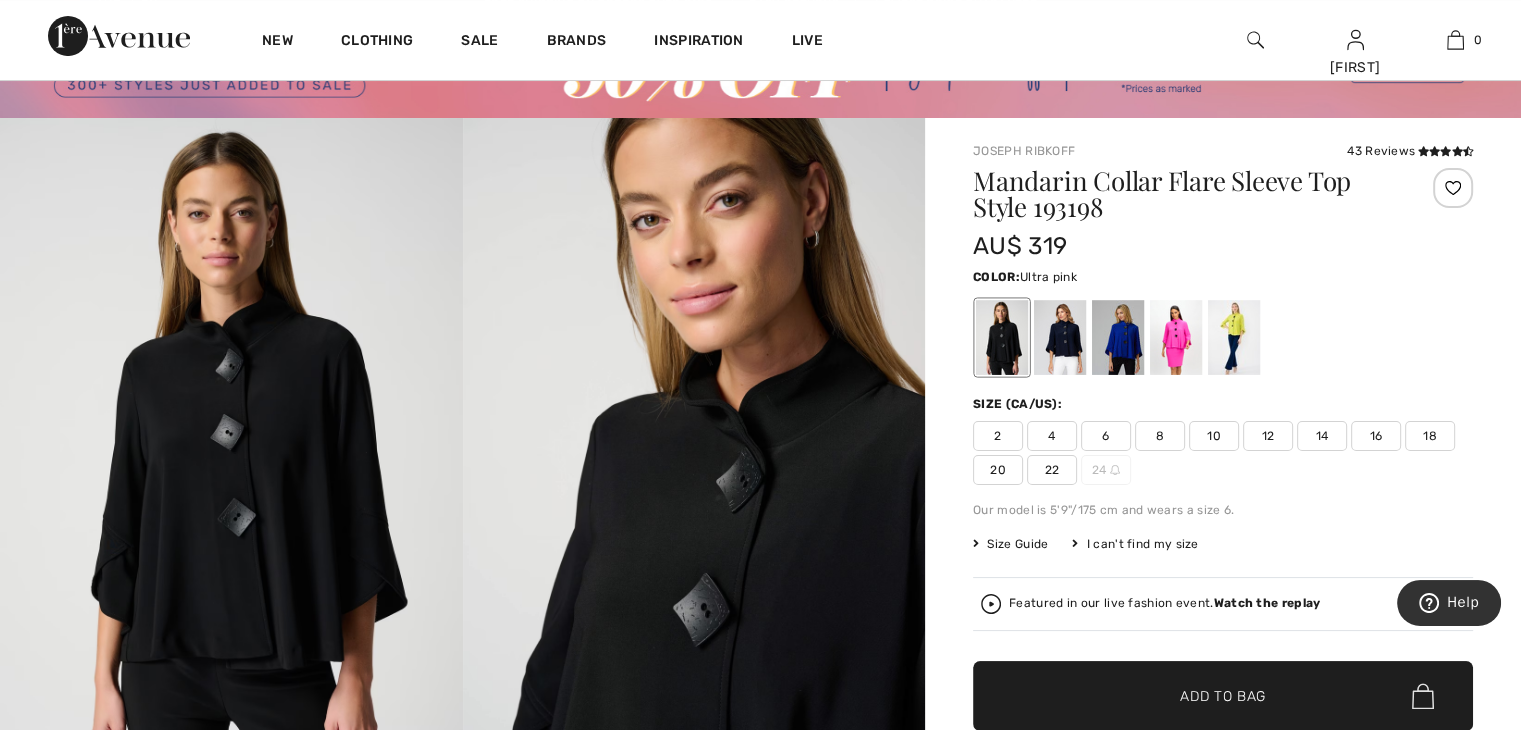 click at bounding box center (1176, 337) 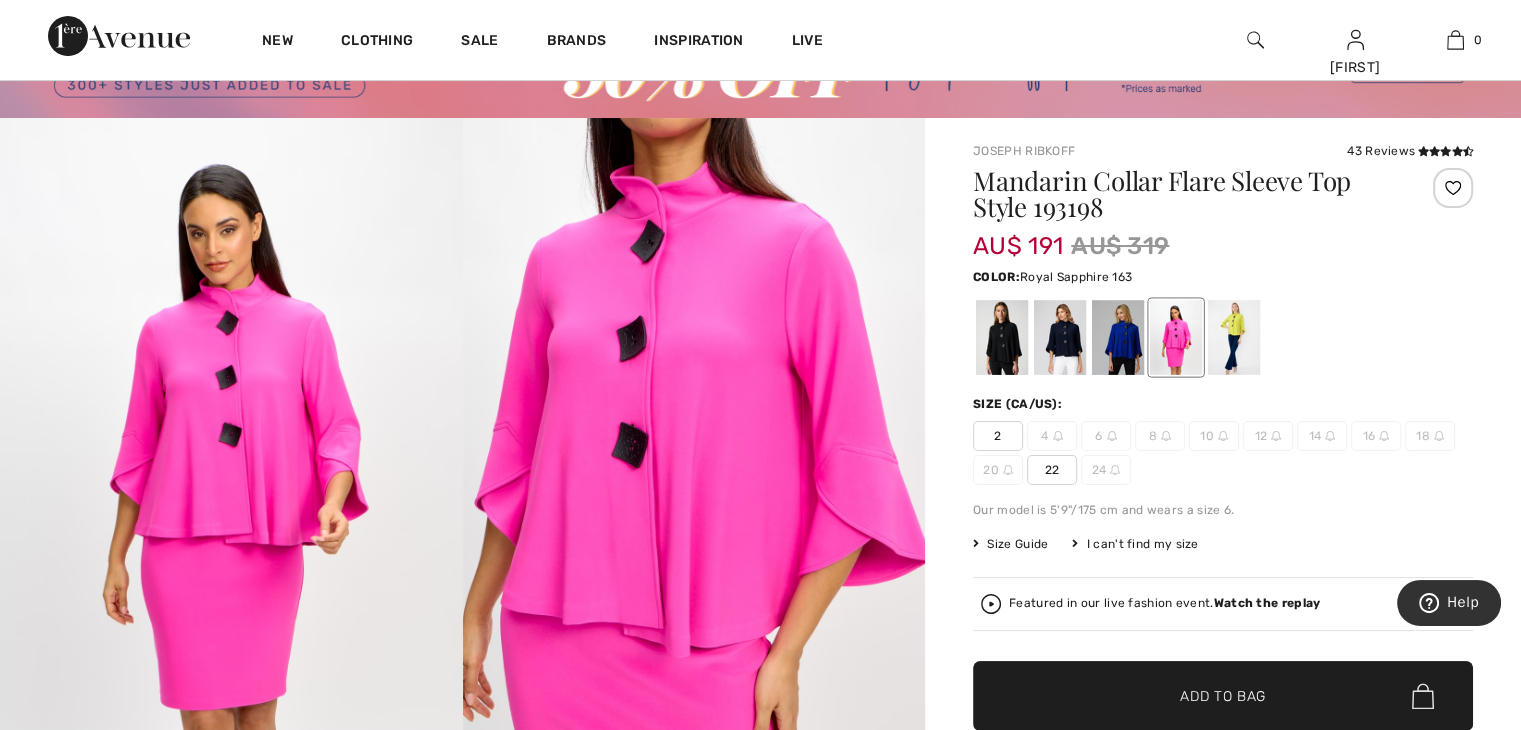 click at bounding box center [1118, 337] 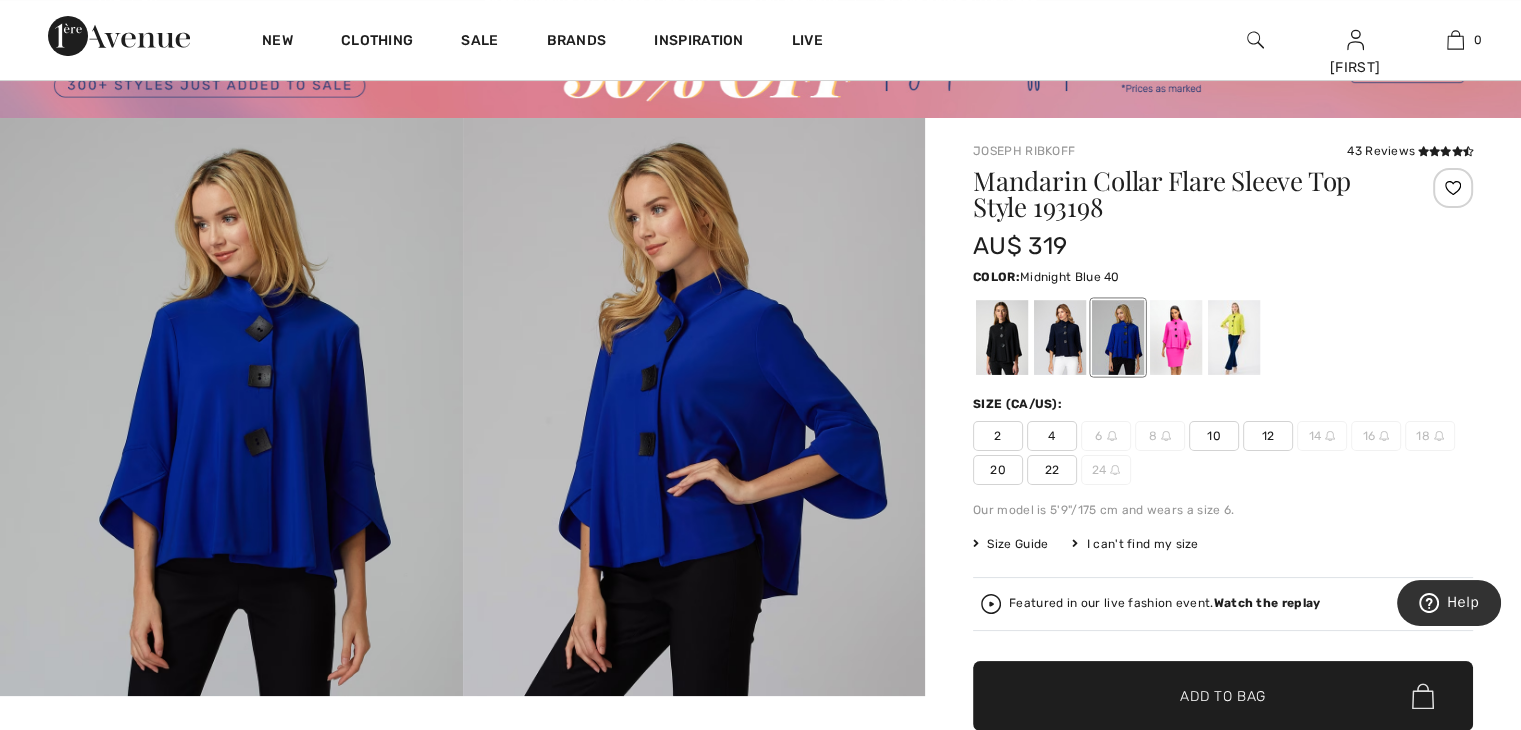 click at bounding box center (1060, 337) 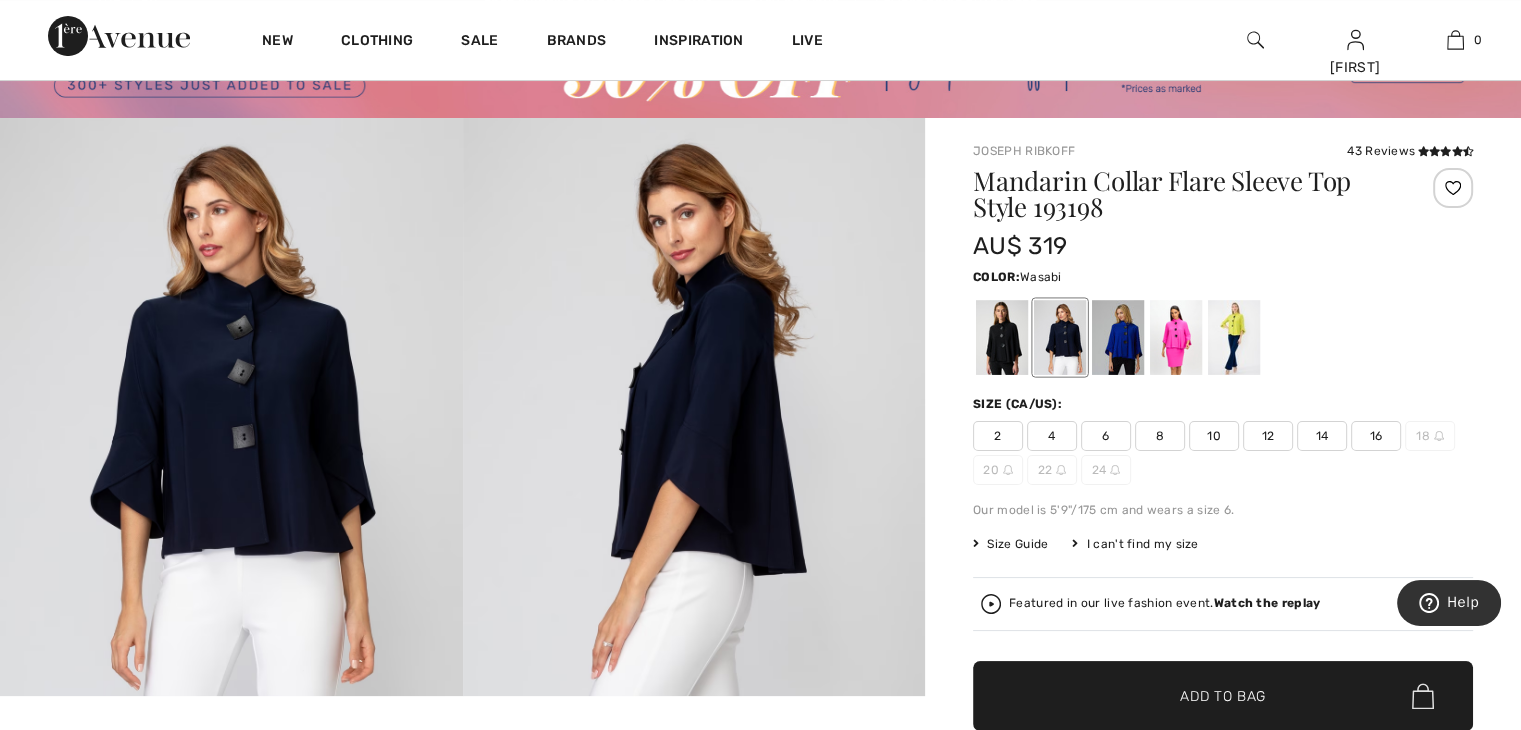 click at bounding box center [1234, 337] 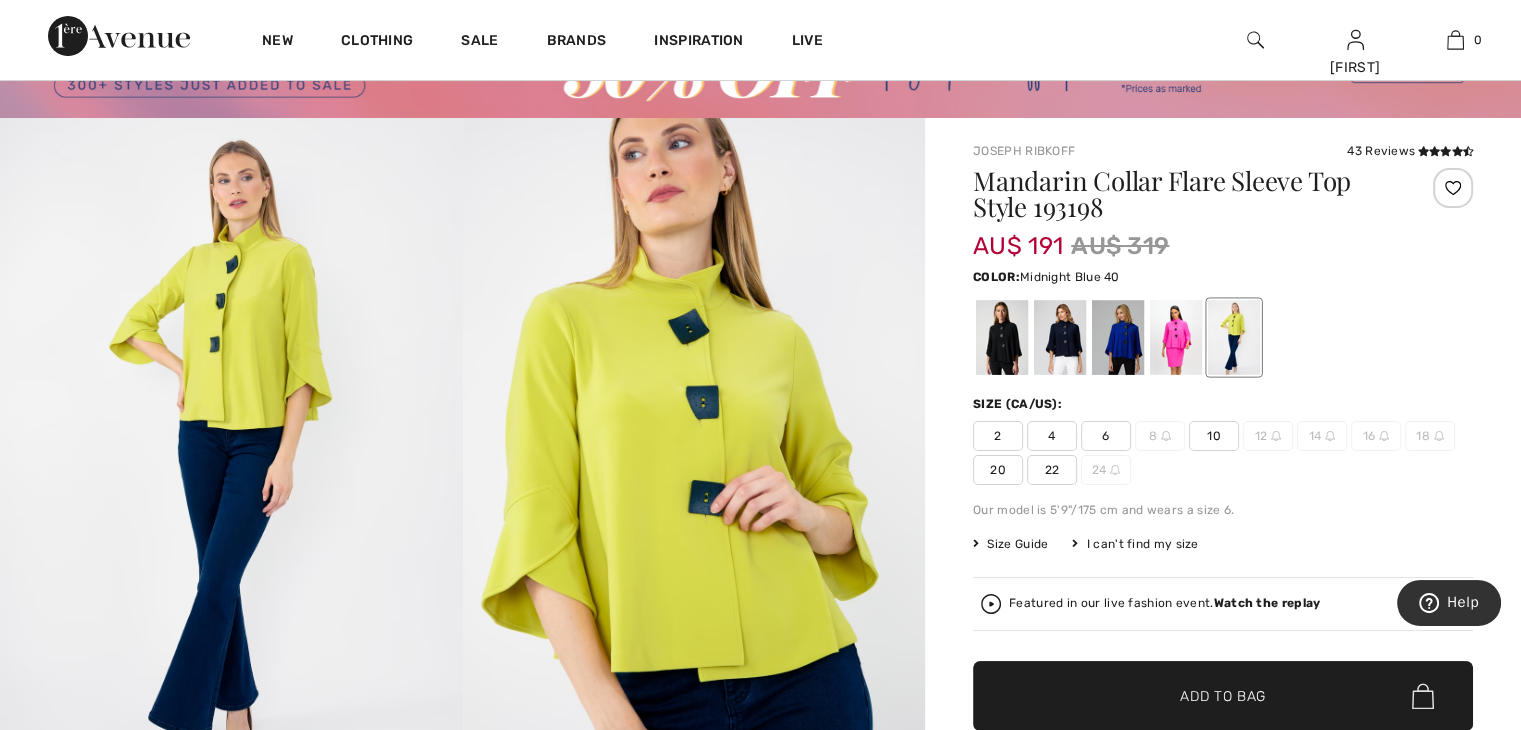 click at bounding box center (1060, 337) 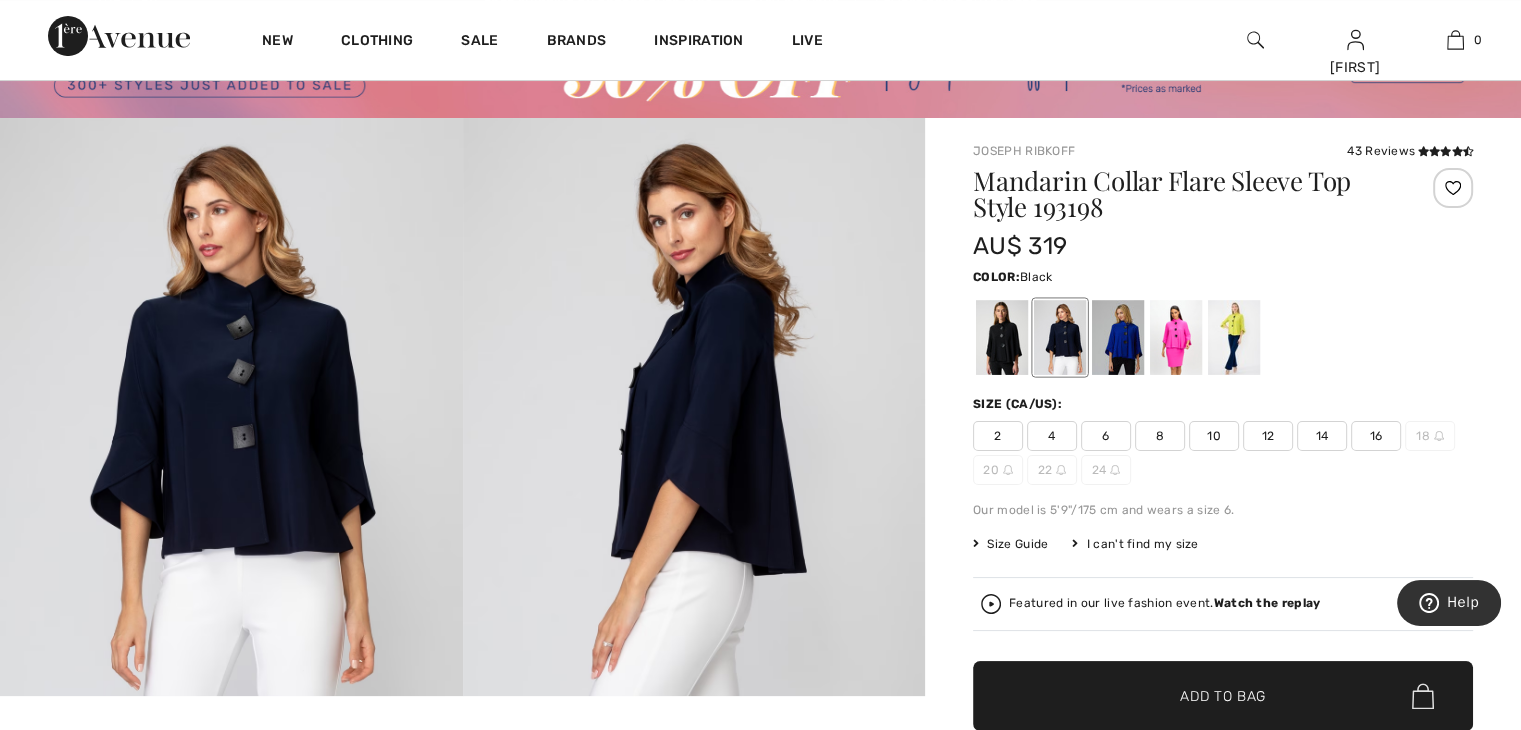 click at bounding box center (1002, 337) 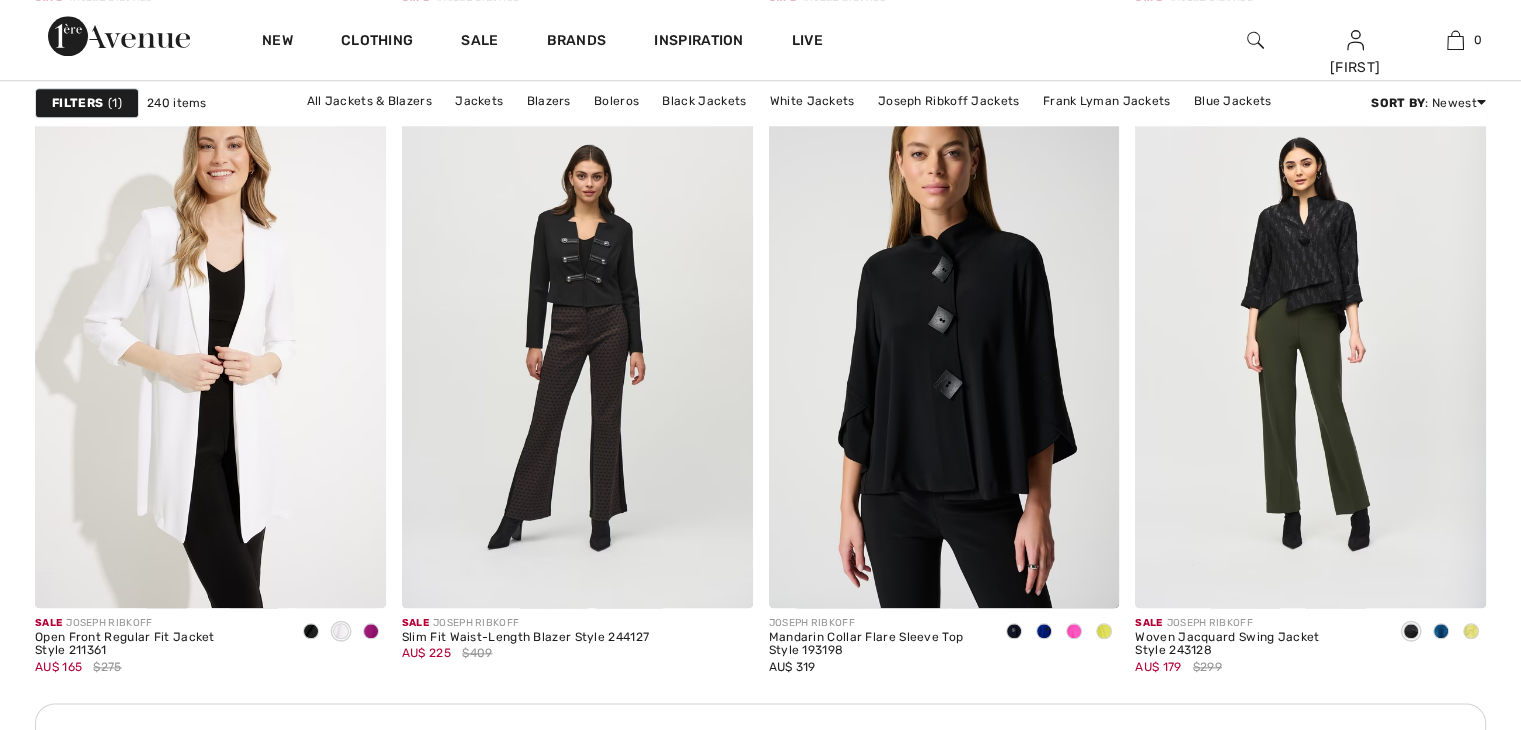 scroll, scrollTop: 2172, scrollLeft: 0, axis: vertical 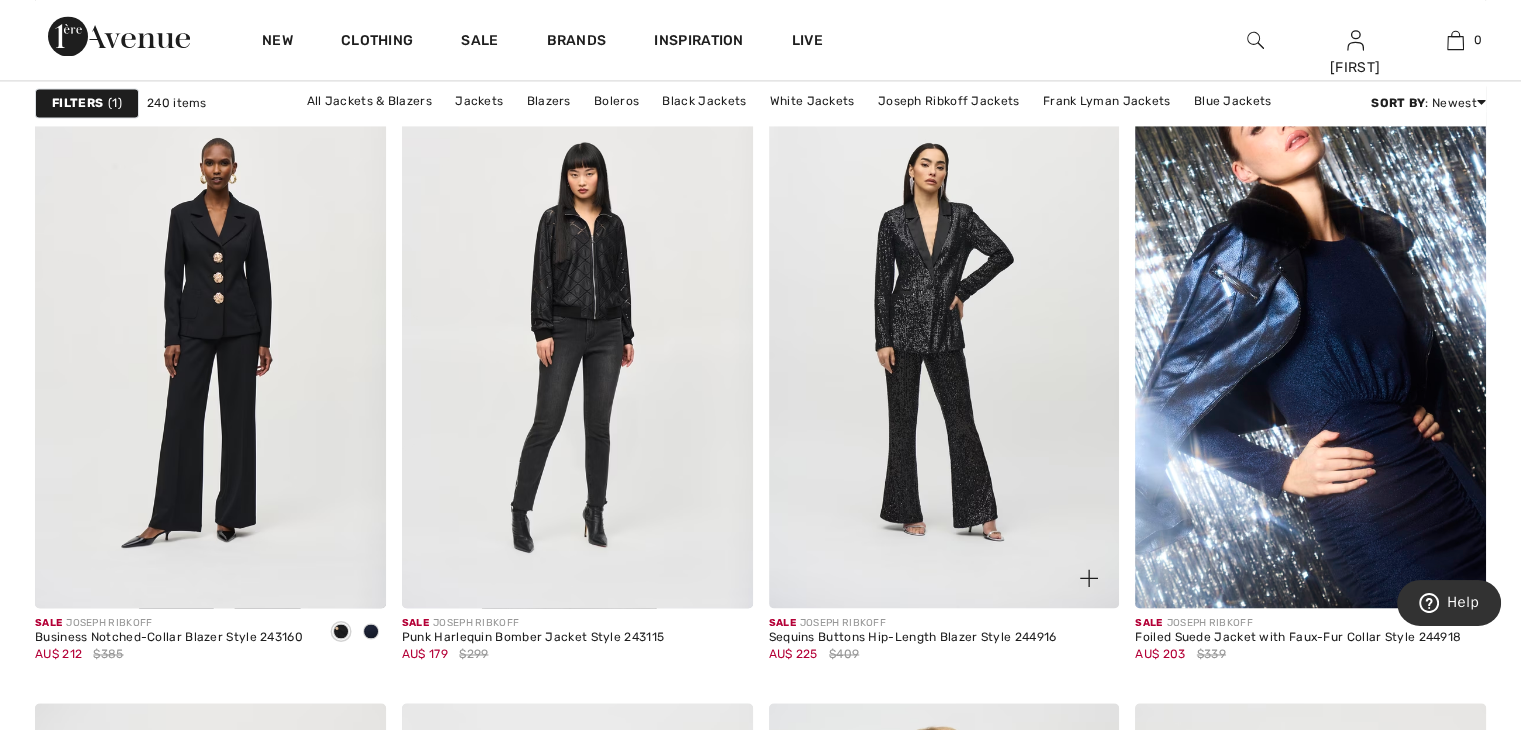 click at bounding box center (944, 345) 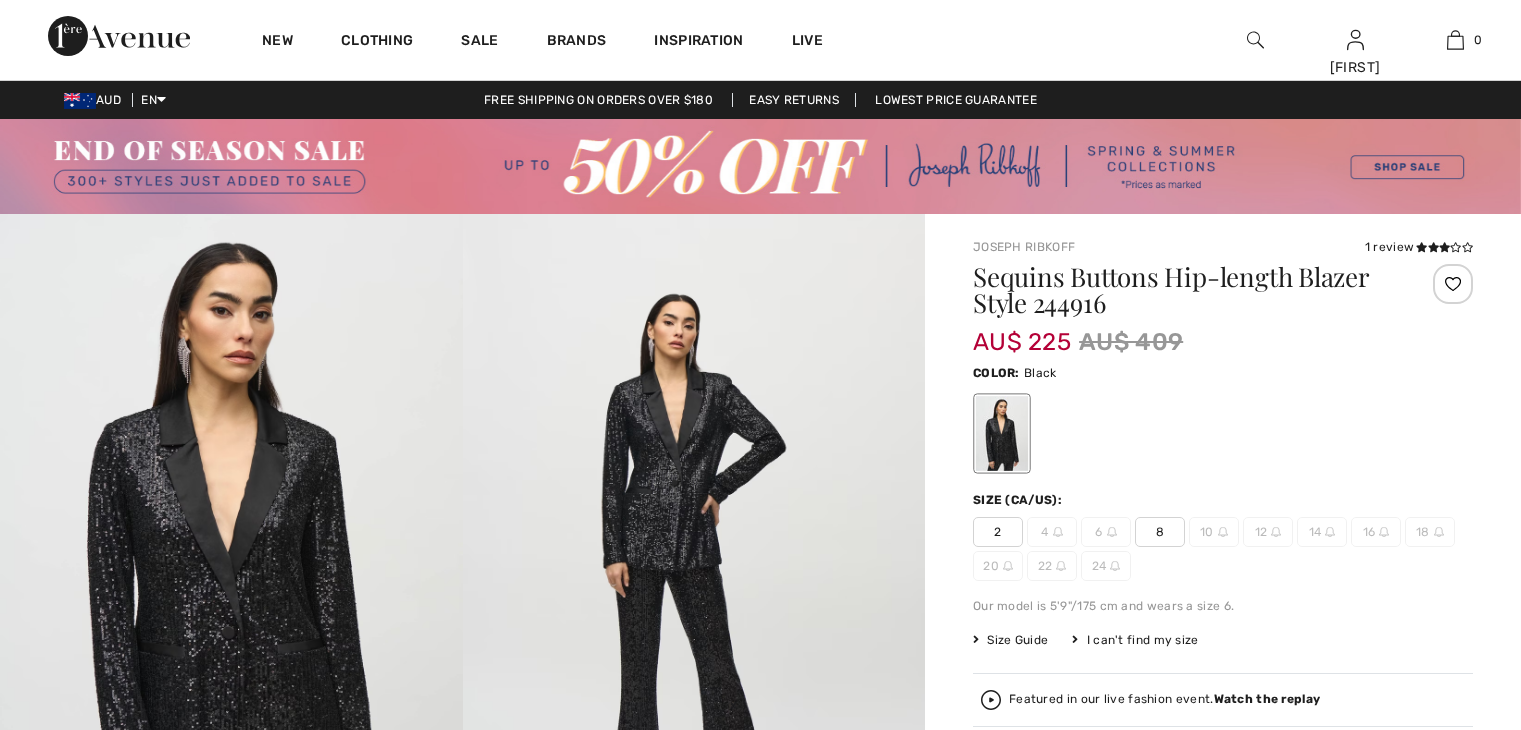 scroll, scrollTop: 0, scrollLeft: 0, axis: both 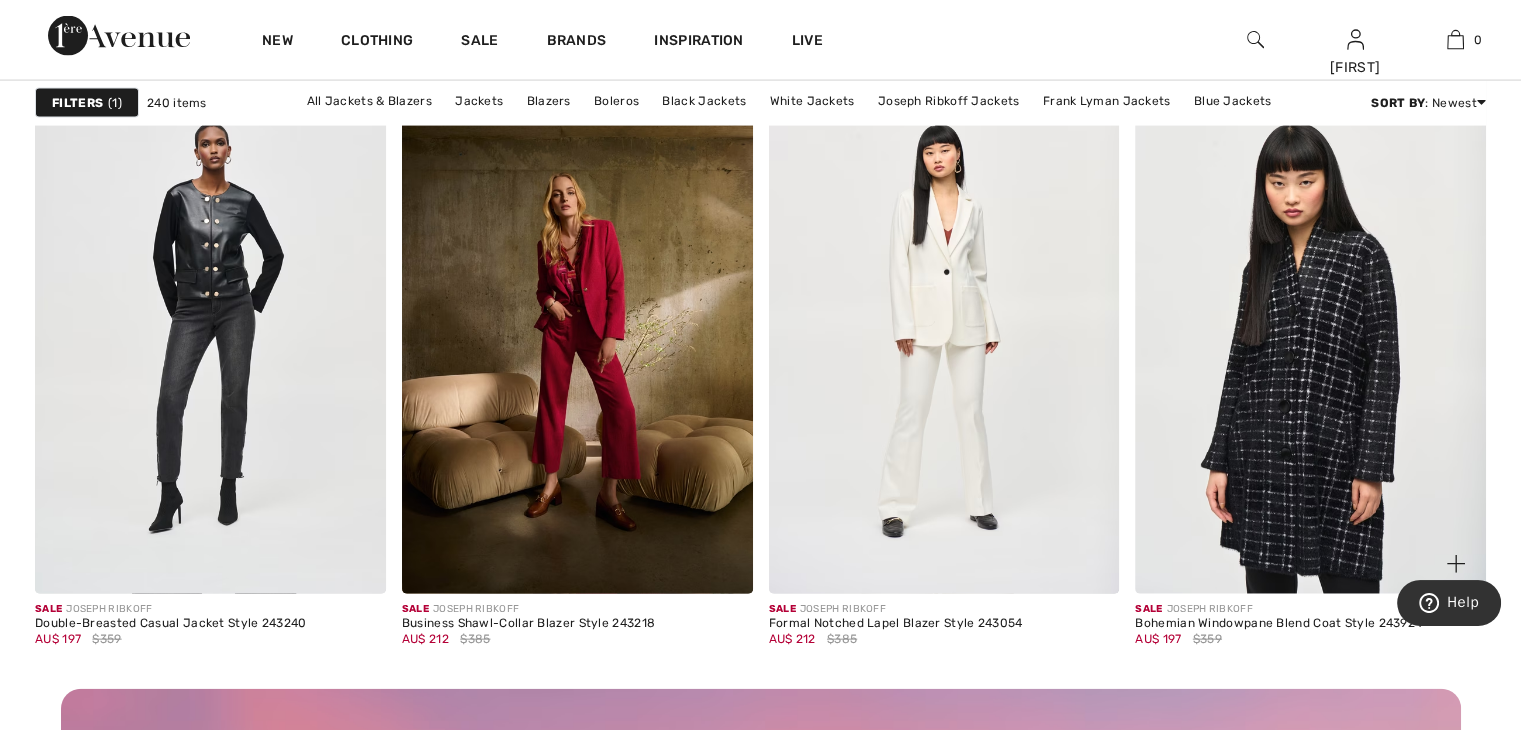 click at bounding box center [1310, 330] 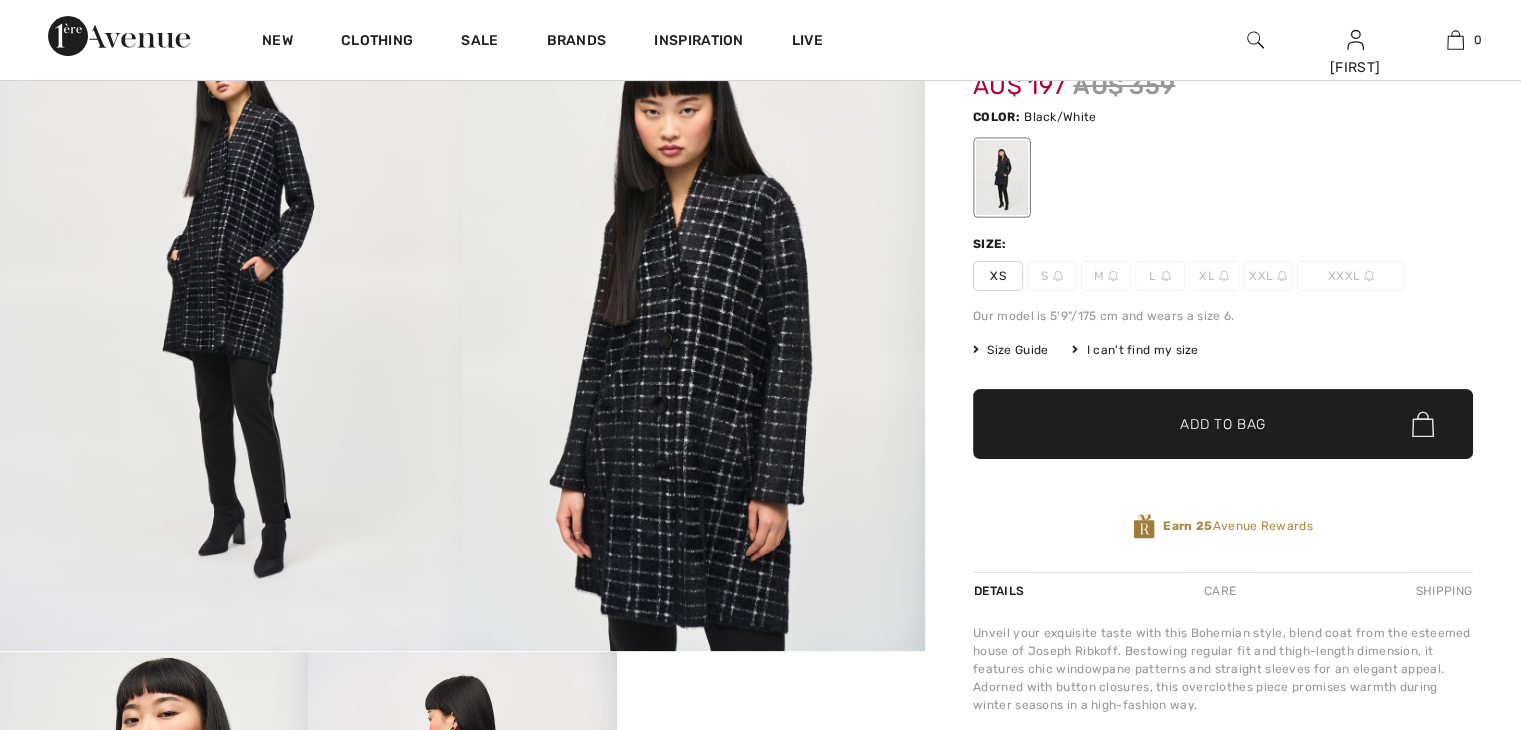 scroll, scrollTop: 256, scrollLeft: 0, axis: vertical 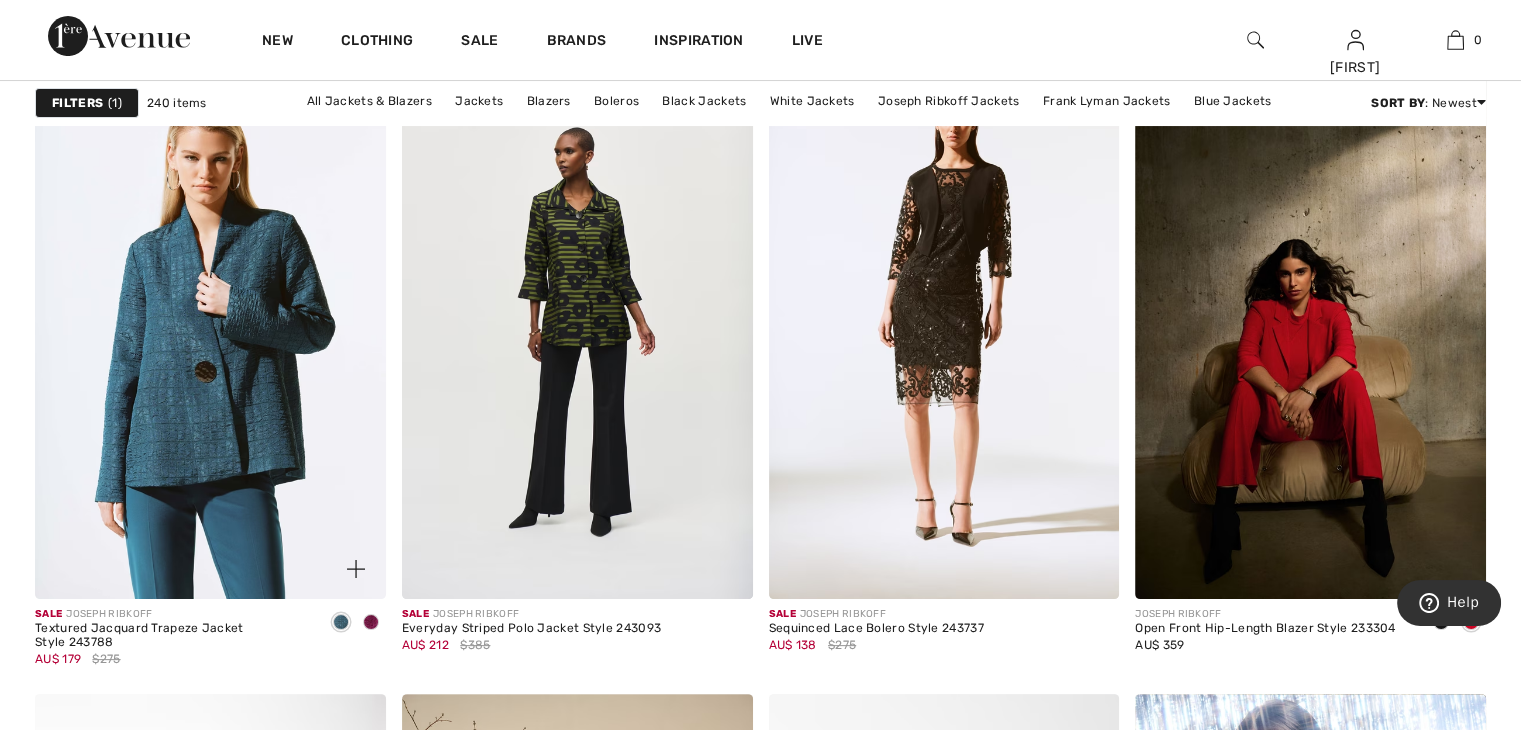 click at bounding box center (210, 336) 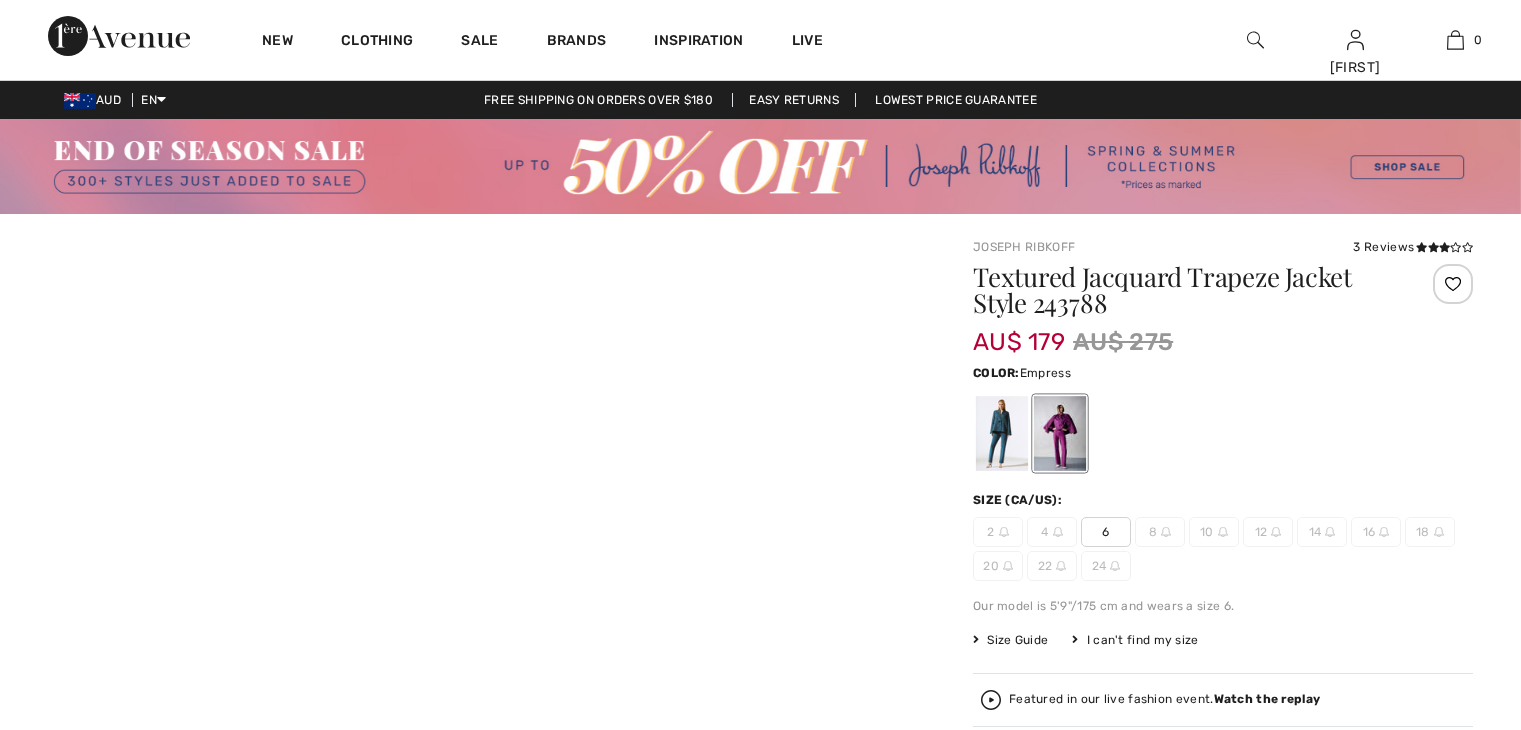 scroll, scrollTop: 0, scrollLeft: 0, axis: both 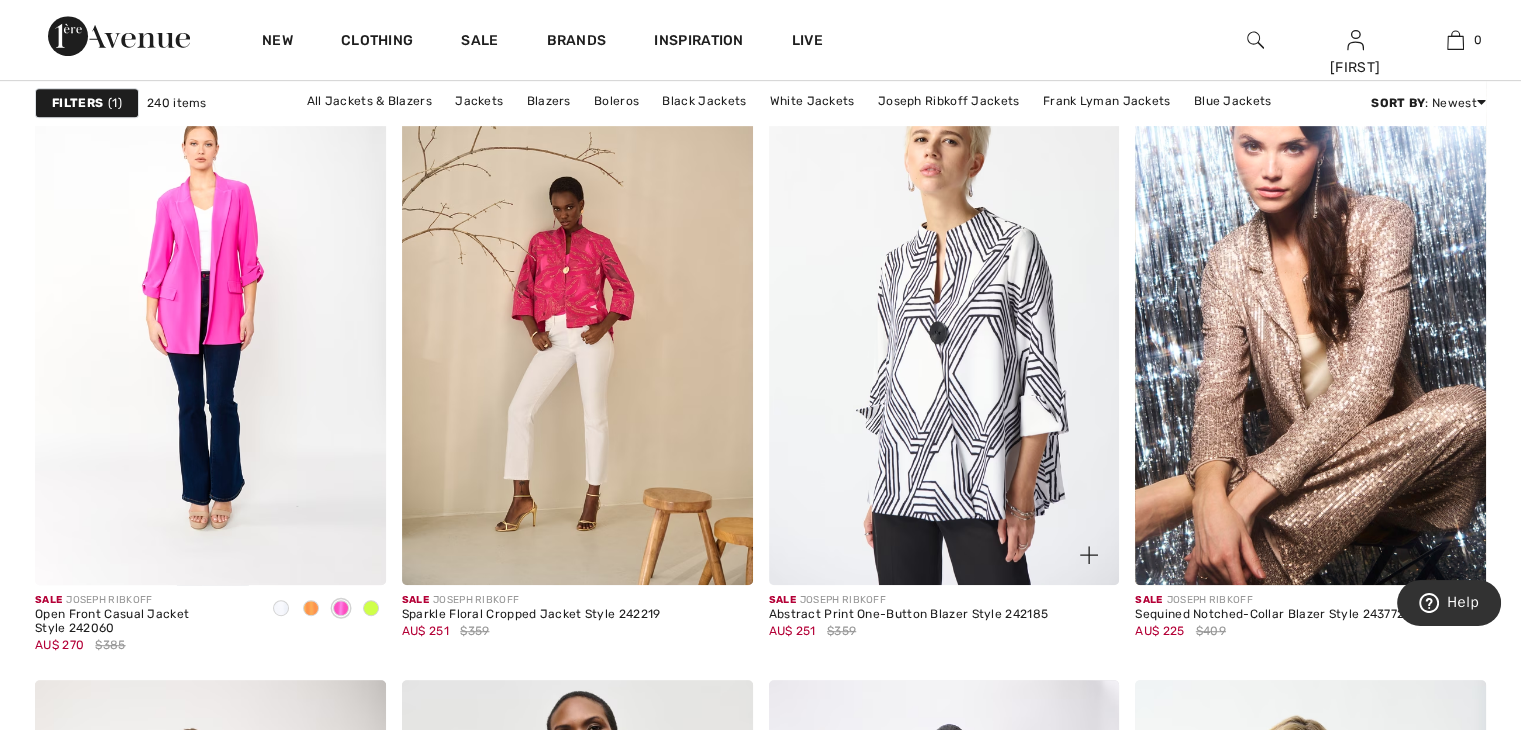click at bounding box center (944, 322) 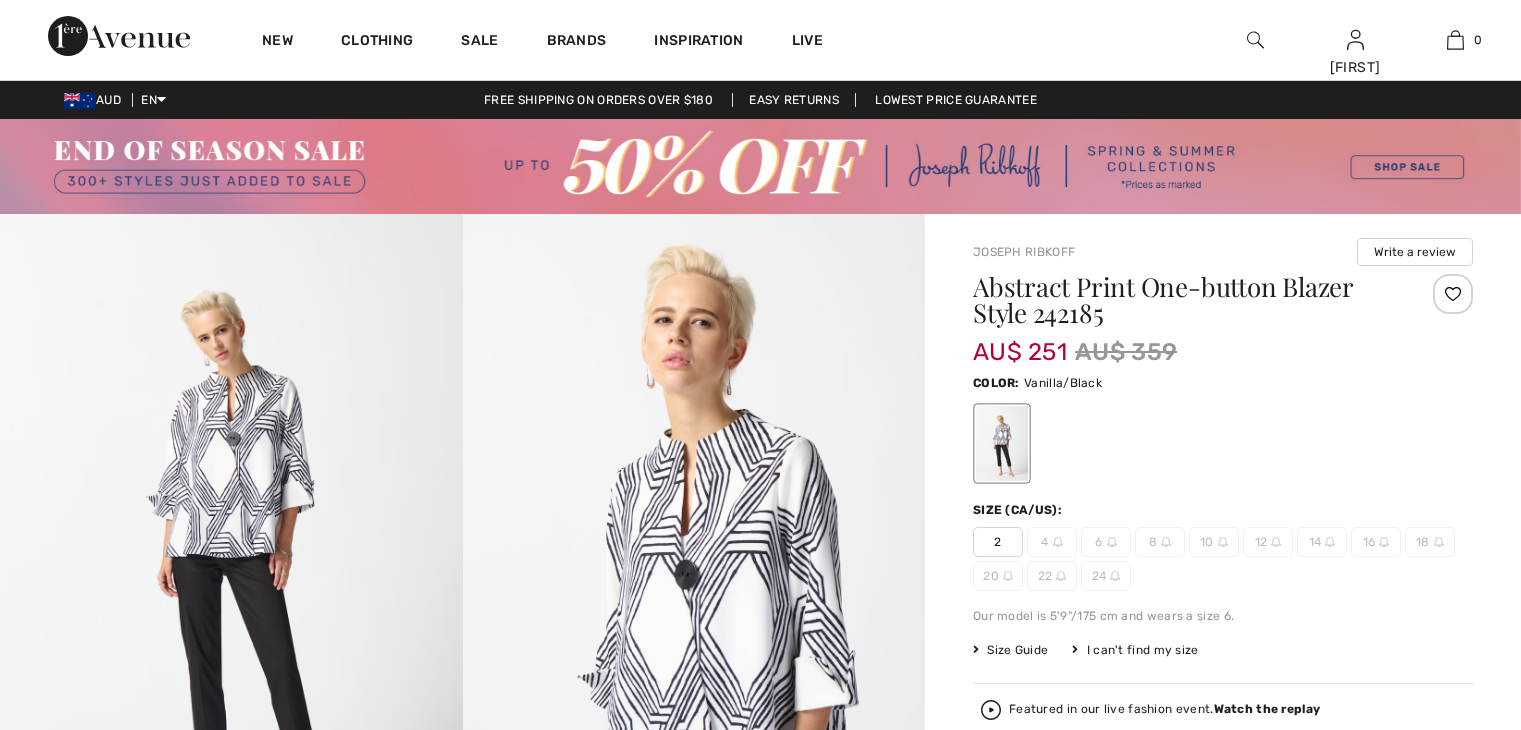 scroll, scrollTop: 0, scrollLeft: 0, axis: both 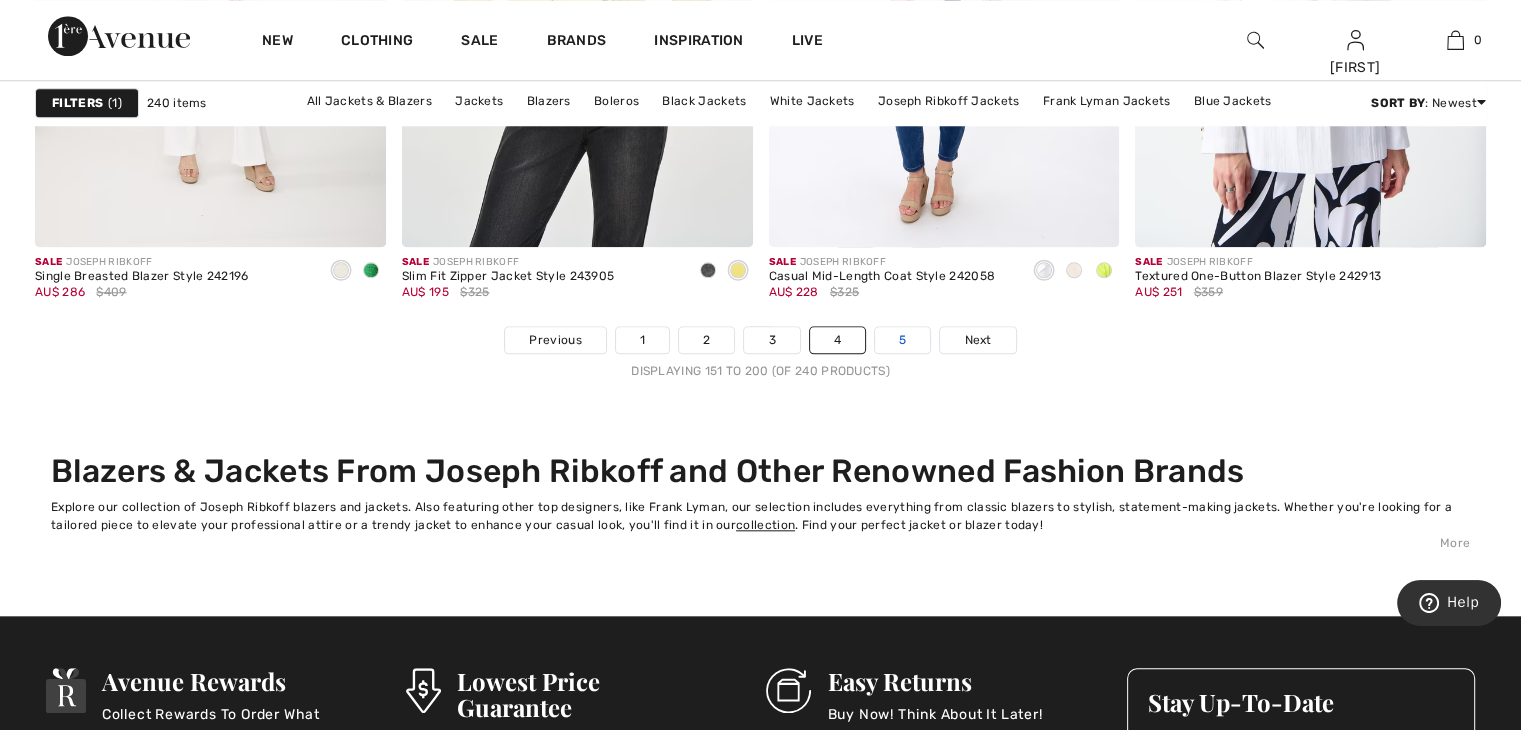 click on "5" at bounding box center (902, 340) 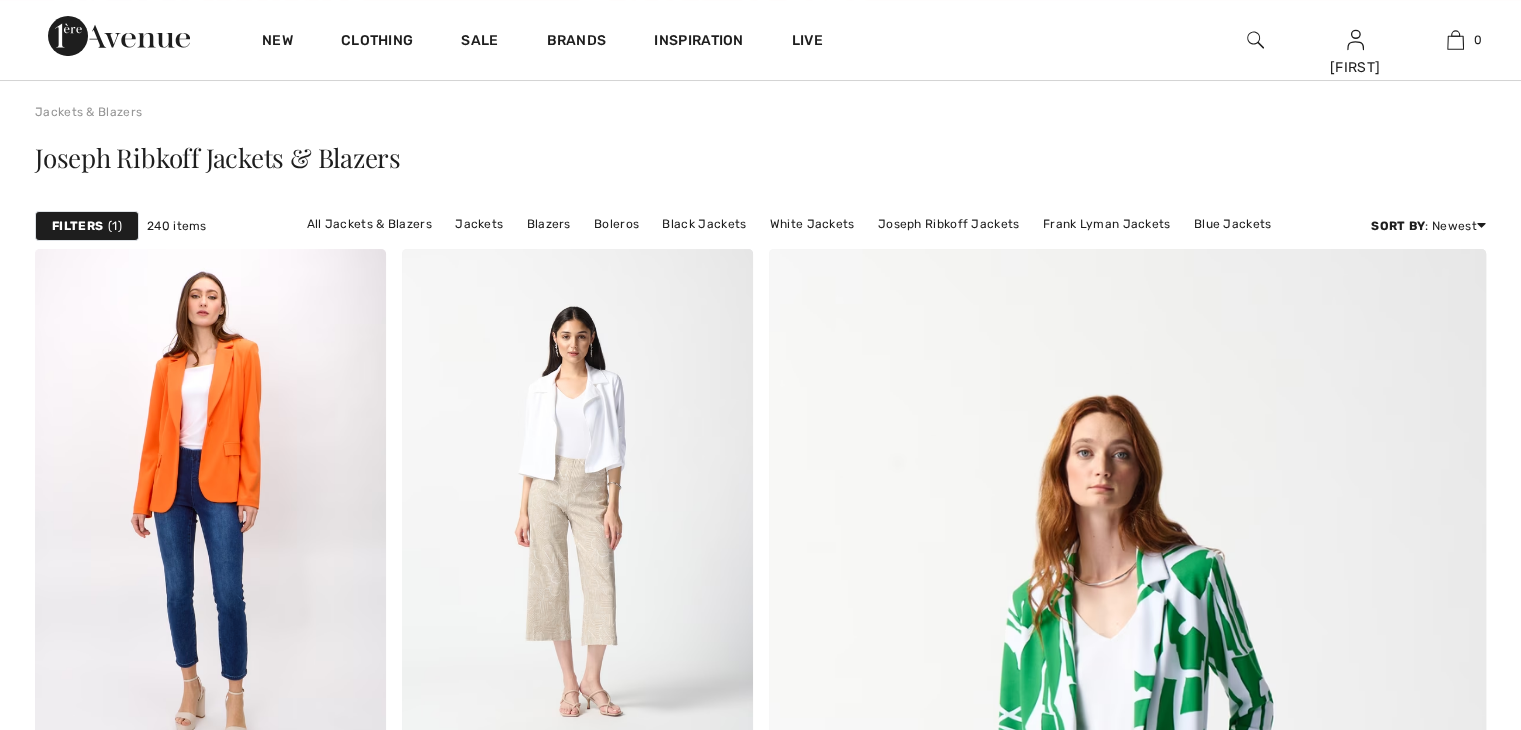scroll, scrollTop: 163, scrollLeft: 0, axis: vertical 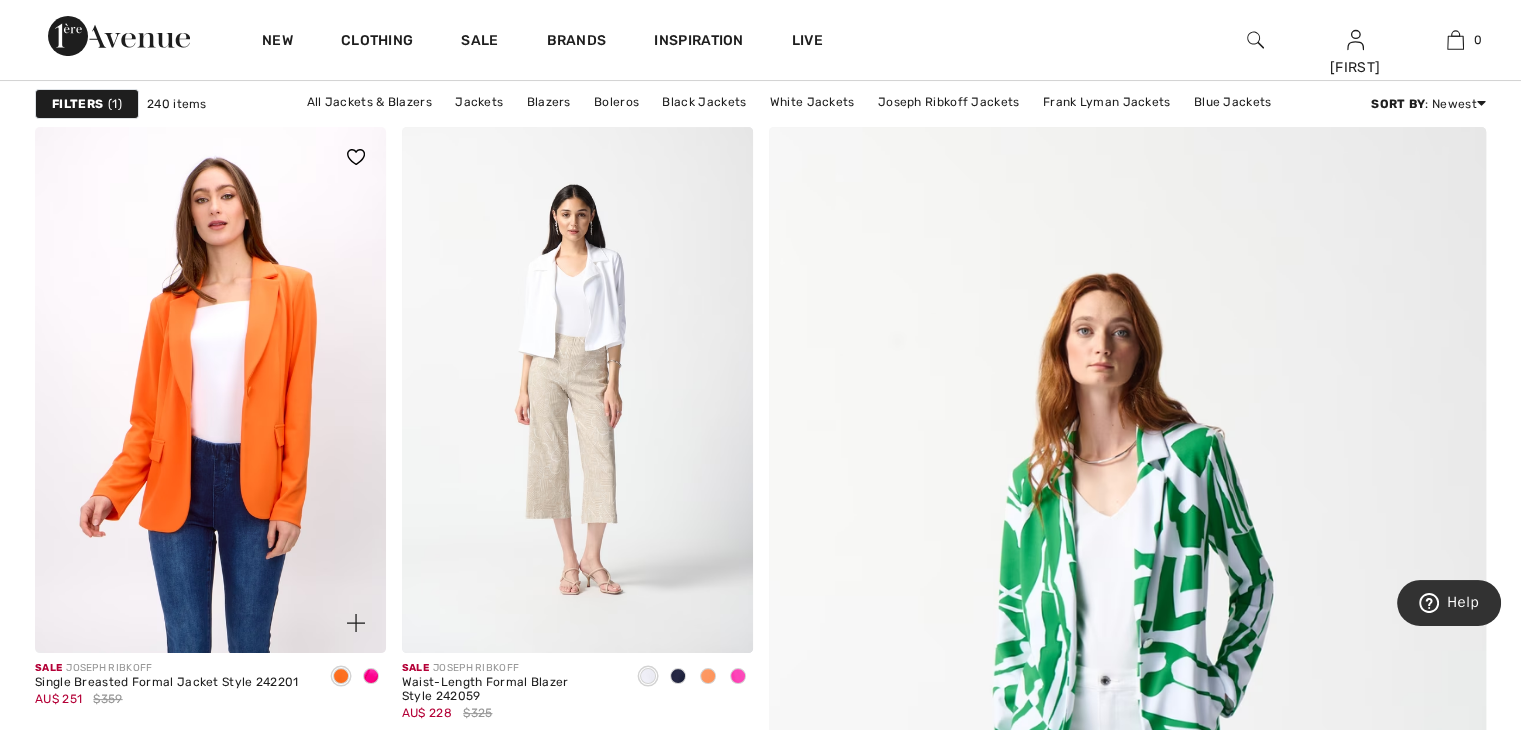 click at bounding box center [210, 390] 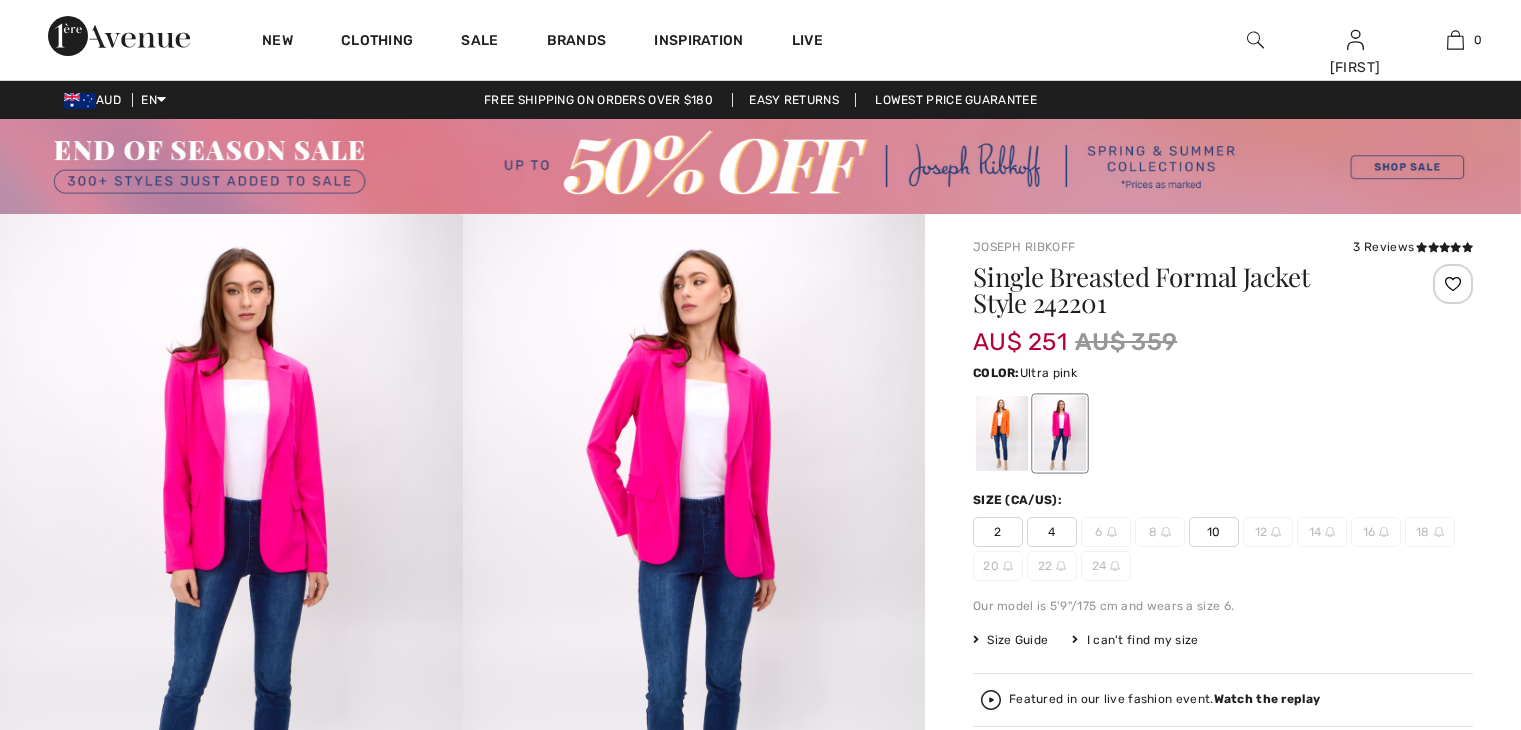scroll, scrollTop: 0, scrollLeft: 0, axis: both 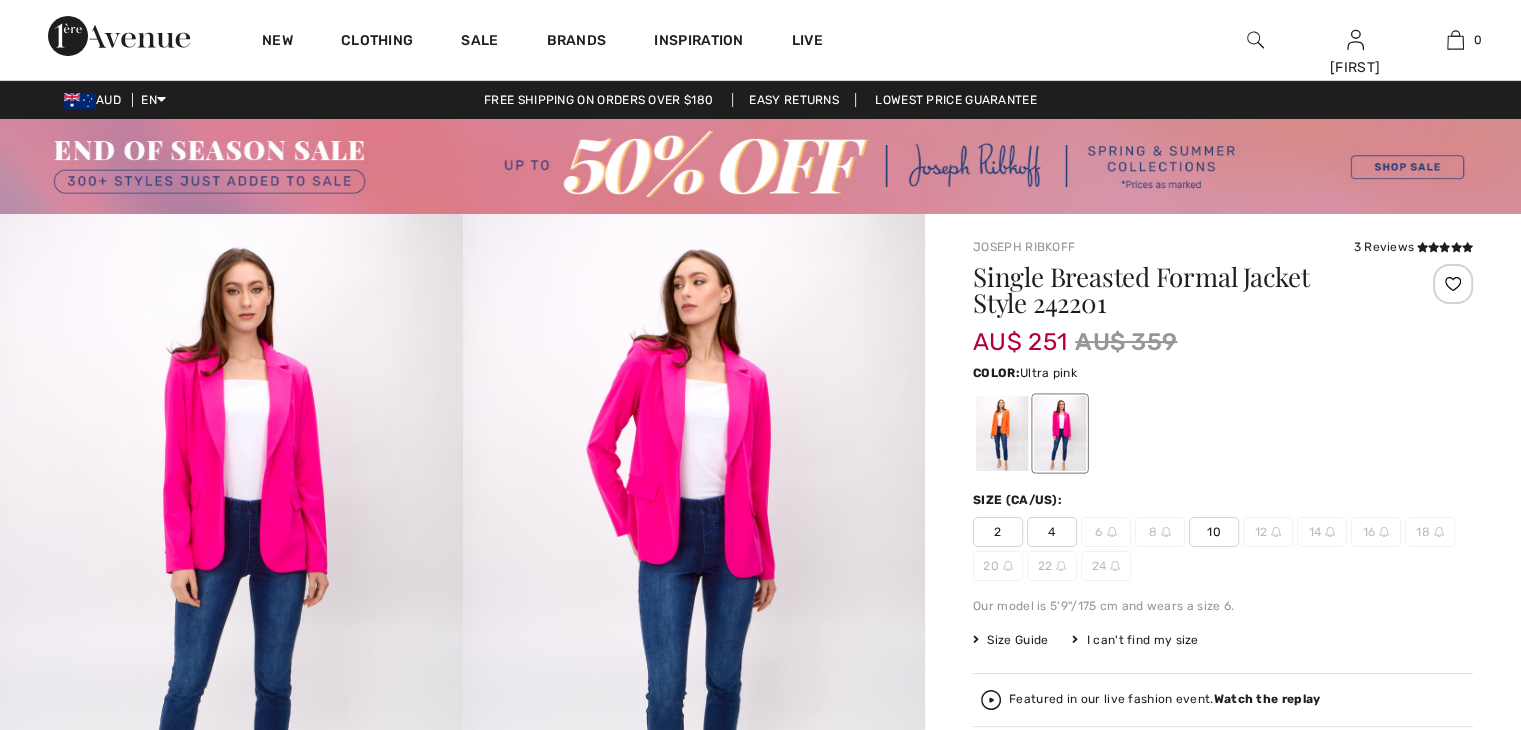 checkbox on "true" 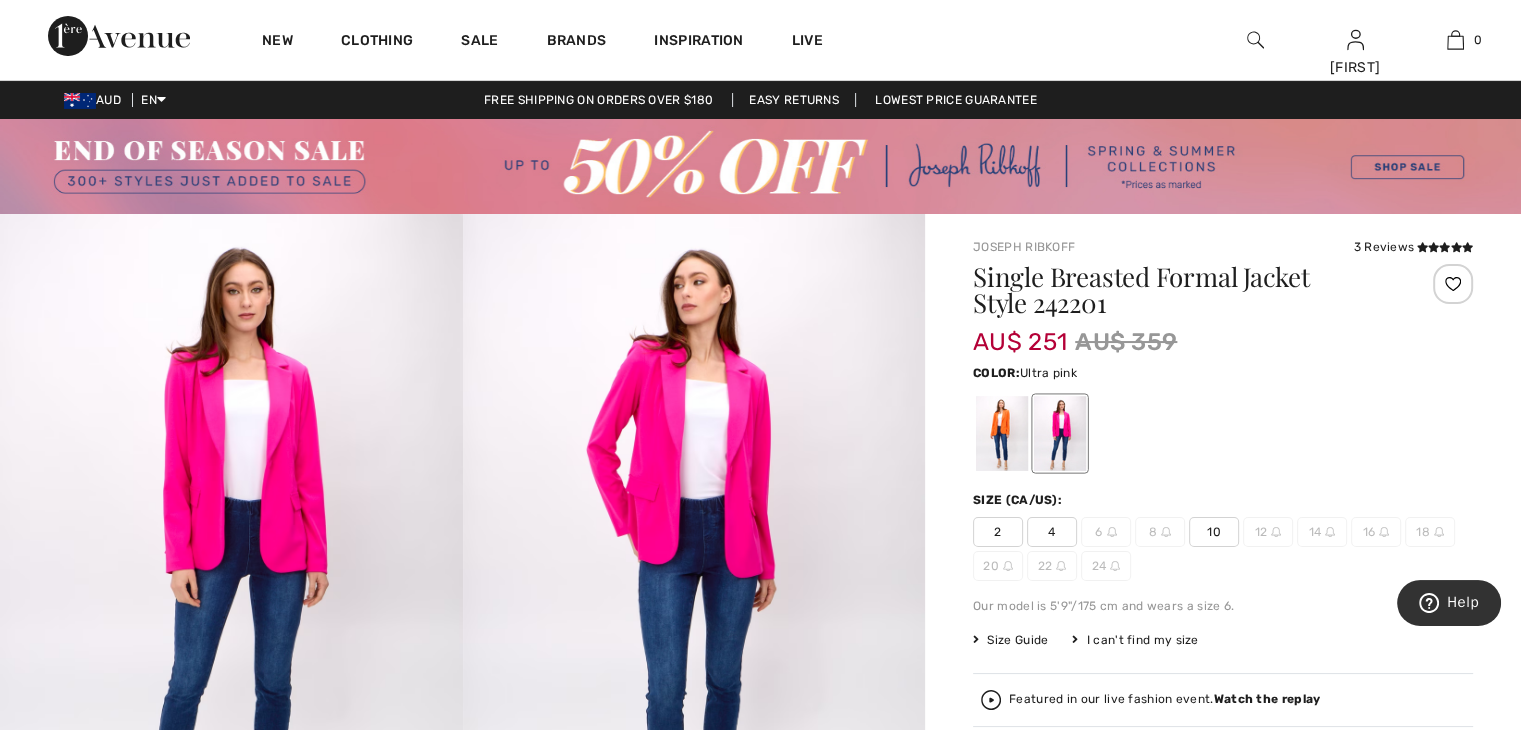 scroll, scrollTop: 0, scrollLeft: 0, axis: both 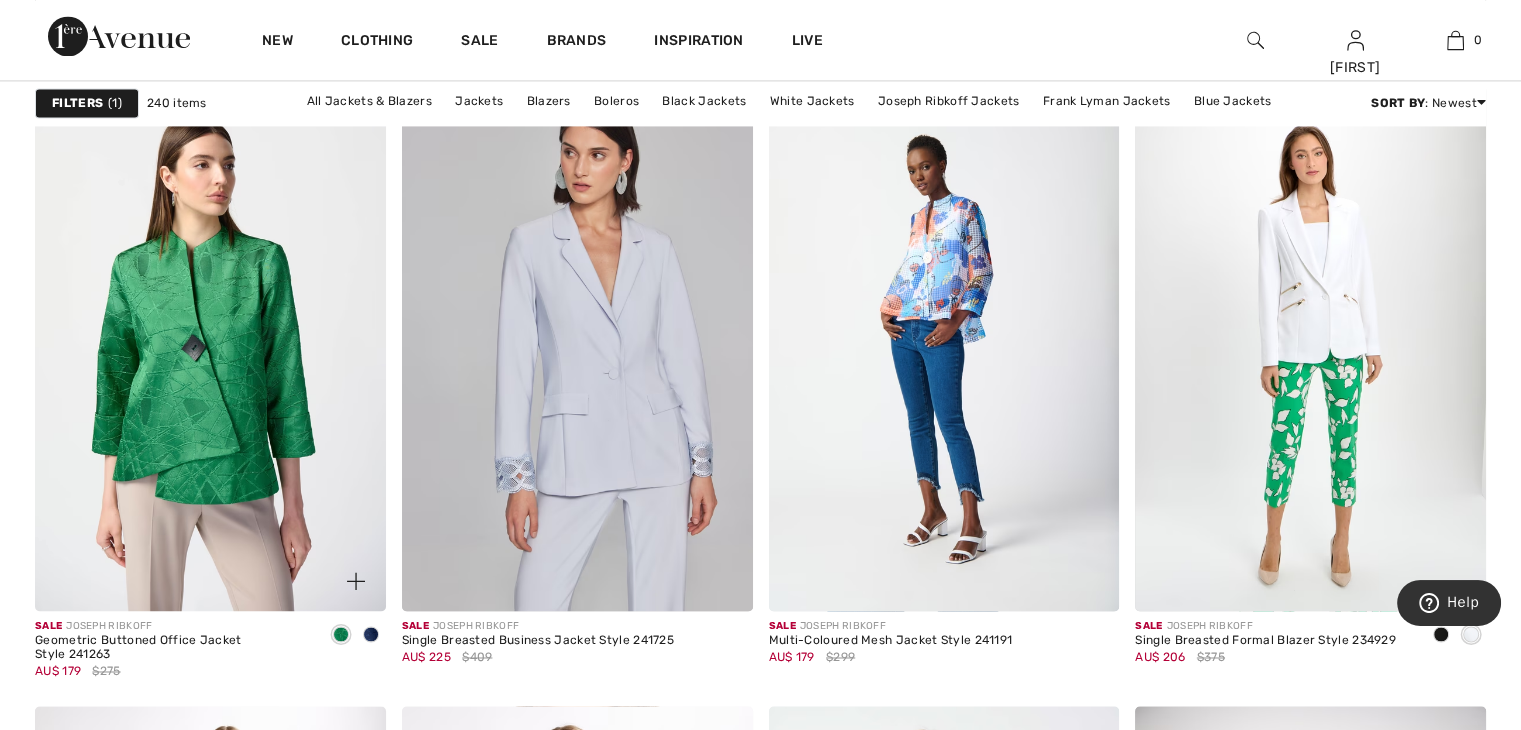 click at bounding box center [210, 348] 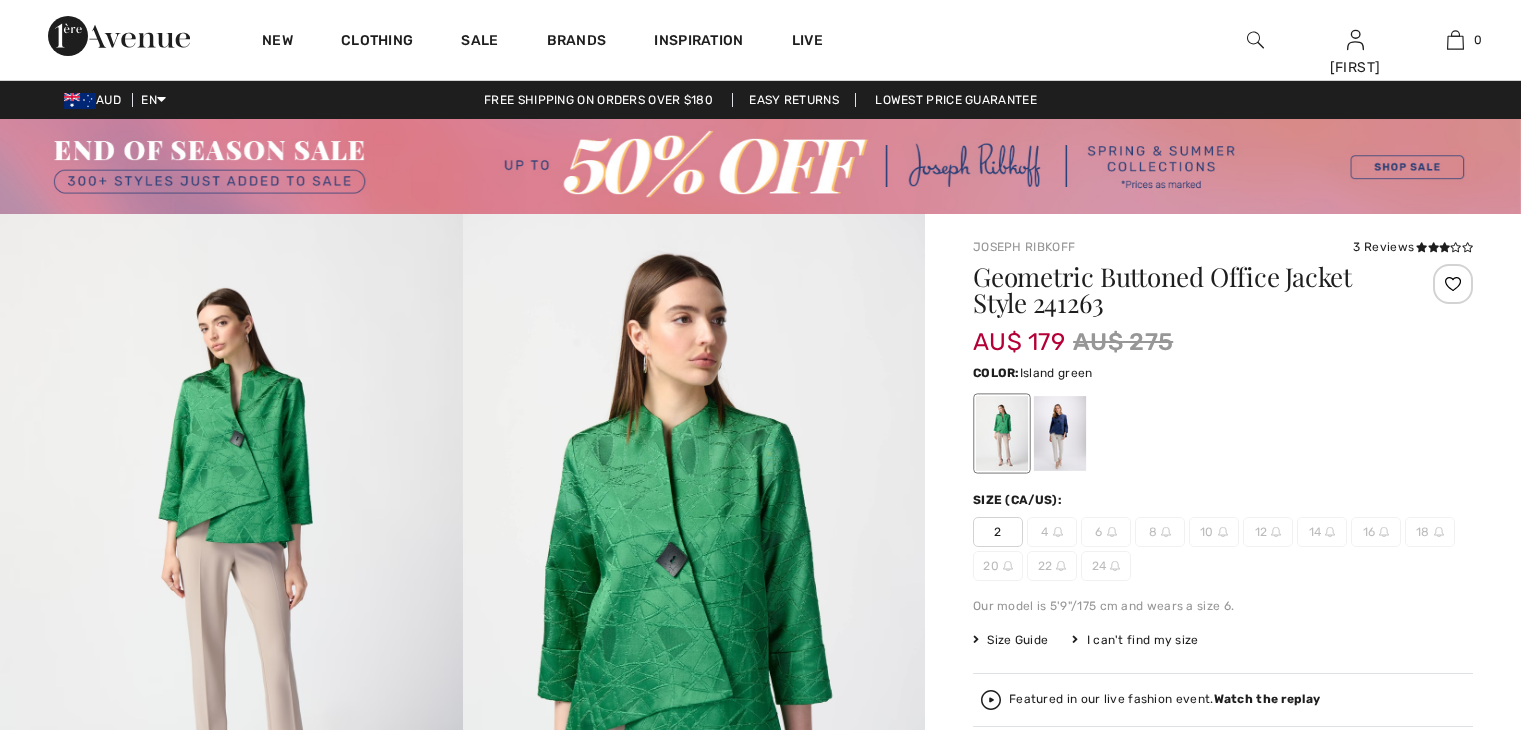 scroll, scrollTop: 0, scrollLeft: 0, axis: both 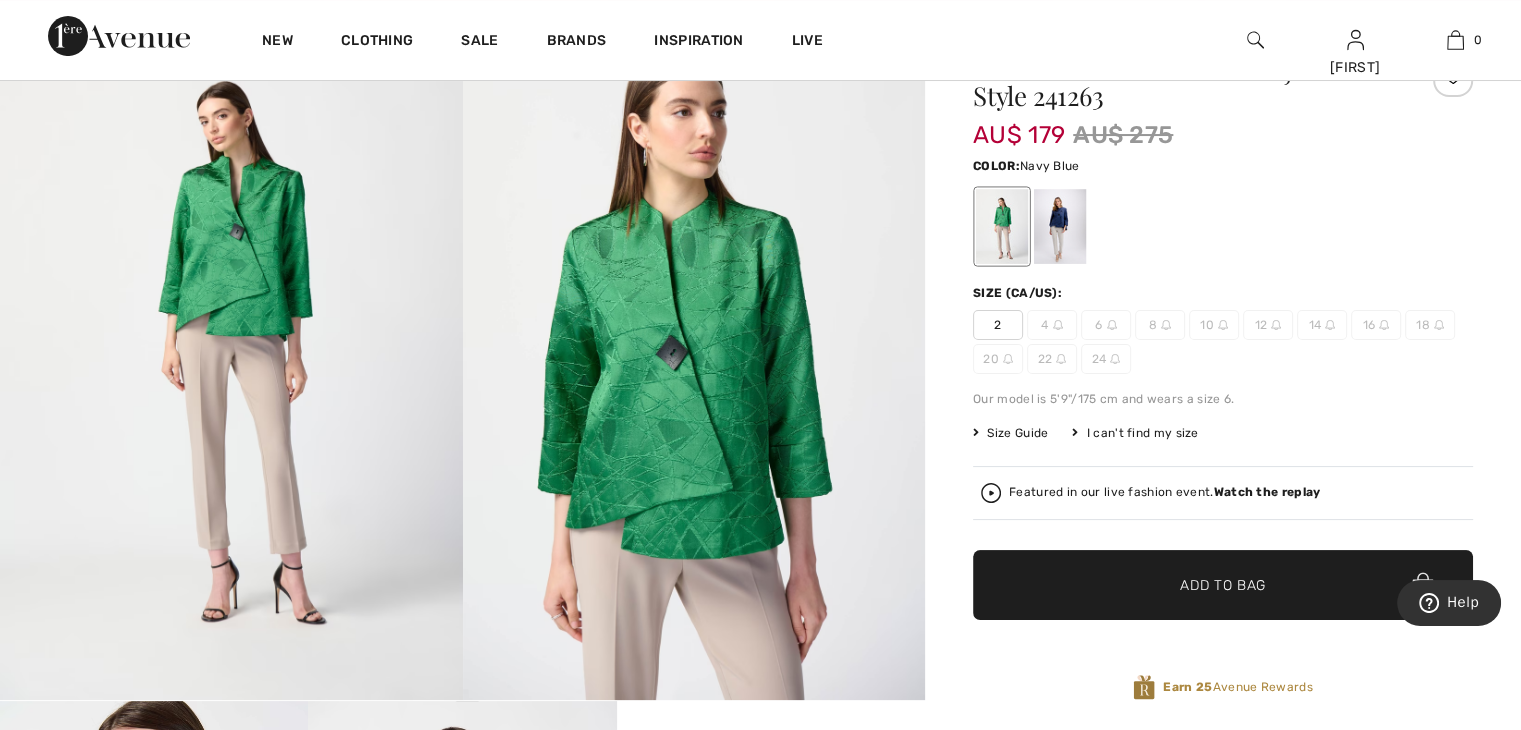 click at bounding box center (1060, 226) 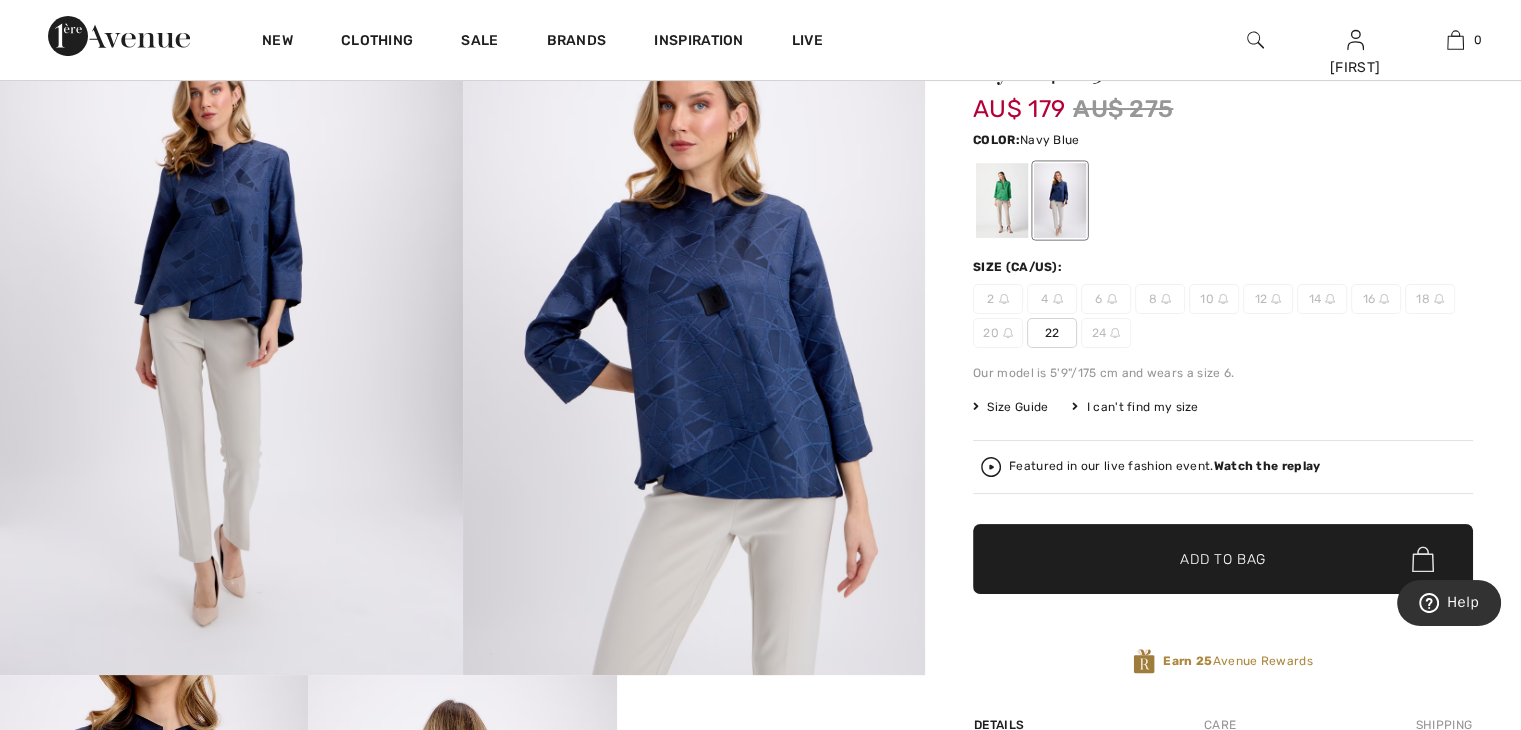 scroll, scrollTop: 178, scrollLeft: 0, axis: vertical 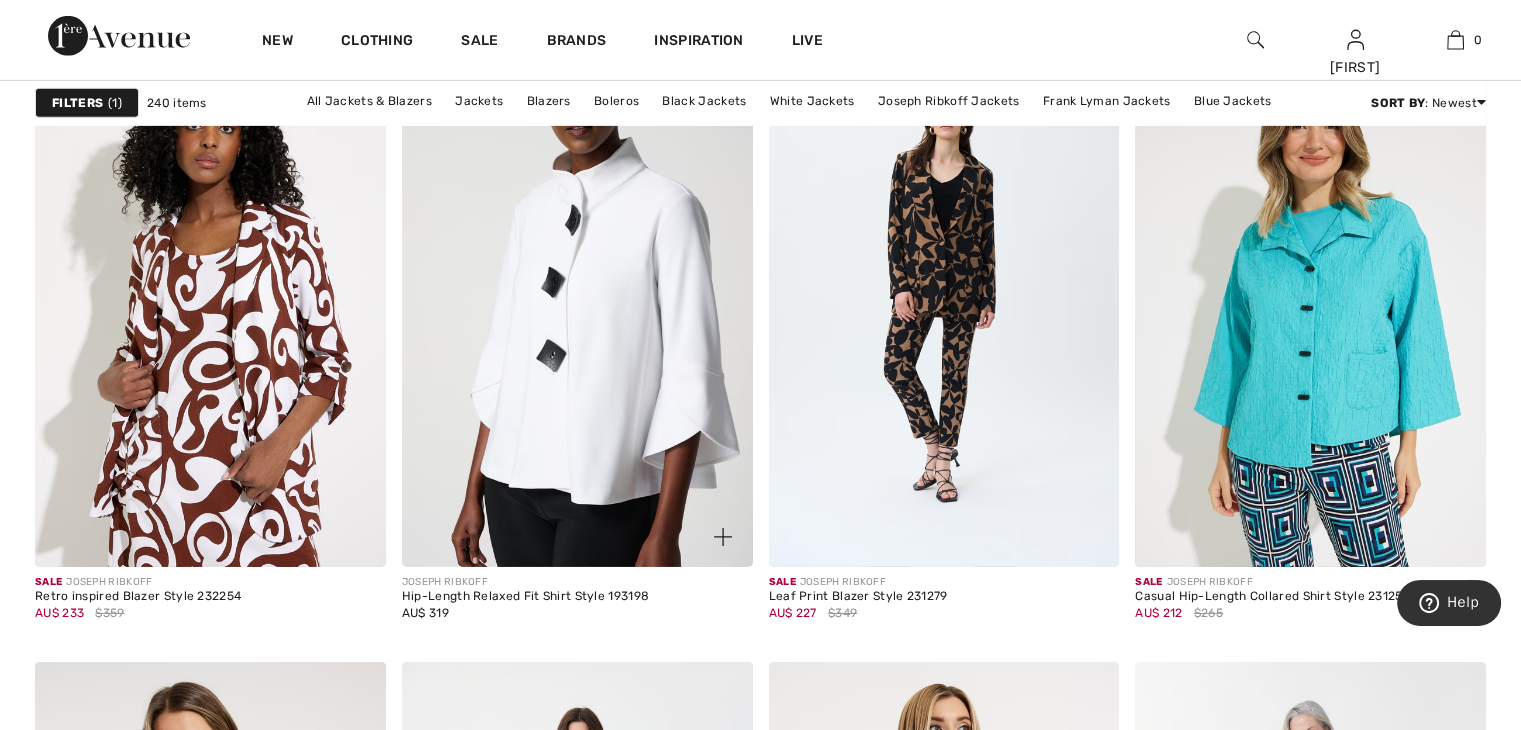 click at bounding box center (577, 304) 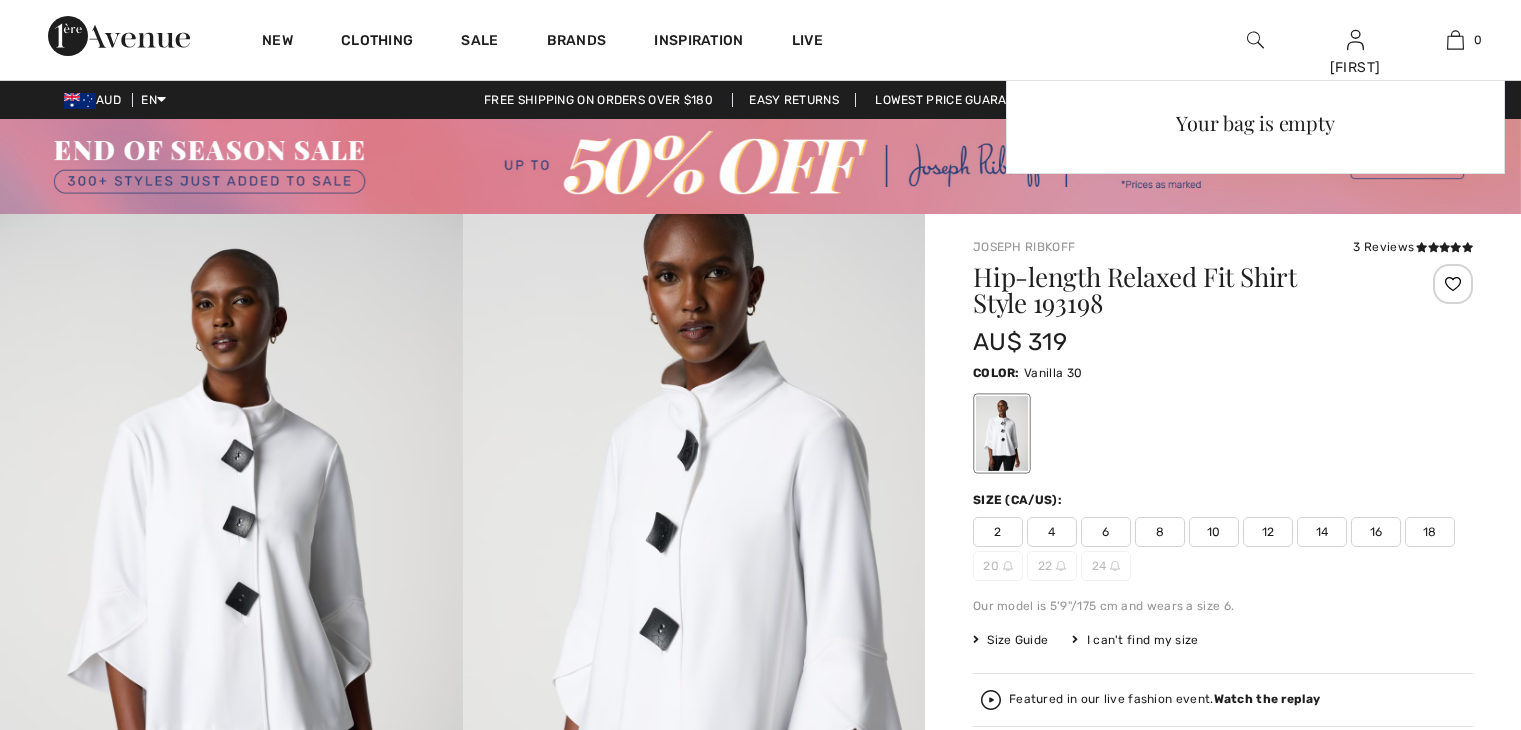scroll, scrollTop: 0, scrollLeft: 0, axis: both 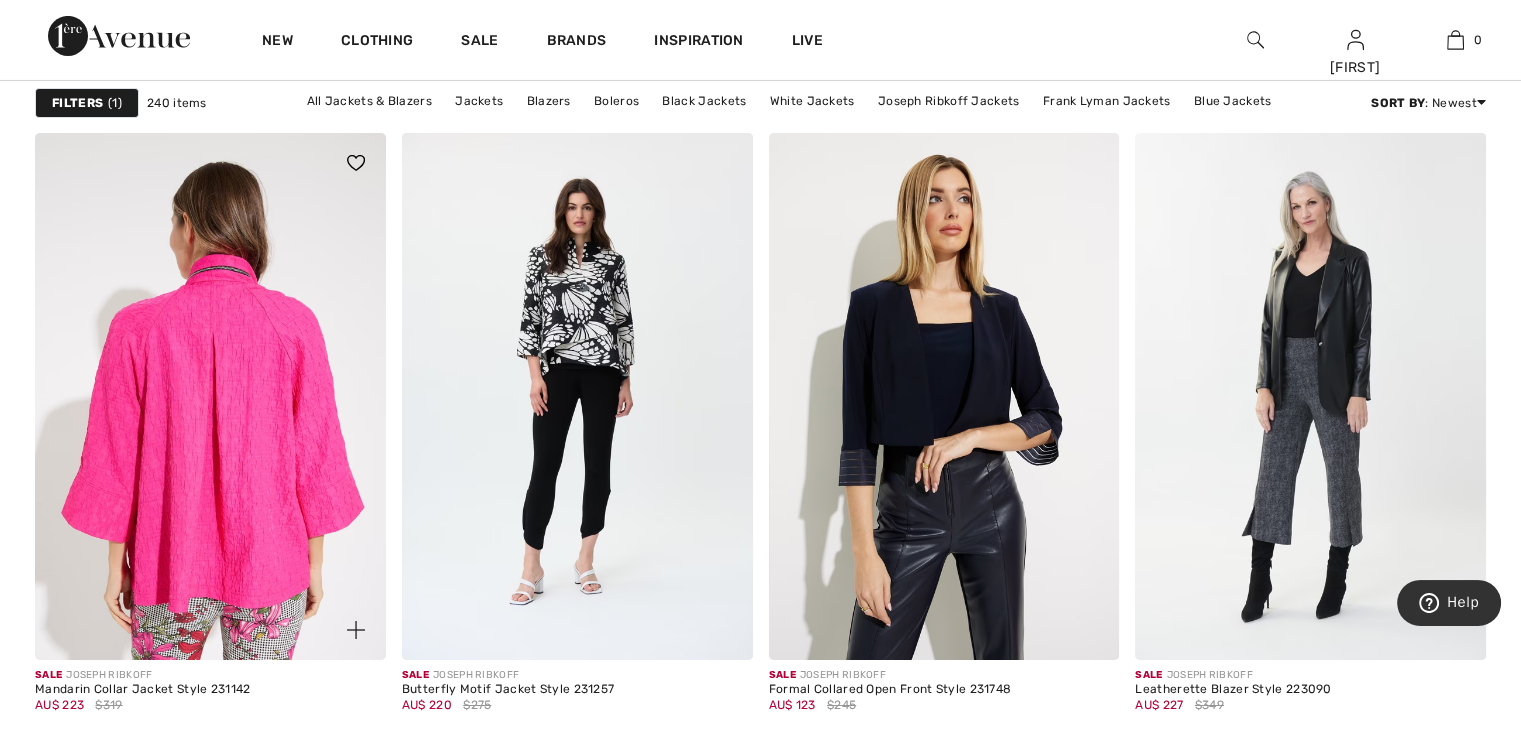 click at bounding box center (210, 396) 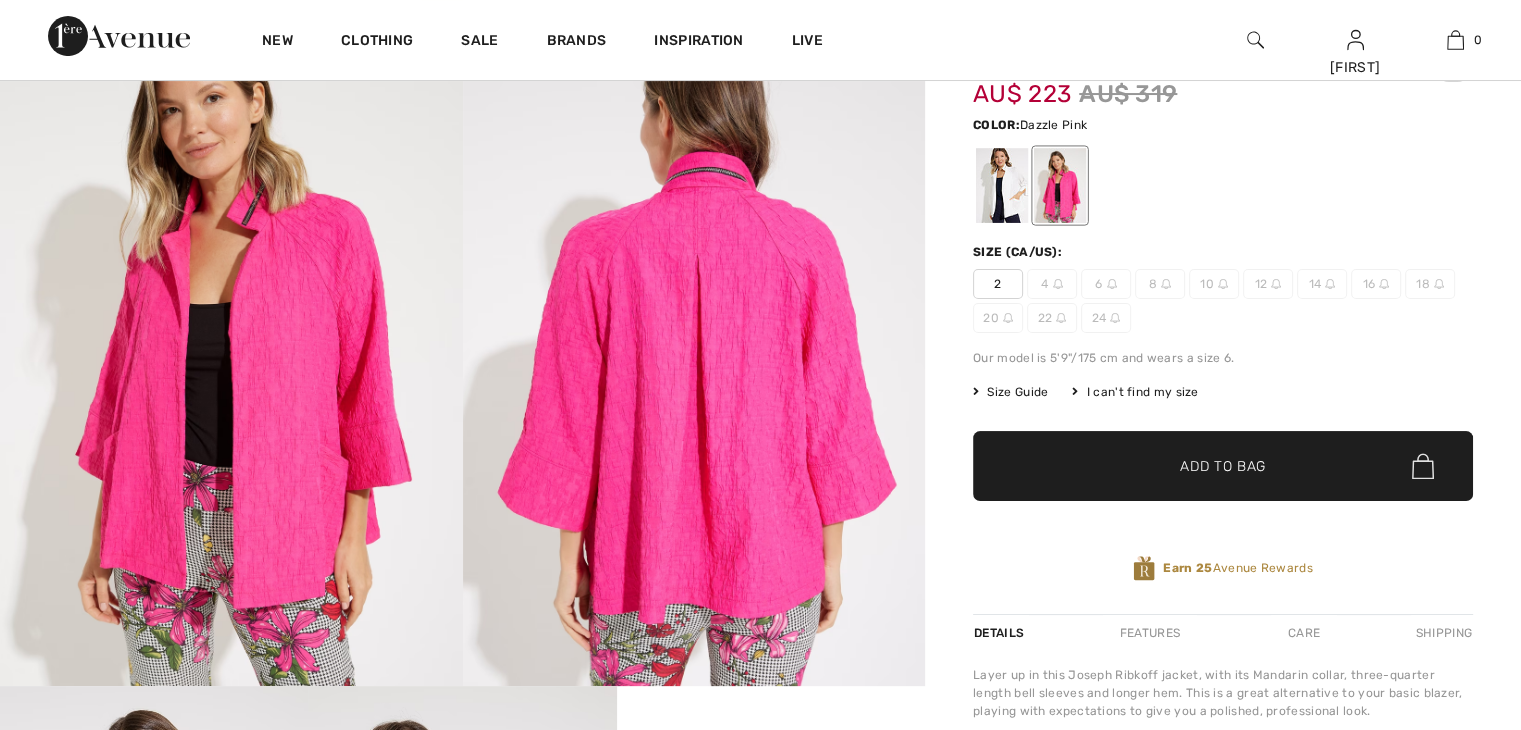 scroll, scrollTop: 227, scrollLeft: 0, axis: vertical 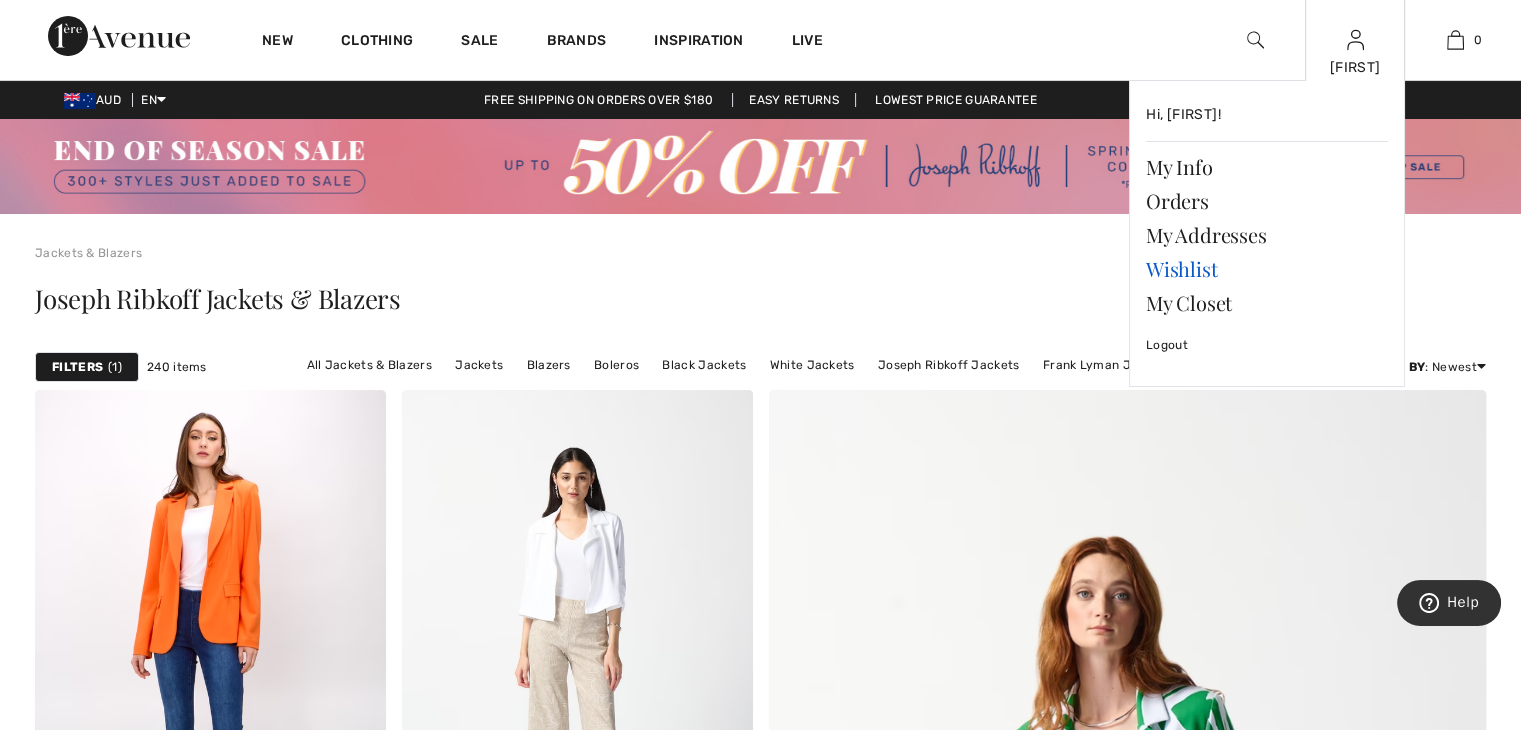 click on "Wishlist" at bounding box center (1267, 269) 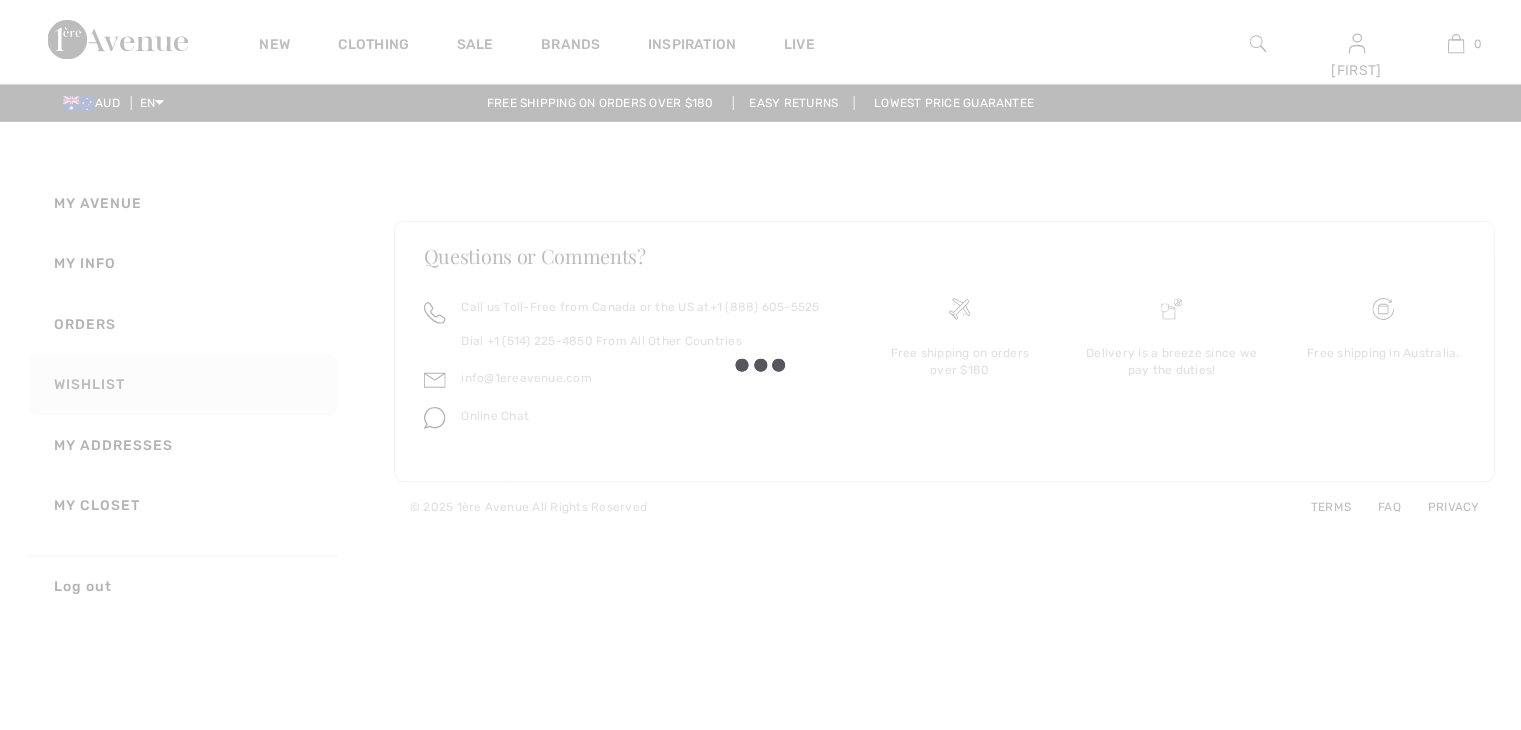 scroll, scrollTop: 0, scrollLeft: 0, axis: both 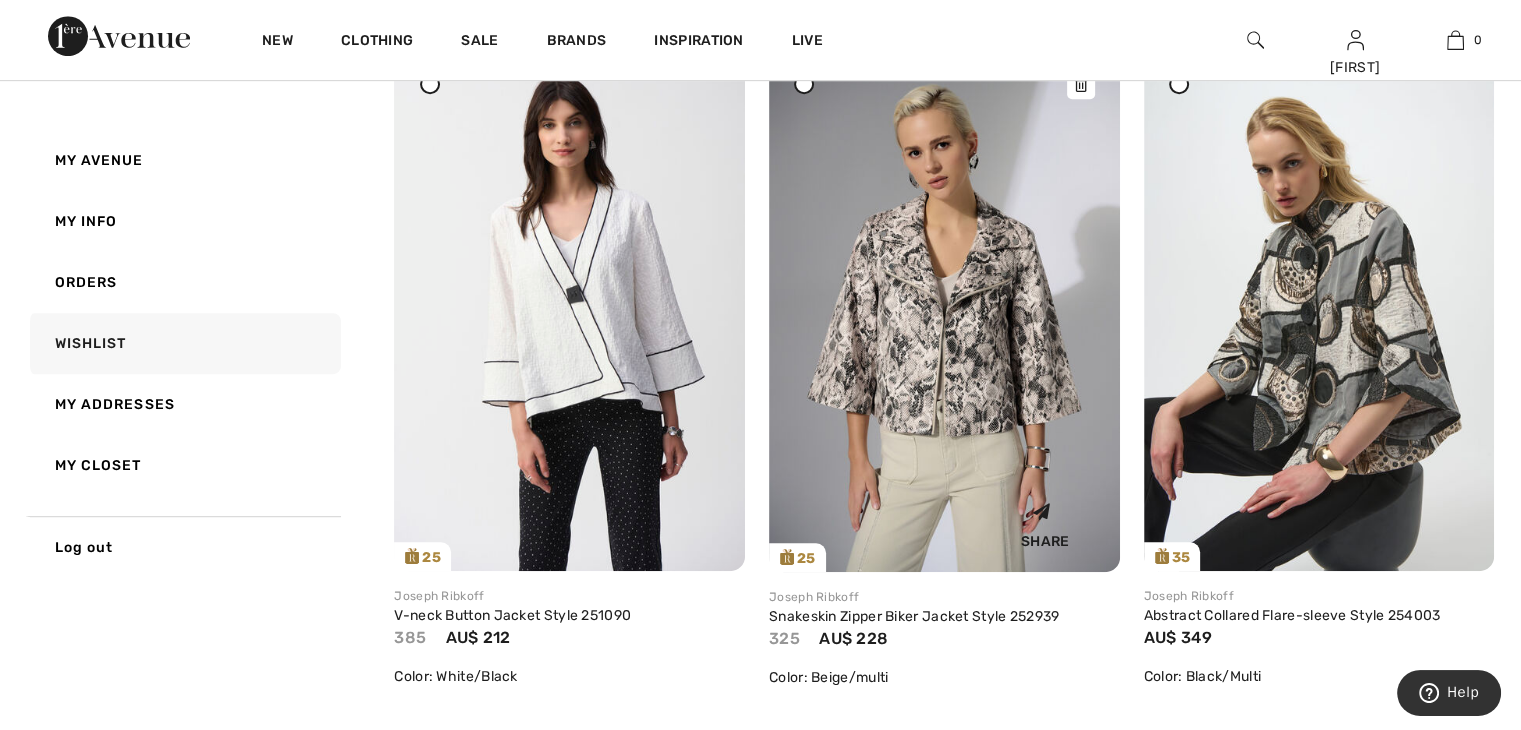 click at bounding box center [944, 309] 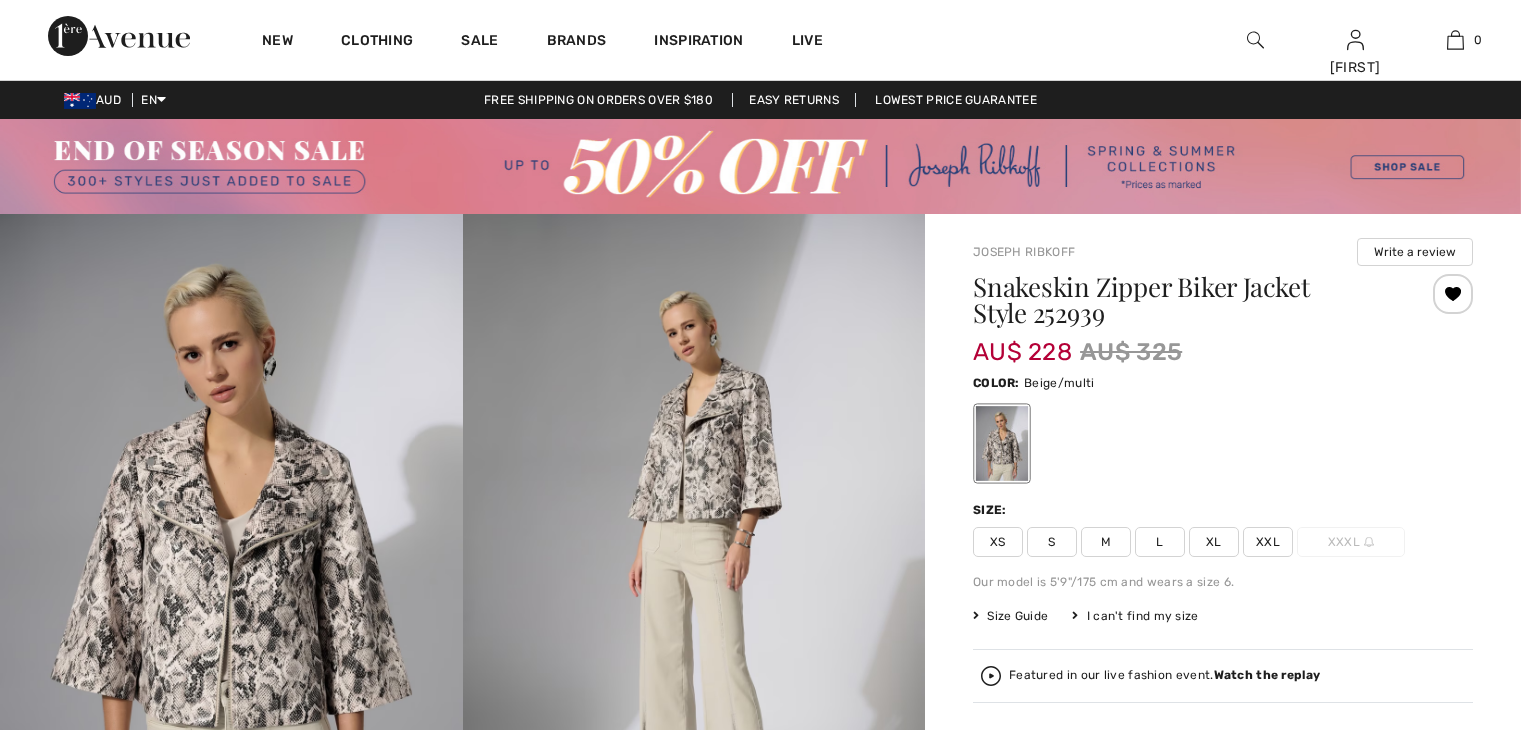 scroll, scrollTop: 0, scrollLeft: 0, axis: both 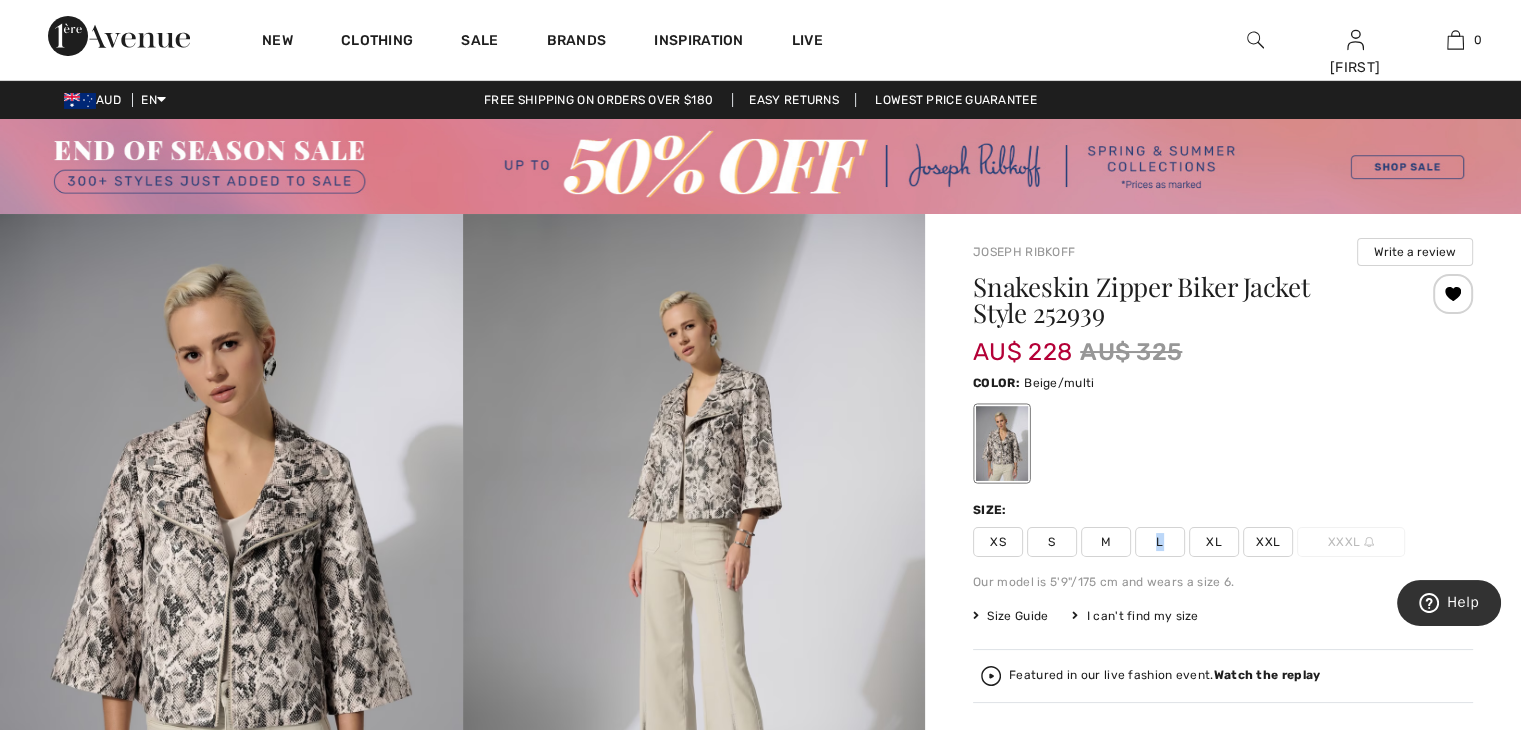 click on "L" at bounding box center [1160, 542] 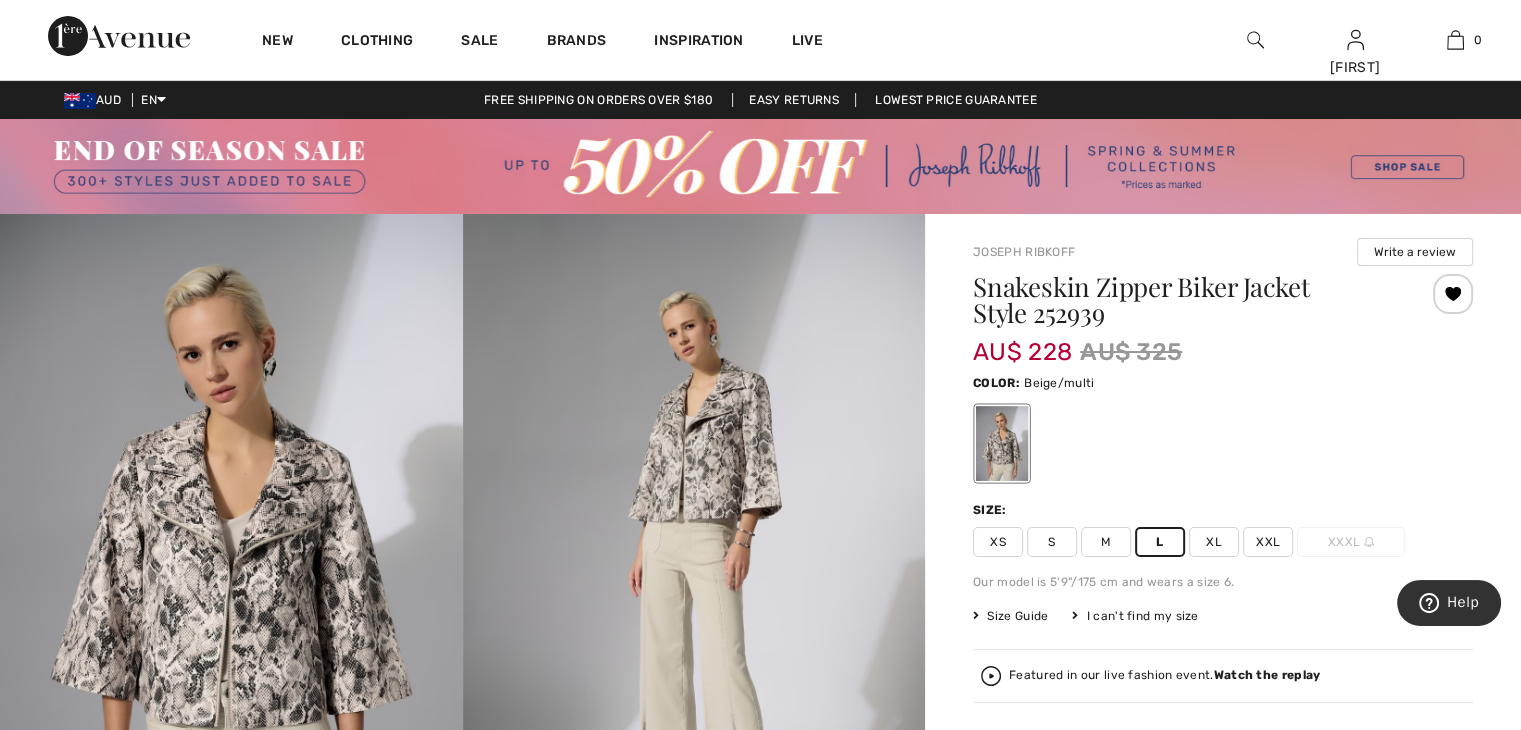 click on "Size Guide" at bounding box center (1010, 616) 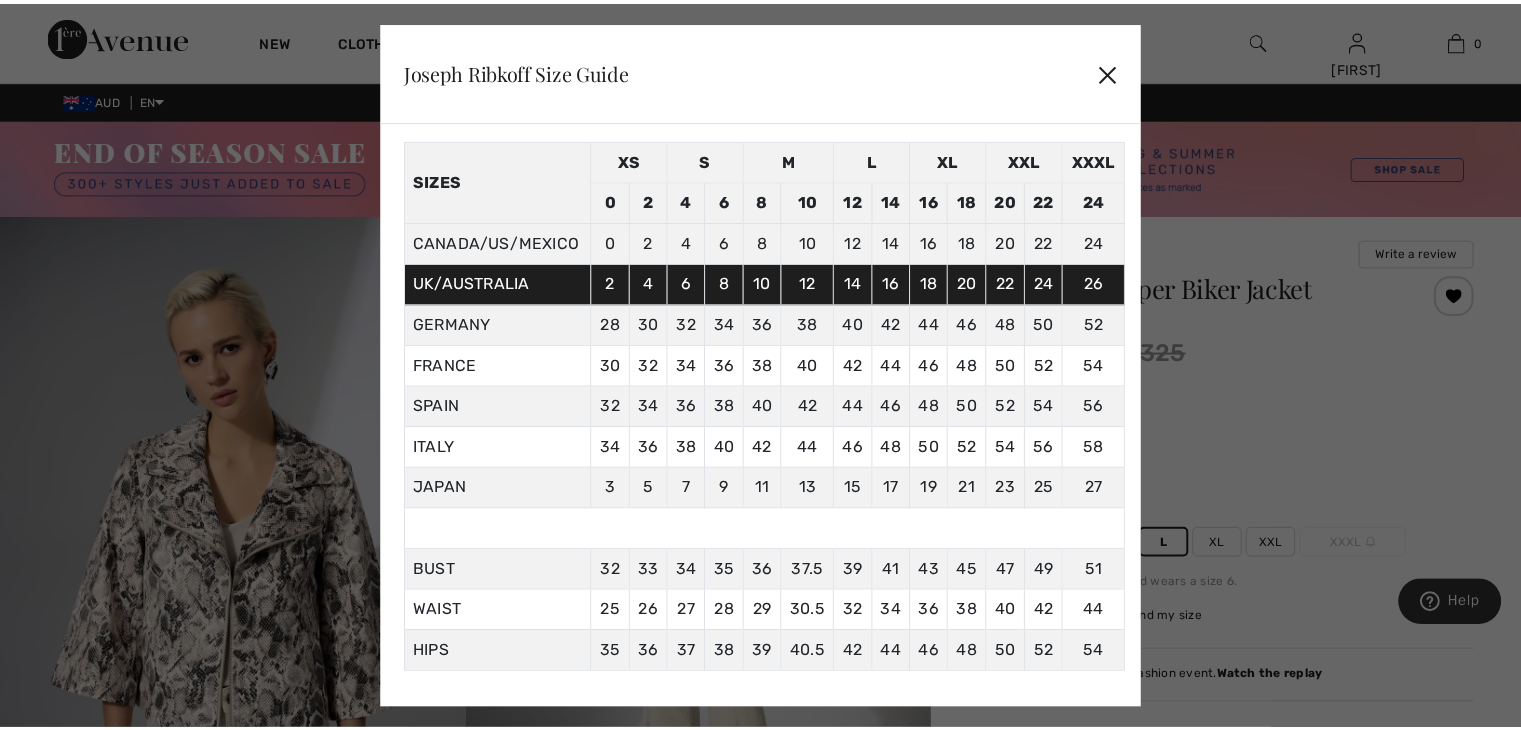 scroll, scrollTop: 112, scrollLeft: 0, axis: vertical 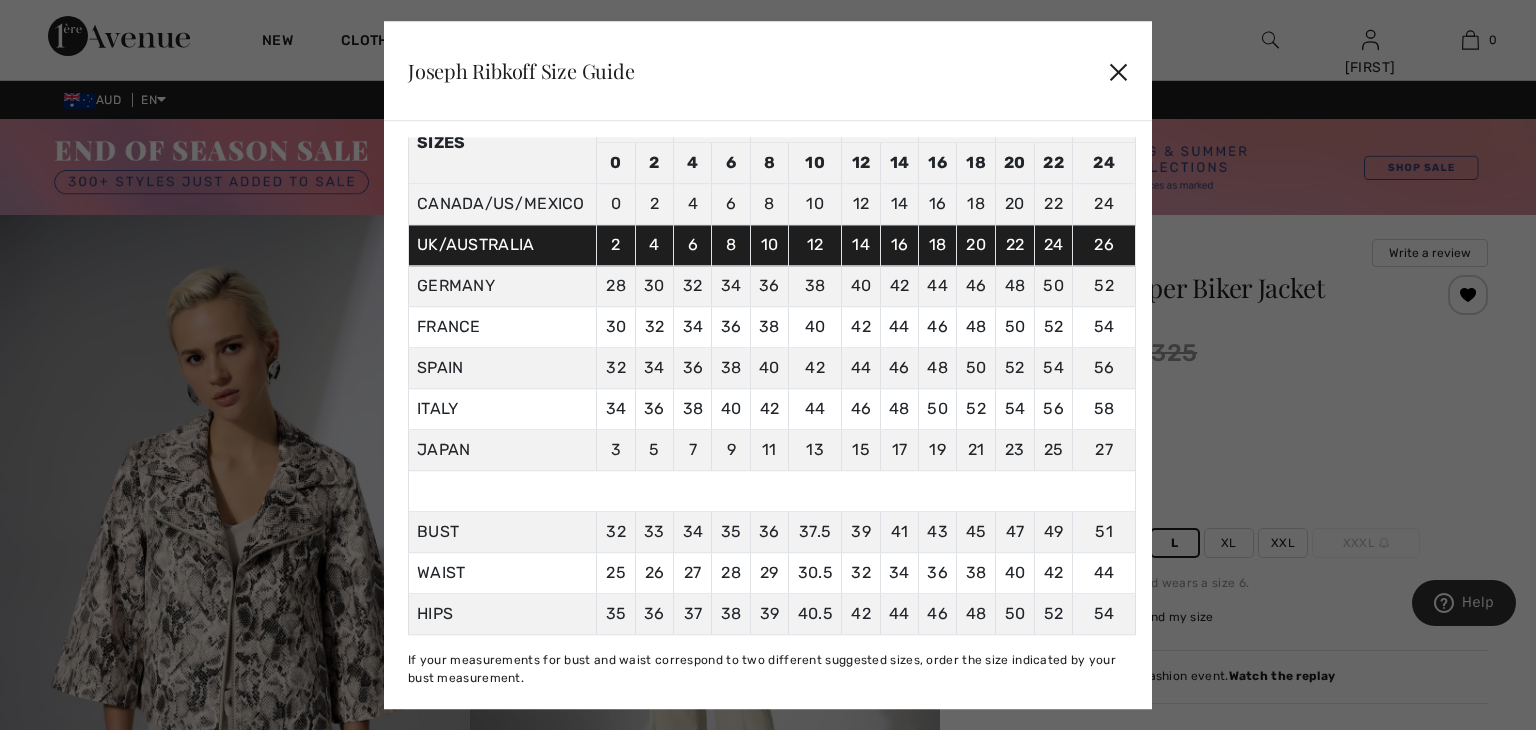 click on "Joseph Ribkoff Size Guide ✕" at bounding box center (768, 71) 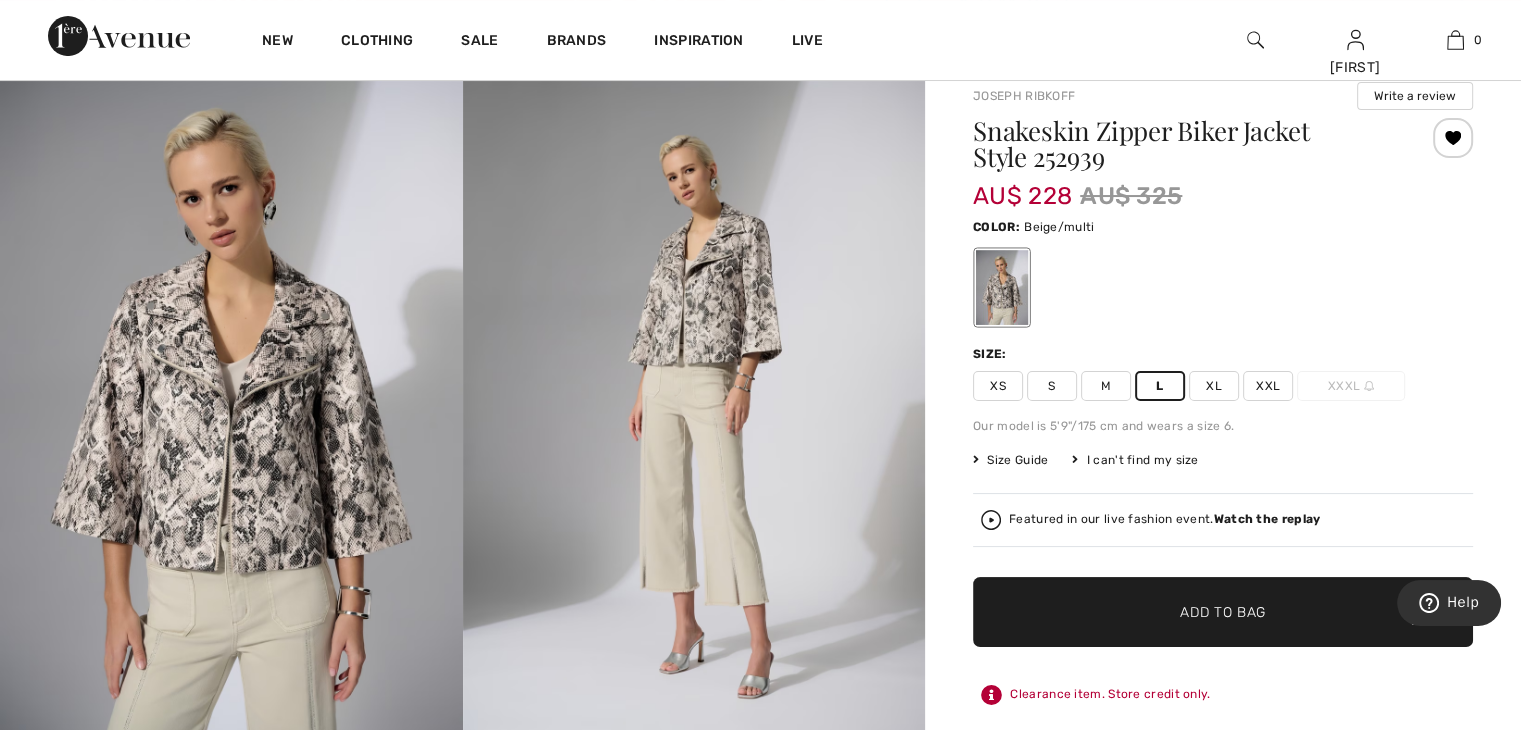scroll, scrollTop: 167, scrollLeft: 0, axis: vertical 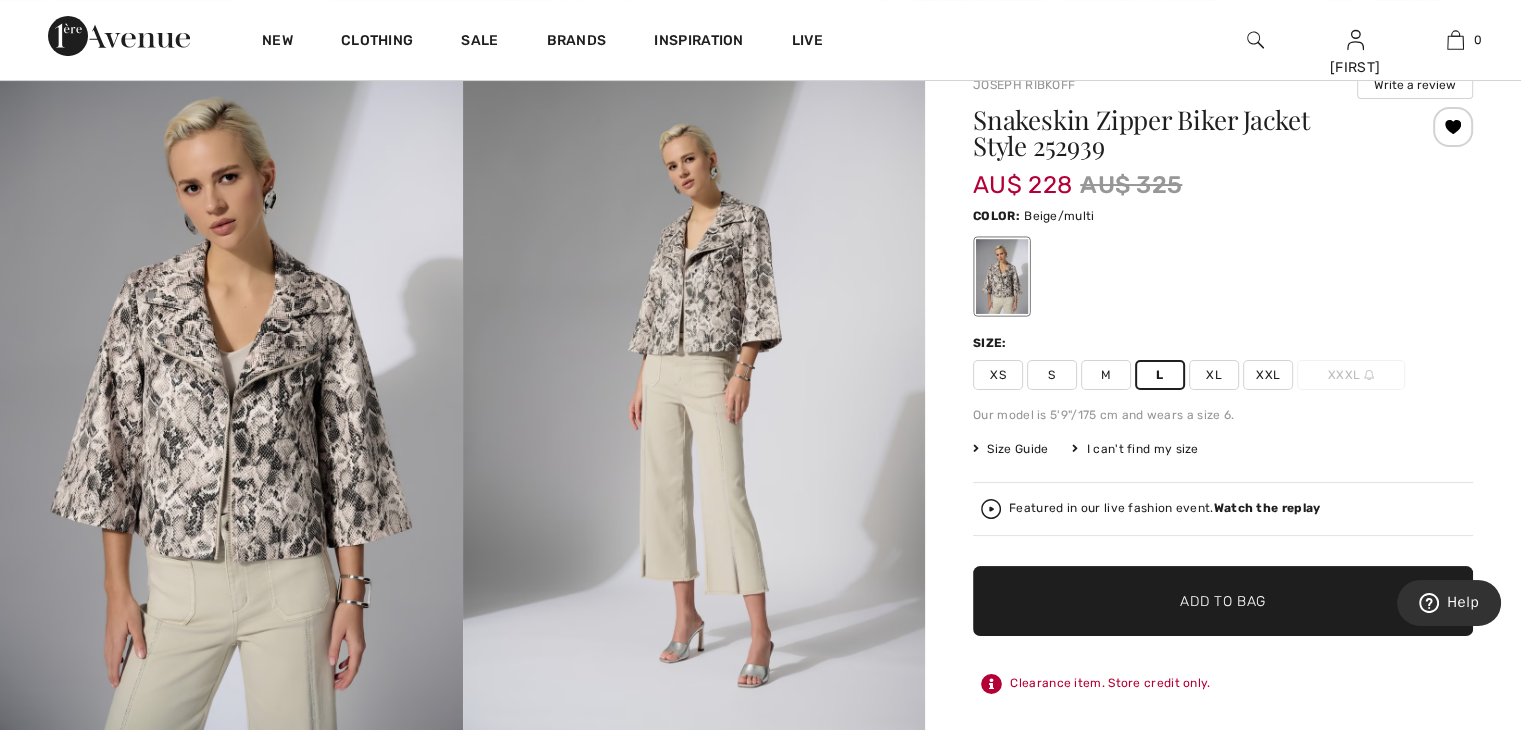 click on "Watch the replay" at bounding box center (1267, 508) 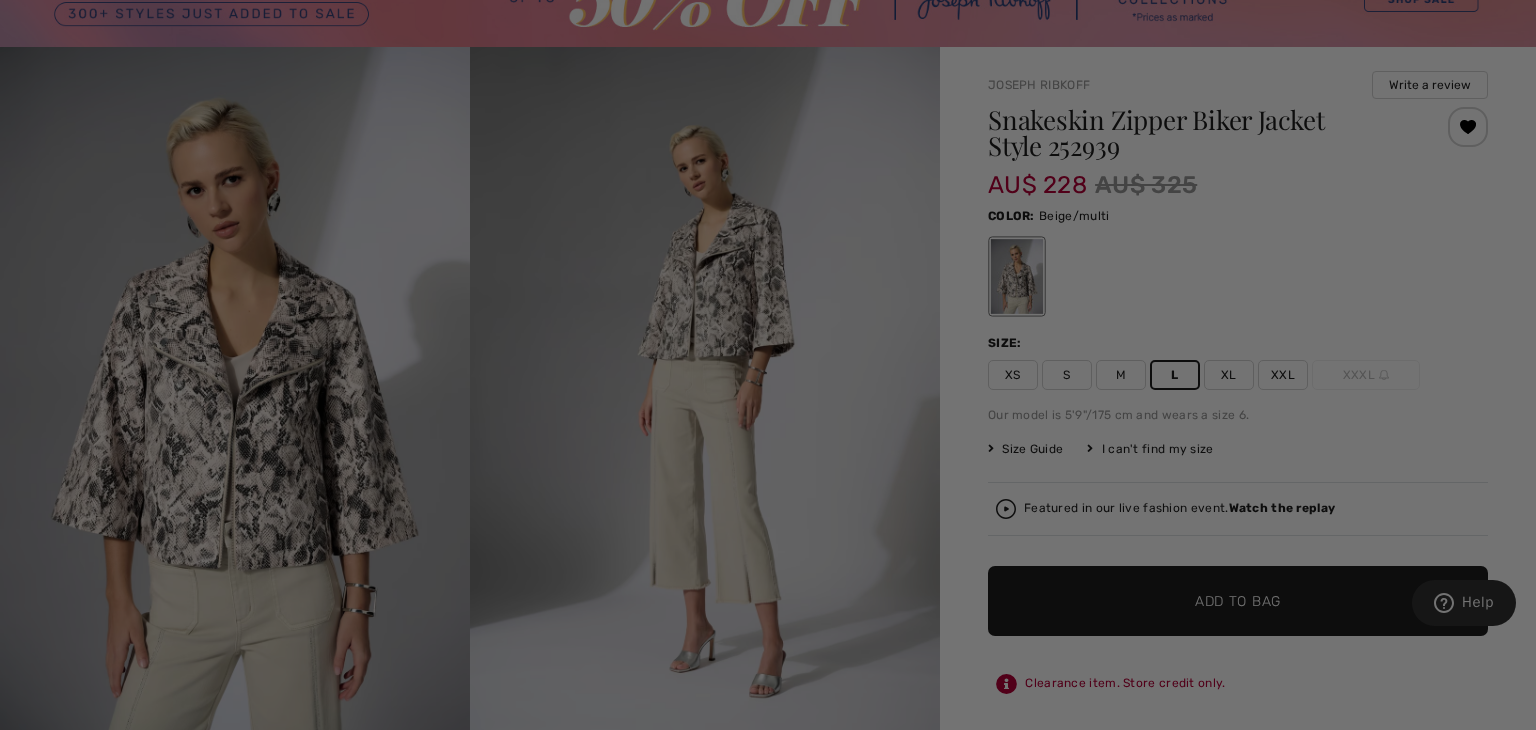 scroll, scrollTop: 0, scrollLeft: 0, axis: both 